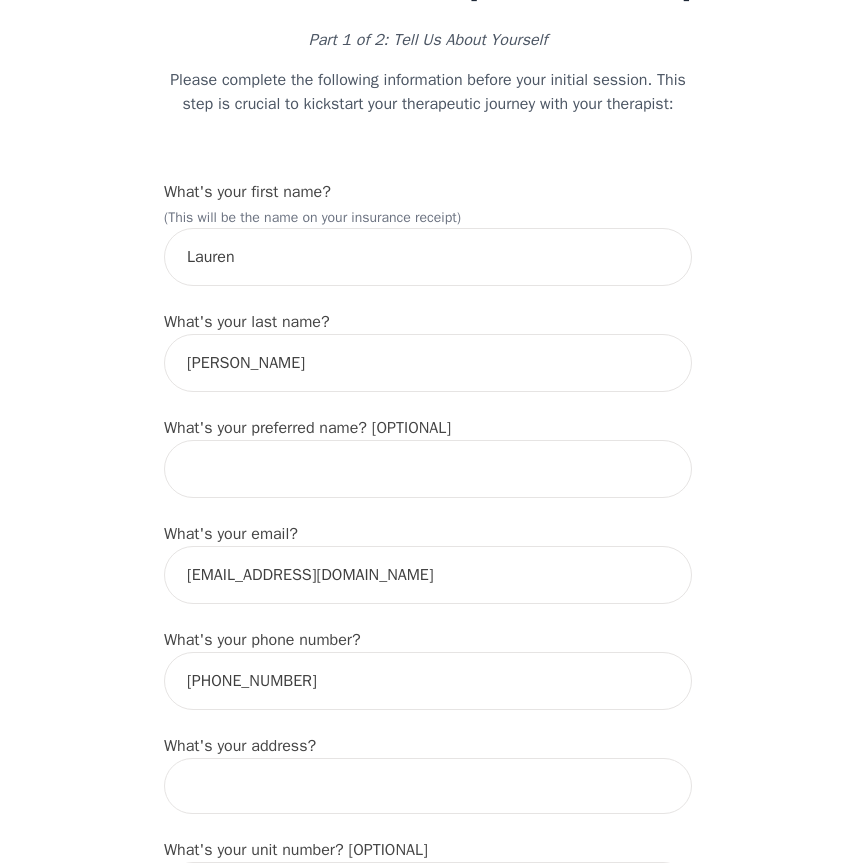 scroll, scrollTop: 123, scrollLeft: 0, axis: vertical 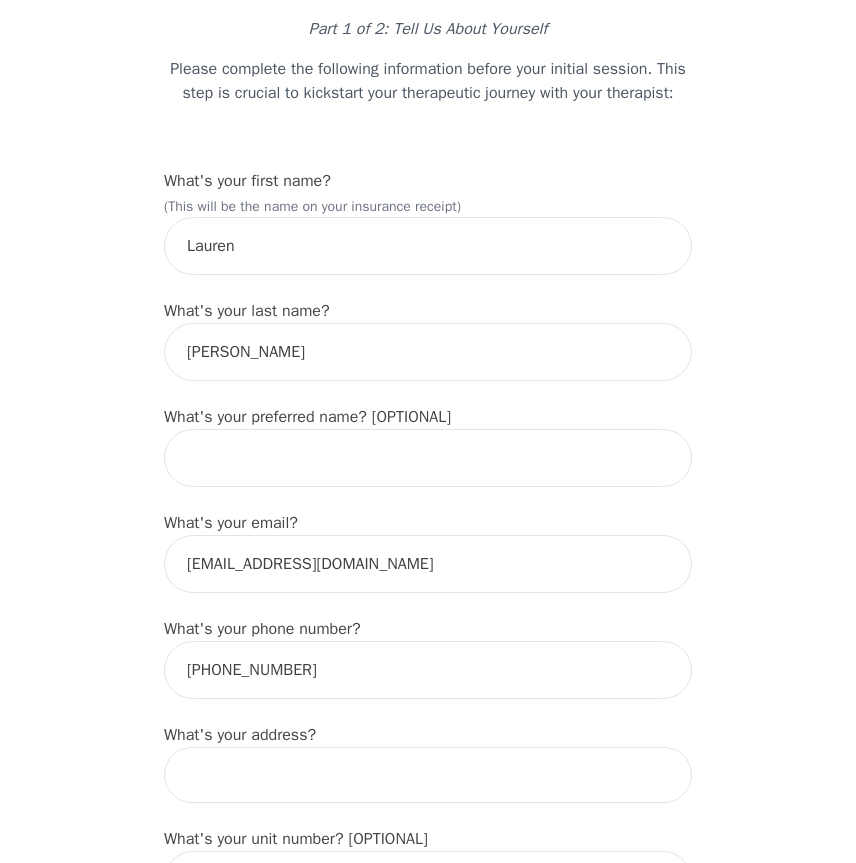 click on "Please complete the following information before your initial session. This step is crucial to kickstart your therapeutic journey with your therapist:" at bounding box center (428, 81) 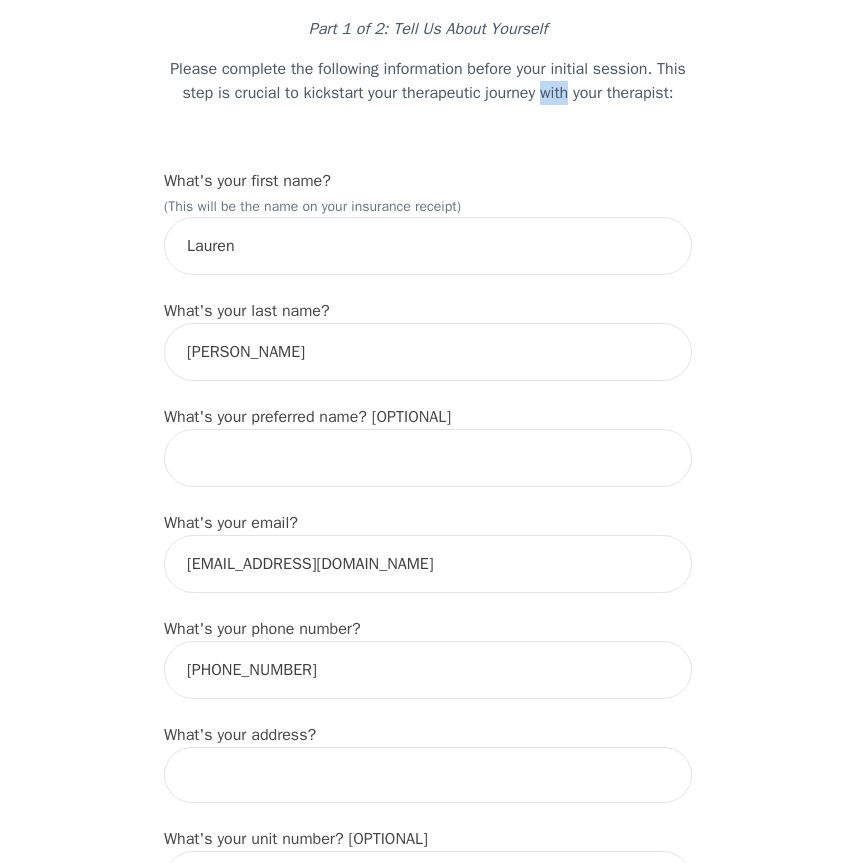 click on "Please complete the following information before your initial session. This step is crucial to kickstart your therapeutic journey with your therapist:" at bounding box center [428, 81] 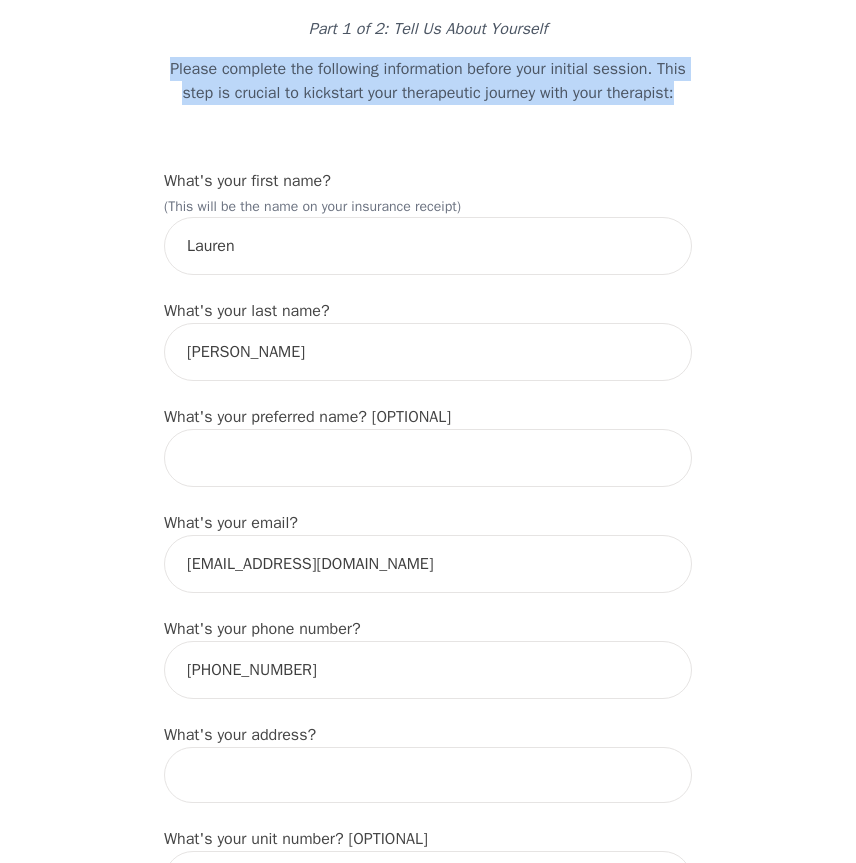 click on "Please complete the following information before your initial session. This step is crucial to kickstart your therapeutic journey with your therapist:" at bounding box center [428, 81] 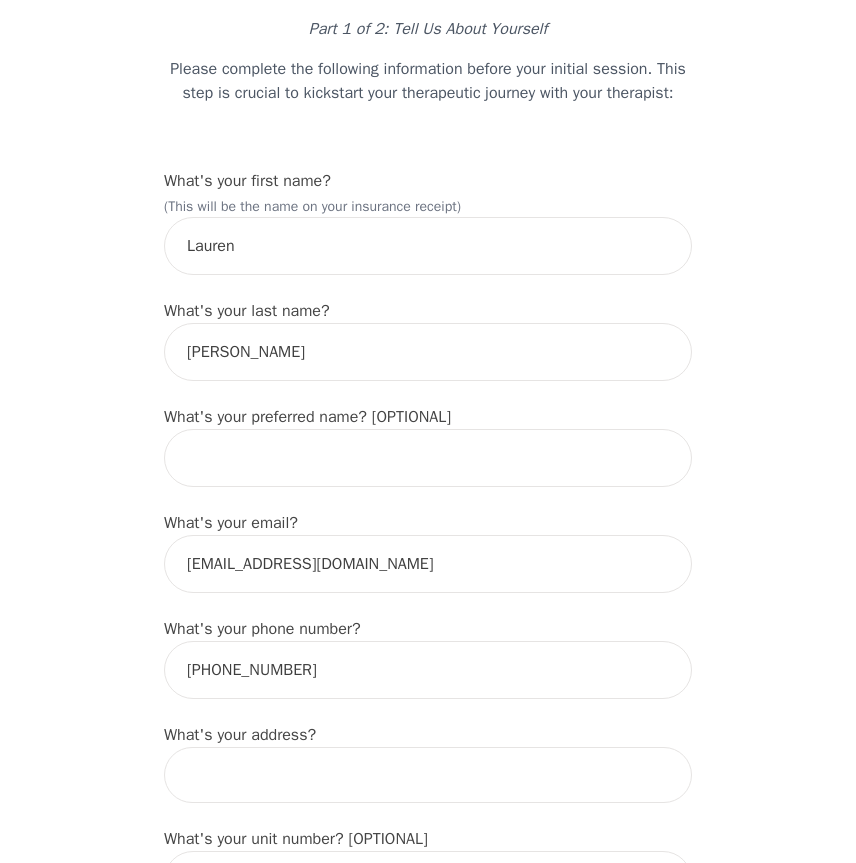click on "Intake Assessment for [PERSON_NAME] Part 1 of 2: Tell Us About Yourself Please complete the following information before your initial session. This step is crucial to kickstart your therapeutic journey with your therapist: What's your first name? (This will be the name on your insurance receipt) [PERSON_NAME] What's your last name? [PERSON_NAME] What's your preferred name? [OPTIONAL] What's your email? [EMAIL_ADDRESS][DOMAIN_NAME] What's your phone number? [PHONE_NUMBER] What's your address? What's your unit number? [OPTIONAL] What's your date of birth? What's the name of your emergency contact? What's the phone number of your emergency contact? What's the full name of your primary care physician? What's the phone number of your primary care physician? Below are optional questions - Please tell us more about yourself: What is your gender? -Select- [DEMOGRAPHIC_DATA] [DEMOGRAPHIC_DATA] [DEMOGRAPHIC_DATA] [DEMOGRAPHIC_DATA] [DEMOGRAPHIC_DATA] prefer_not_to_say What are your preferred pronouns? -Select- he/him she/her they/them ze/zir xe/xem ey/em ve/ver tey/ter e/e per/per Single" at bounding box center (428, 1386) 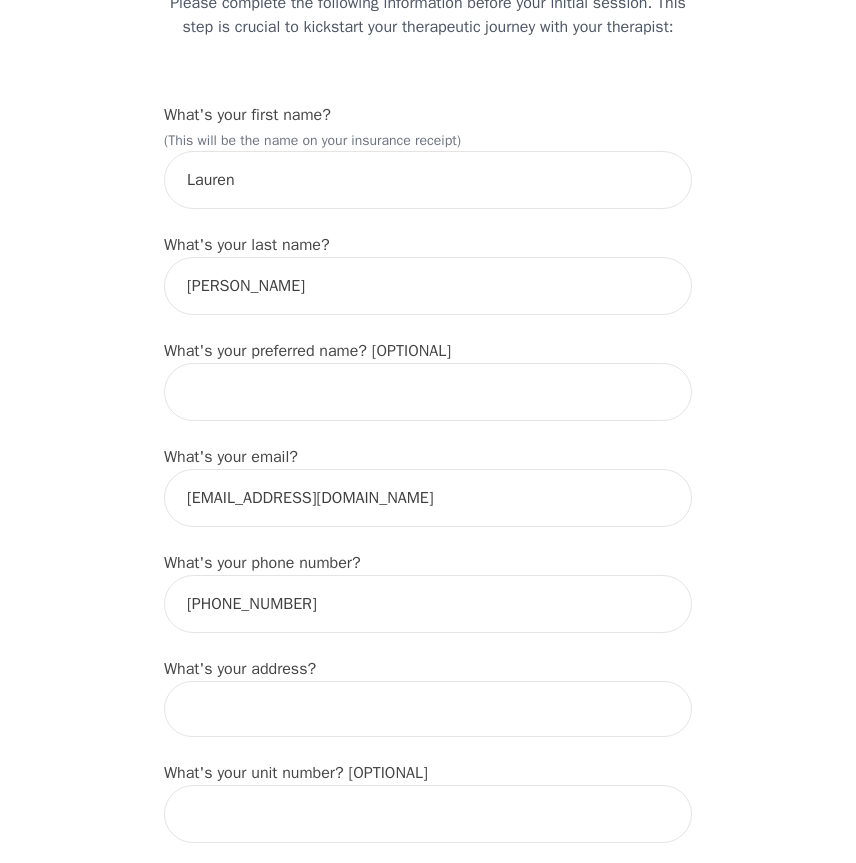 scroll, scrollTop: 190, scrollLeft: 0, axis: vertical 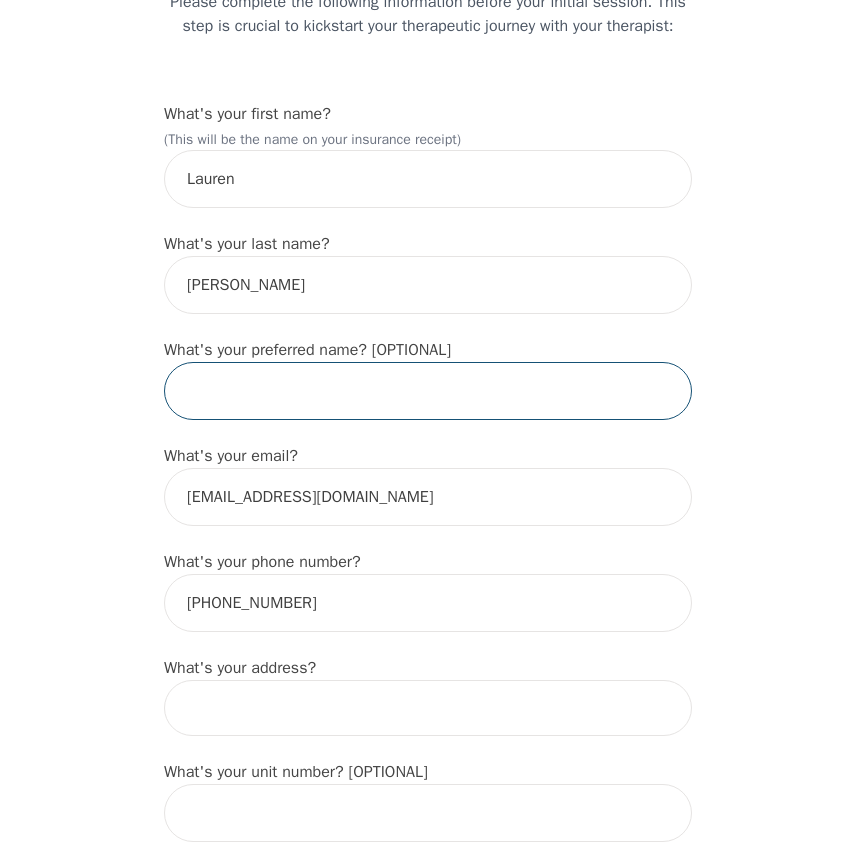 click at bounding box center [428, 391] 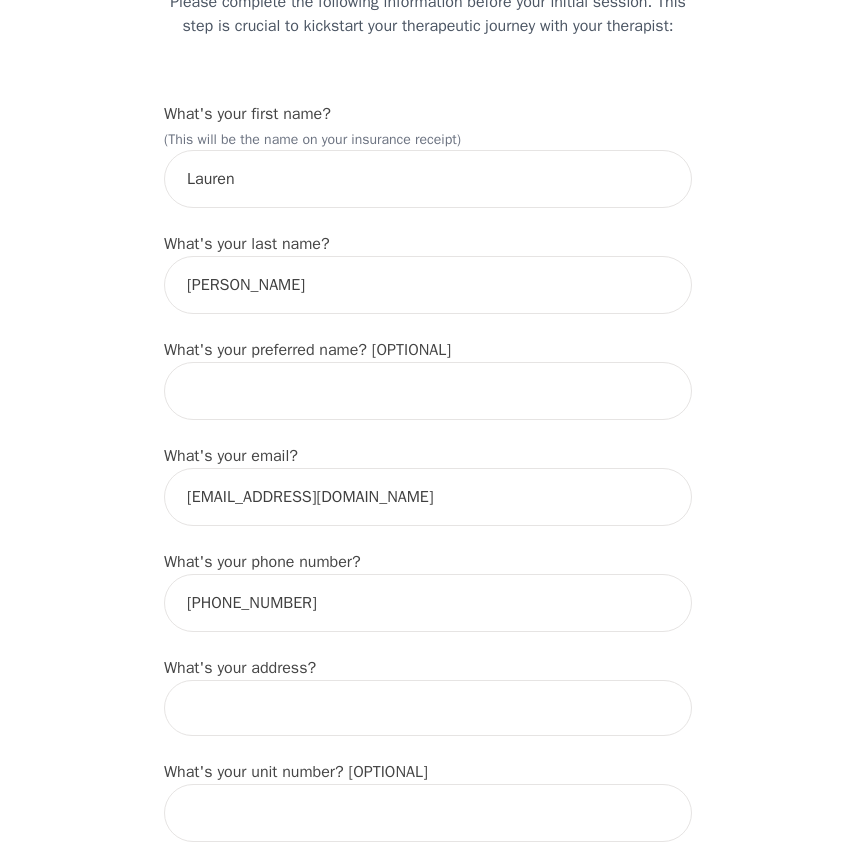click on "Intake Assessment for [PERSON_NAME] Part 1 of 2: Tell Us About Yourself Please complete the following information before your initial session. This step is crucial to kickstart your therapeutic journey with your therapist: What's your first name? (This will be the name on your insurance receipt) [PERSON_NAME] What's your last name? [PERSON_NAME] What's your preferred name? [OPTIONAL] What's your email? [EMAIL_ADDRESS][DOMAIN_NAME] What's your phone number? [PHONE_NUMBER] What's your address? What's your unit number? [OPTIONAL] What's your date of birth? What's the name of your emergency contact? What's the phone number of your emergency contact? What's the full name of your primary care physician? What's the phone number of your primary care physician? Below are optional questions - Please tell us more about yourself: What is your gender? -Select- [DEMOGRAPHIC_DATA] [DEMOGRAPHIC_DATA] [DEMOGRAPHIC_DATA] [DEMOGRAPHIC_DATA] [DEMOGRAPHIC_DATA] prefer_not_to_say What are your preferred pronouns? -Select- he/him she/her they/them ze/zir xe/xem ey/em ve/ver tey/ter e/e per/per Single" at bounding box center (428, 1319) 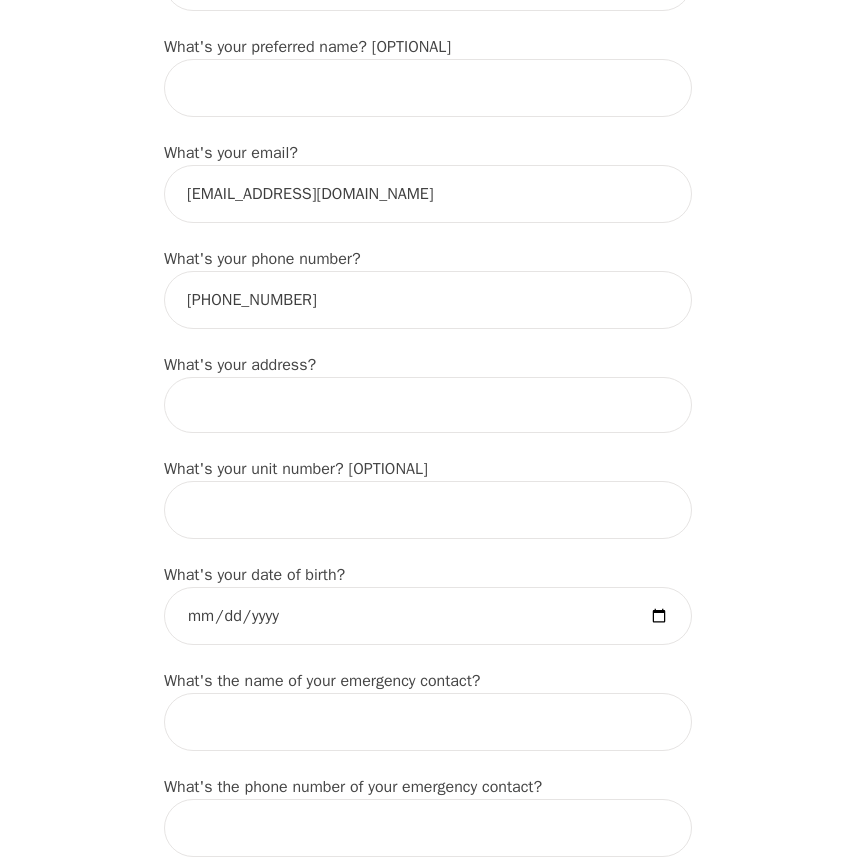 scroll, scrollTop: 494, scrollLeft: 0, axis: vertical 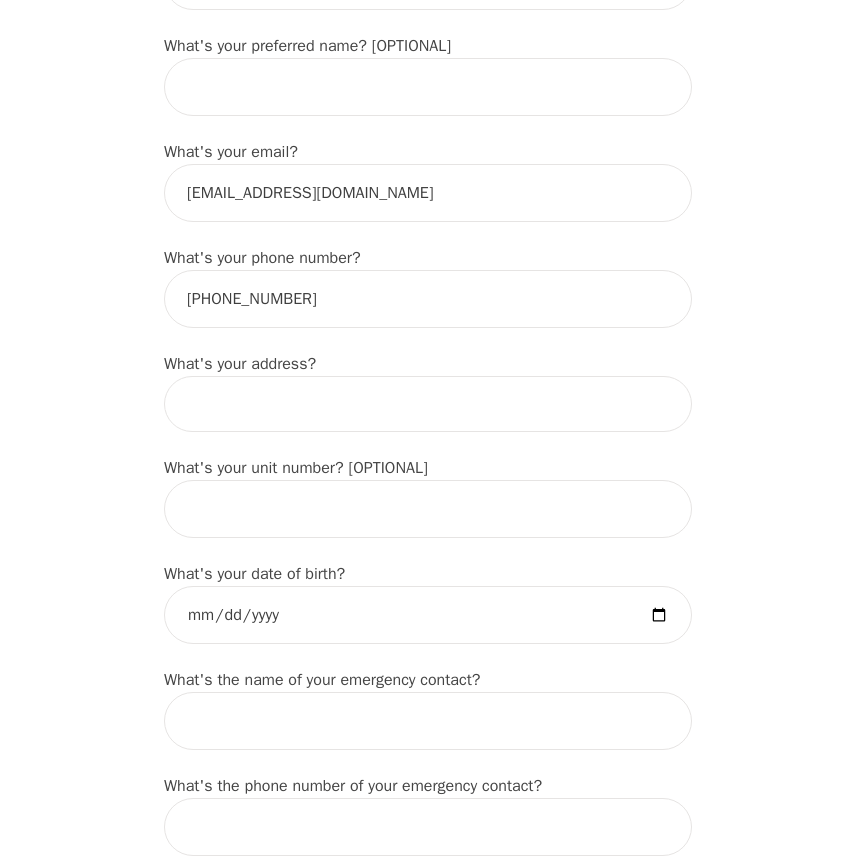 click at bounding box center (428, 404) 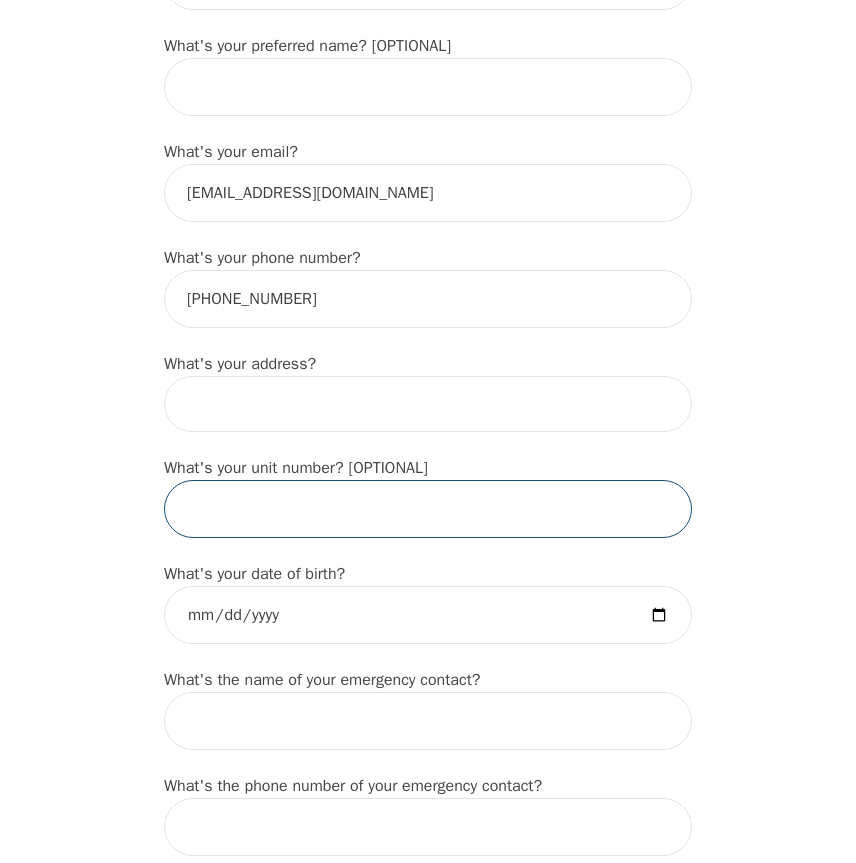 click at bounding box center [428, 509] 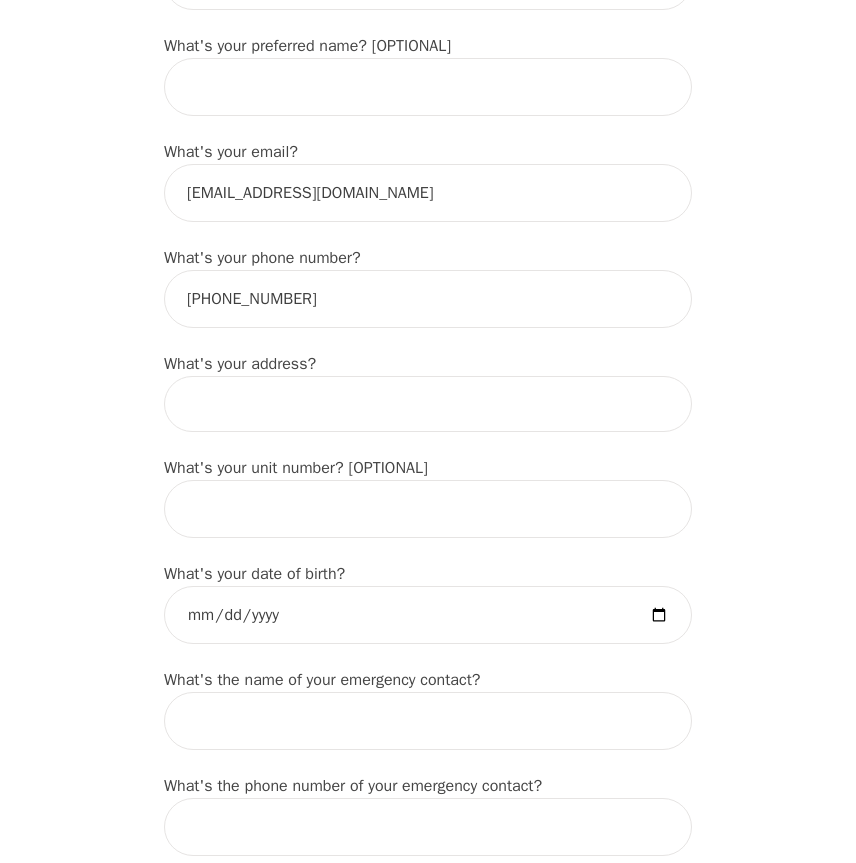 click at bounding box center (428, 404) 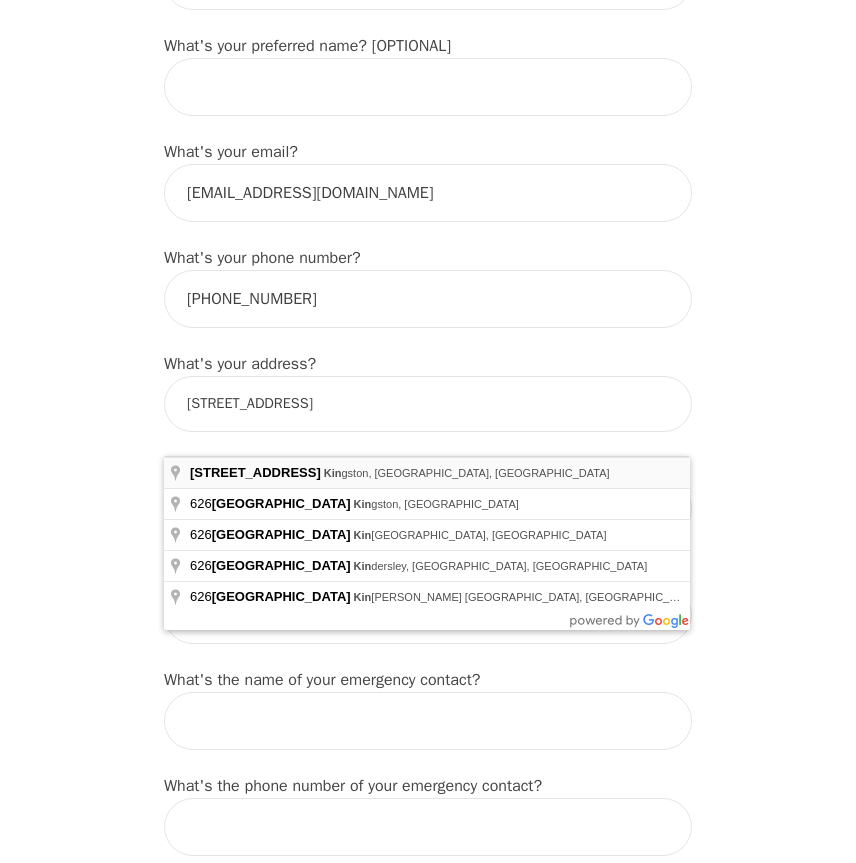 type on "[STREET_ADDRESS]" 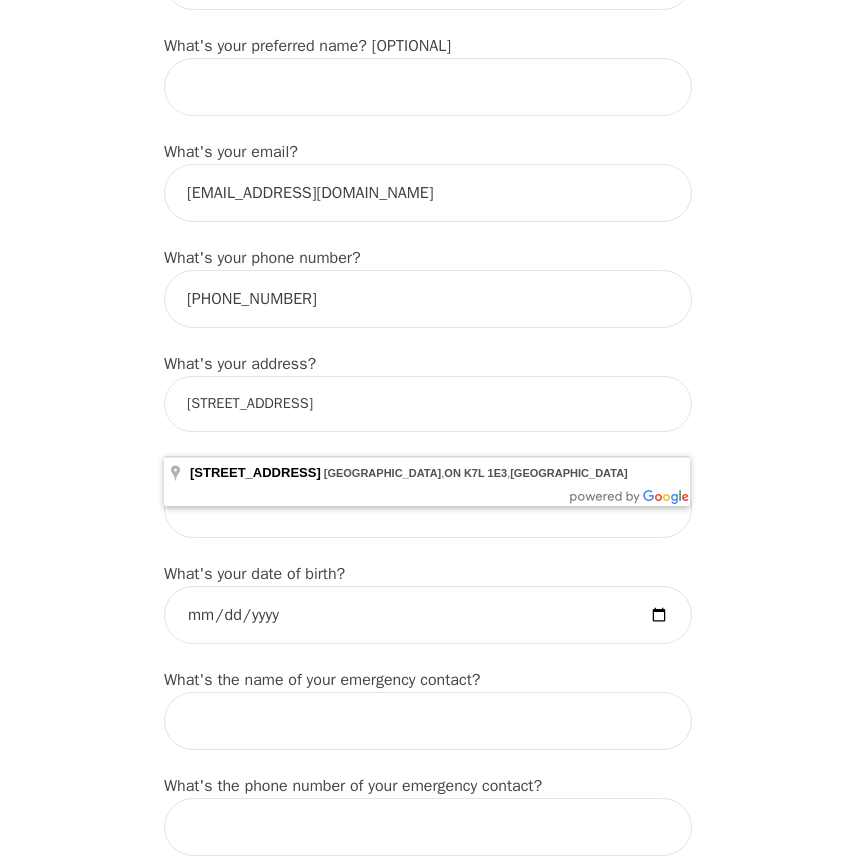 drag, startPoint x: 291, startPoint y: 428, endPoint x: 121, endPoint y: 428, distance: 170 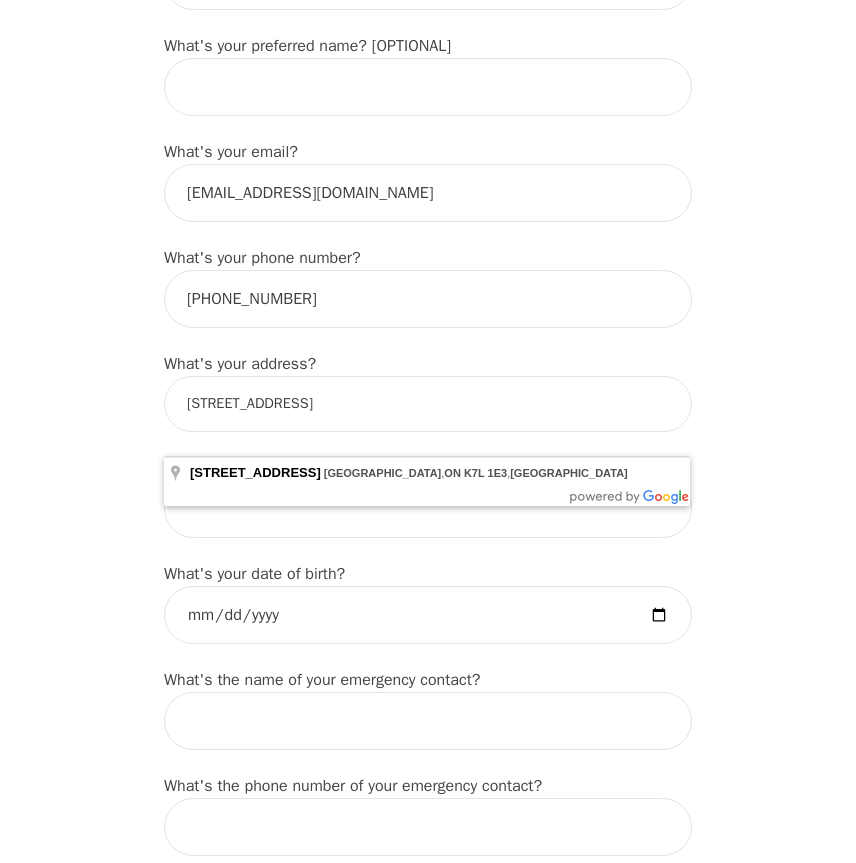 click on "Intake Assessment for [PERSON_NAME] Part 1 of 2: Tell Us About Yourself Please complete the following information before your initial session. This step is crucial to kickstart your therapeutic journey with your therapist: What's your first name? (This will be the name on your insurance receipt) [PERSON_NAME] What's your last name? [PERSON_NAME] What's your preferred name? [OPTIONAL] What's your email? [EMAIL_ADDRESS][DOMAIN_NAME] What's your phone number? [PHONE_NUMBER] What's your address? [STREET_ADDRESS] What's your unit number? [OPTIONAL] What's your date of birth? What's the name of your emergency contact? What's the phone number of your emergency contact? What's the full name of your primary care physician? What's the phone number of your primary care physician? Below are optional questions - Please tell us more about yourself: What is your gender? -Select- [DEMOGRAPHIC_DATA] [DEMOGRAPHIC_DATA] [DEMOGRAPHIC_DATA] [DEMOGRAPHIC_DATA] [DEMOGRAPHIC_DATA] prefer_not_to_say What are your preferred pronouns? -Select- he/him she/her they/them ze/zir" at bounding box center (428, 1015) 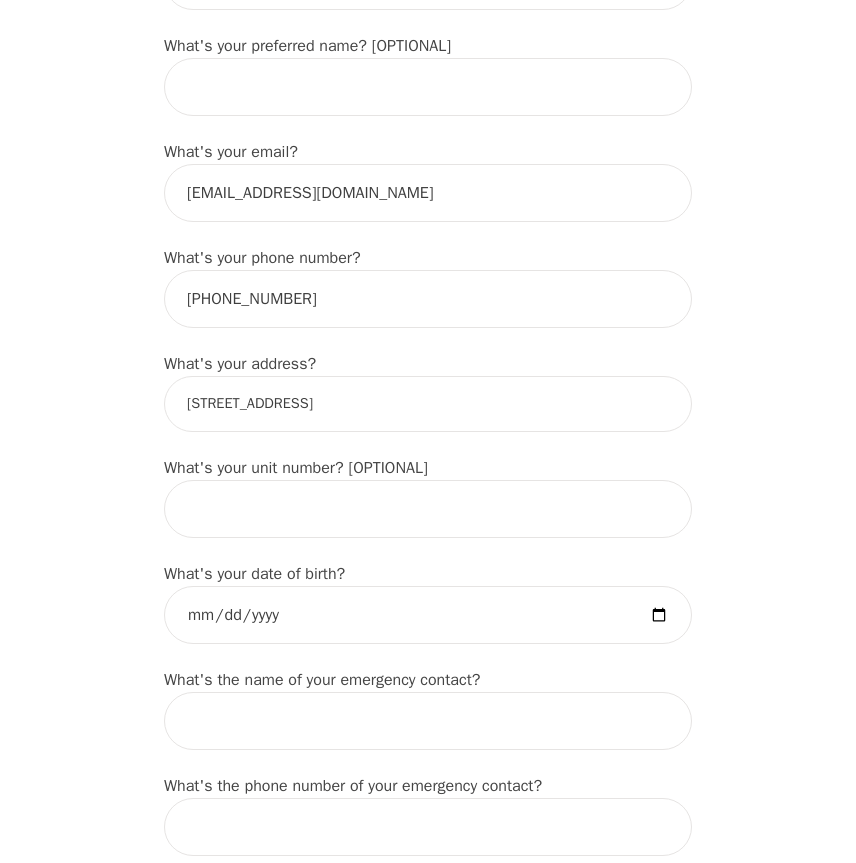 click on "Intake Assessment for [PERSON_NAME] Part 1 of 2: Tell Us About Yourself Please complete the following information before your initial session. This step is crucial to kickstart your therapeutic journey with your therapist: What's your first name? (This will be the name on your insurance receipt) [PERSON_NAME] What's your last name? [PERSON_NAME] What's your preferred name? [OPTIONAL] What's your email? [EMAIL_ADDRESS][DOMAIN_NAME] What's your phone number? [PHONE_NUMBER] What's your address? [STREET_ADDRESS] What's your unit number? [OPTIONAL] What's your date of birth? What's the name of your emergency contact? What's the phone number of your emergency contact? What's the full name of your primary care physician? What's the phone number of your primary care physician? Below are optional questions - Please tell us more about yourself: What is your gender? -Select- [DEMOGRAPHIC_DATA] [DEMOGRAPHIC_DATA] [DEMOGRAPHIC_DATA] [DEMOGRAPHIC_DATA] [DEMOGRAPHIC_DATA] prefer_not_to_say What are your preferred pronouns? -Select- he/him she/her they/them ze/zir" at bounding box center (428, 1015) 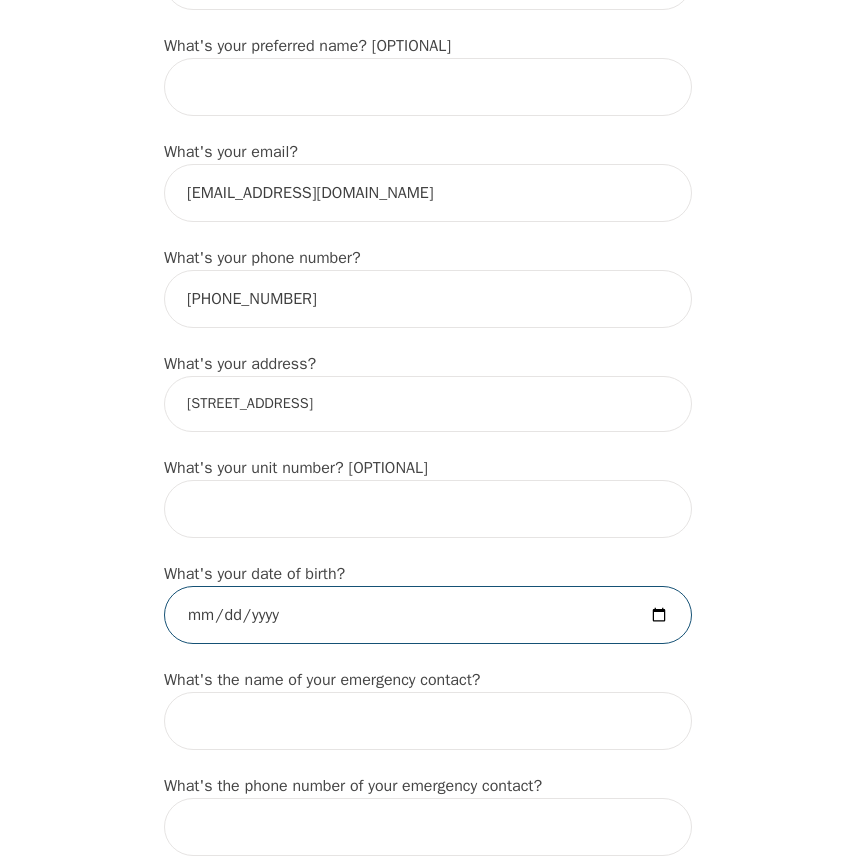 click at bounding box center (428, 615) 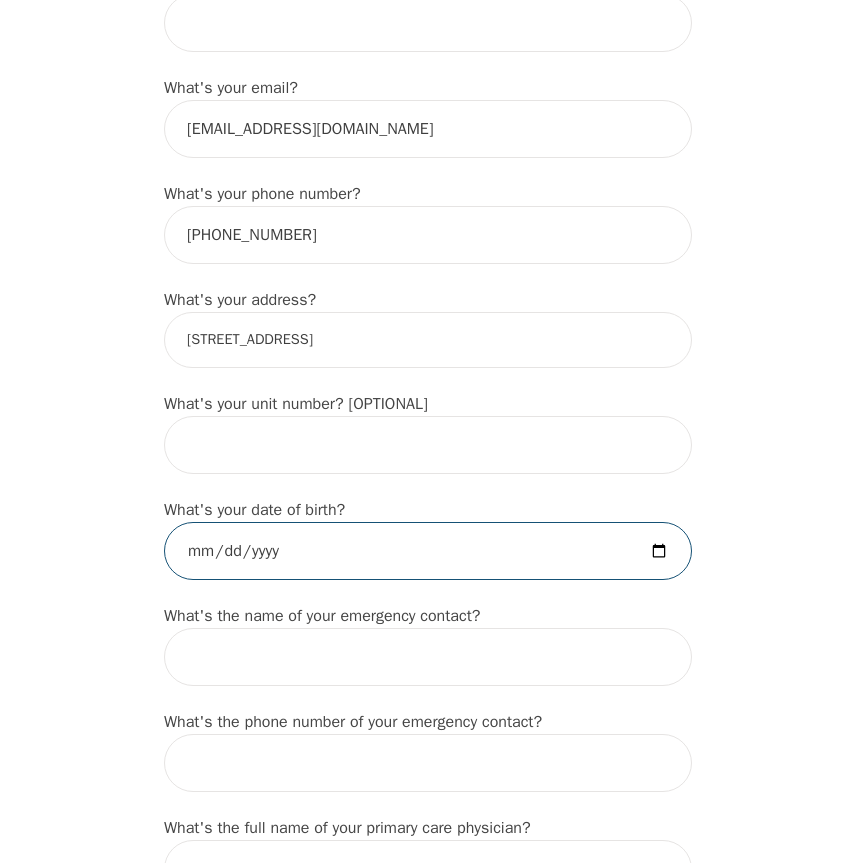 scroll, scrollTop: 559, scrollLeft: 0, axis: vertical 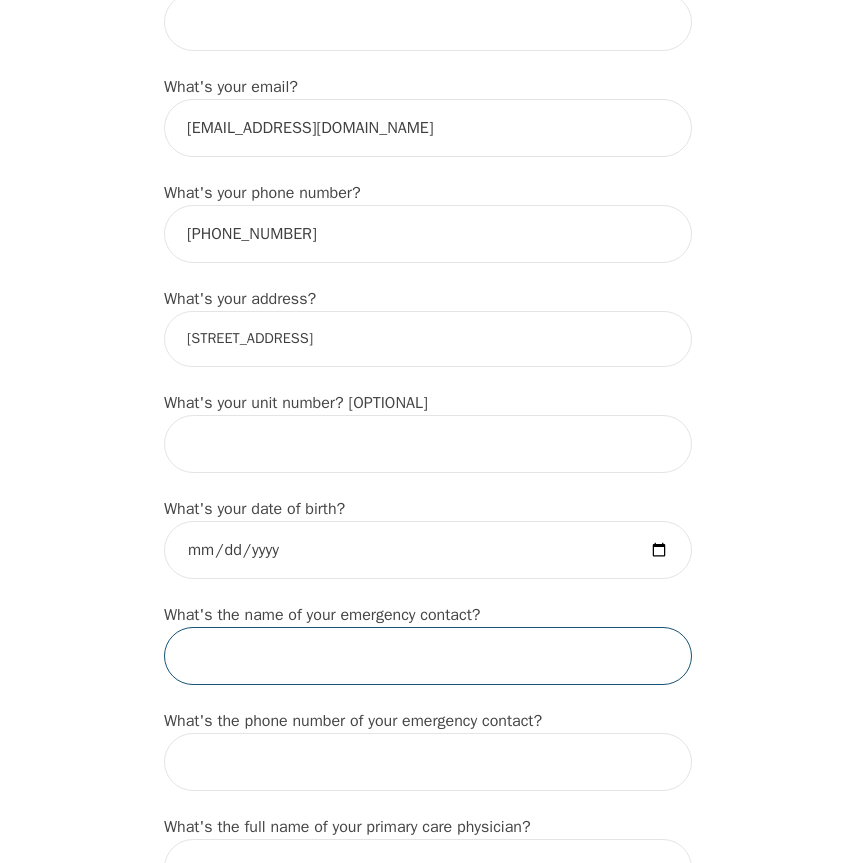 click at bounding box center [428, 656] 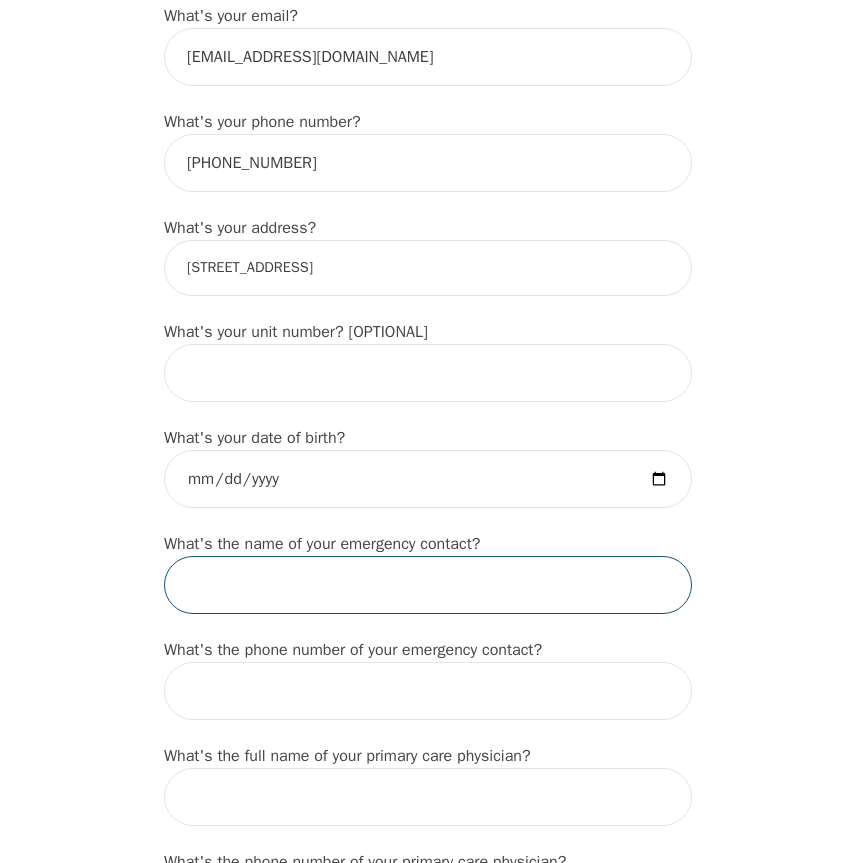 scroll, scrollTop: 648, scrollLeft: 0, axis: vertical 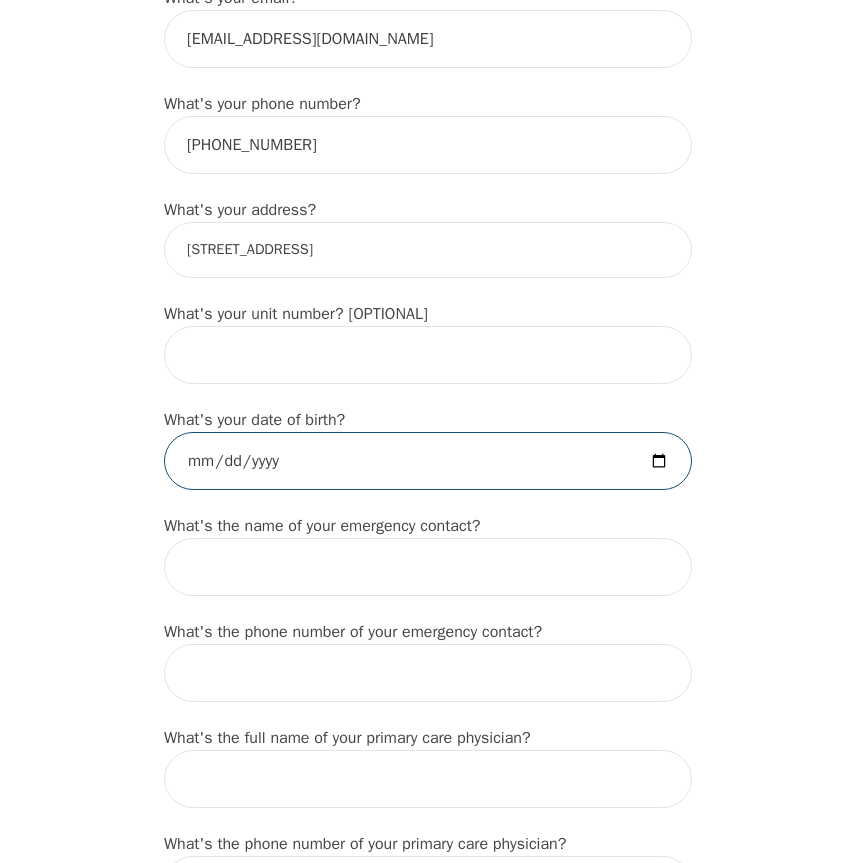 click at bounding box center [428, 461] 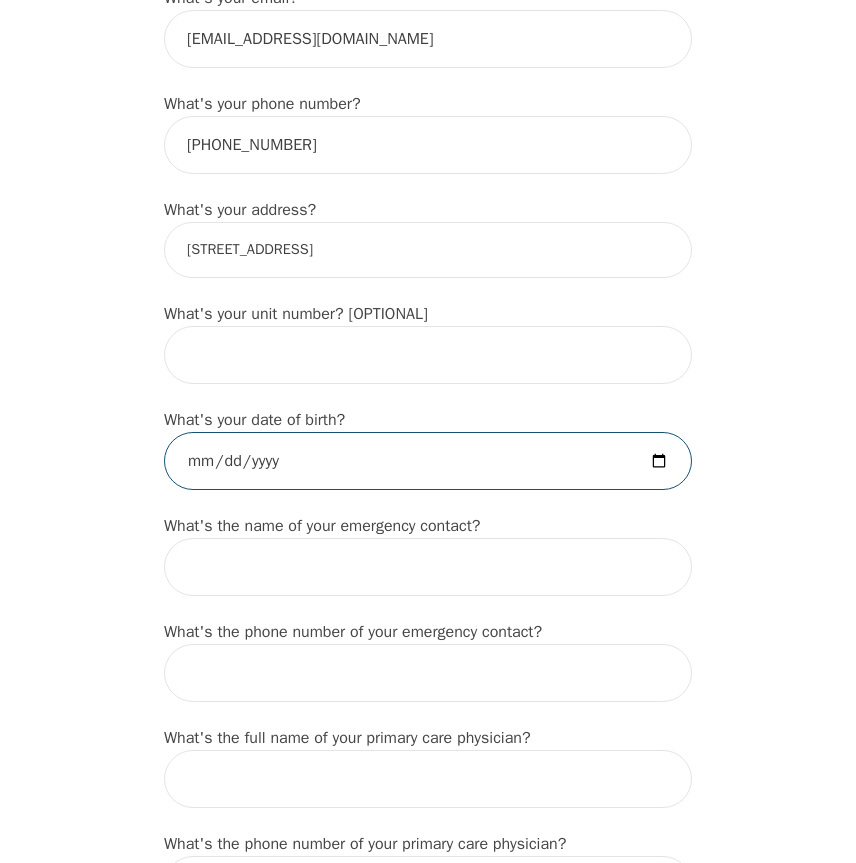 click at bounding box center [428, 461] 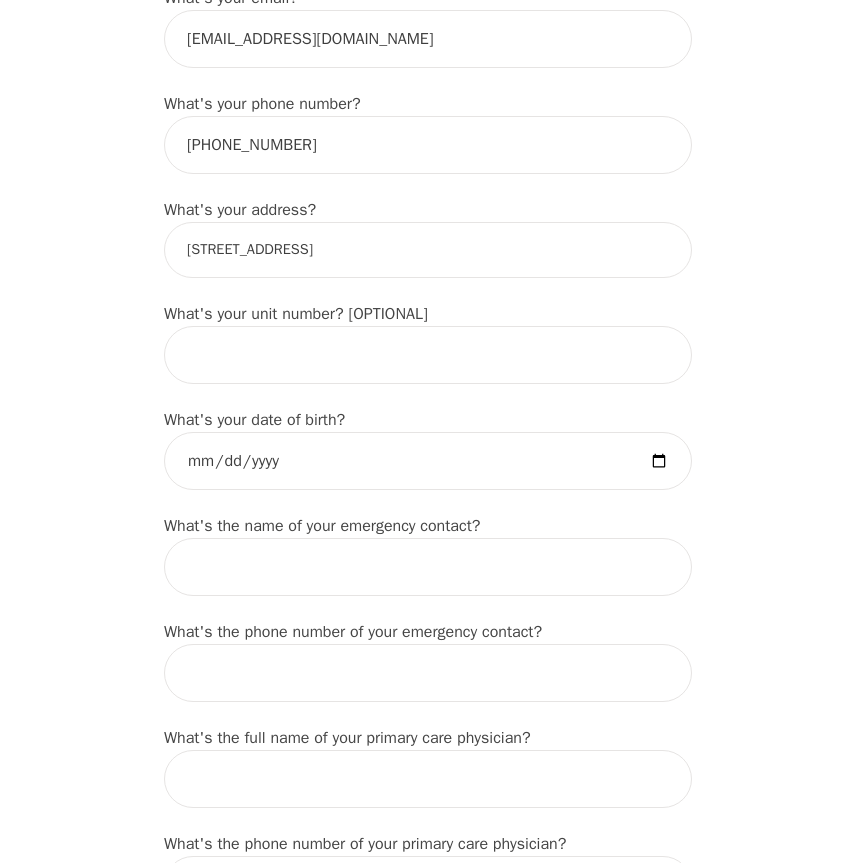 click on "Intake Assessment for [PERSON_NAME] Part 1 of 2: Tell Us About Yourself Please complete the following information before your initial session. This step is crucial to kickstart your therapeutic journey with your therapist: What's your first name? (This will be the name on your insurance receipt) [PERSON_NAME] What's your last name? [PERSON_NAME] What's your preferred name? [OPTIONAL] What's your email? [EMAIL_ADDRESS][DOMAIN_NAME] What's your phone number? [PHONE_NUMBER] What's your address? [STREET_ADDRESS] What's your unit number? [OPTIONAL] What's your date of birth? [DEMOGRAPHIC_DATA] What's the name of your emergency contact? What's the phone number of your emergency contact? What's the full name of your primary care physician? What's the phone number of your primary care physician? Below are optional questions - Please tell us more about yourself: What is your gender? -Select- [DEMOGRAPHIC_DATA] [DEMOGRAPHIC_DATA] [DEMOGRAPHIC_DATA] [DEMOGRAPHIC_DATA] [DEMOGRAPHIC_DATA] prefer_not_to_say What are your preferred pronouns? -Select- he/him she/her ze/zir" at bounding box center (428, 861) 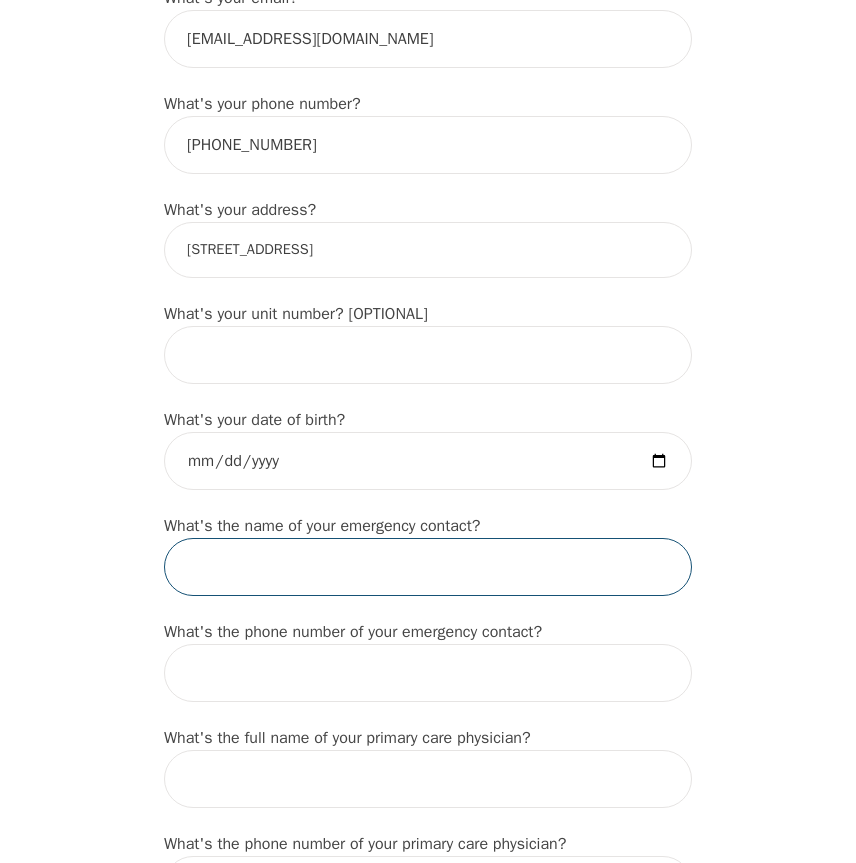 click at bounding box center [428, 567] 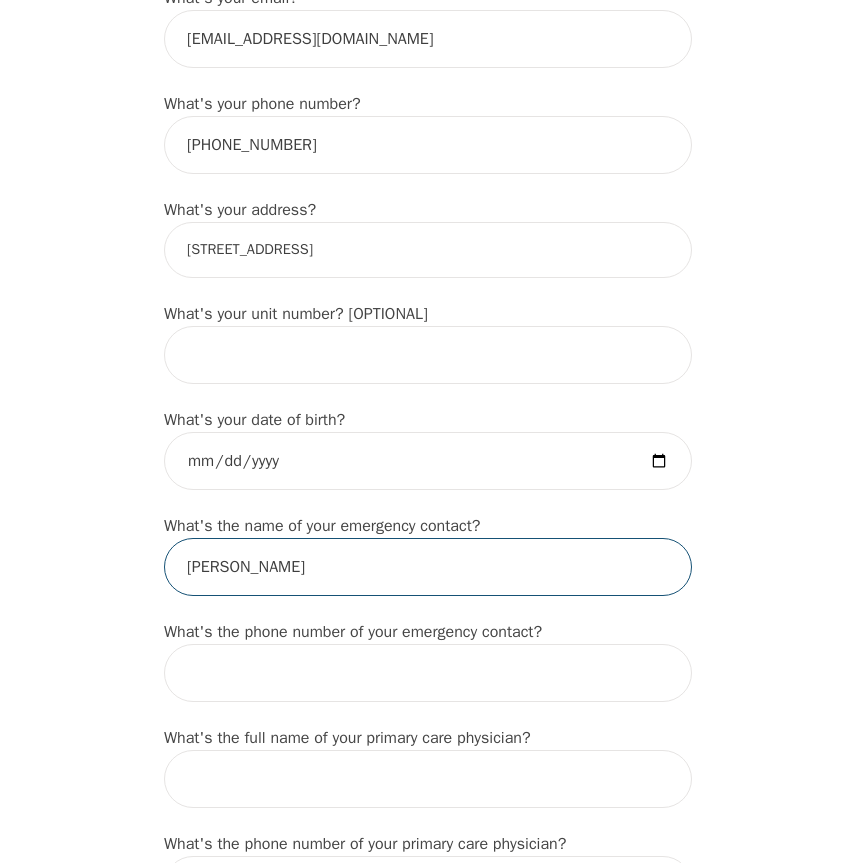 type on "[PERSON_NAME]" 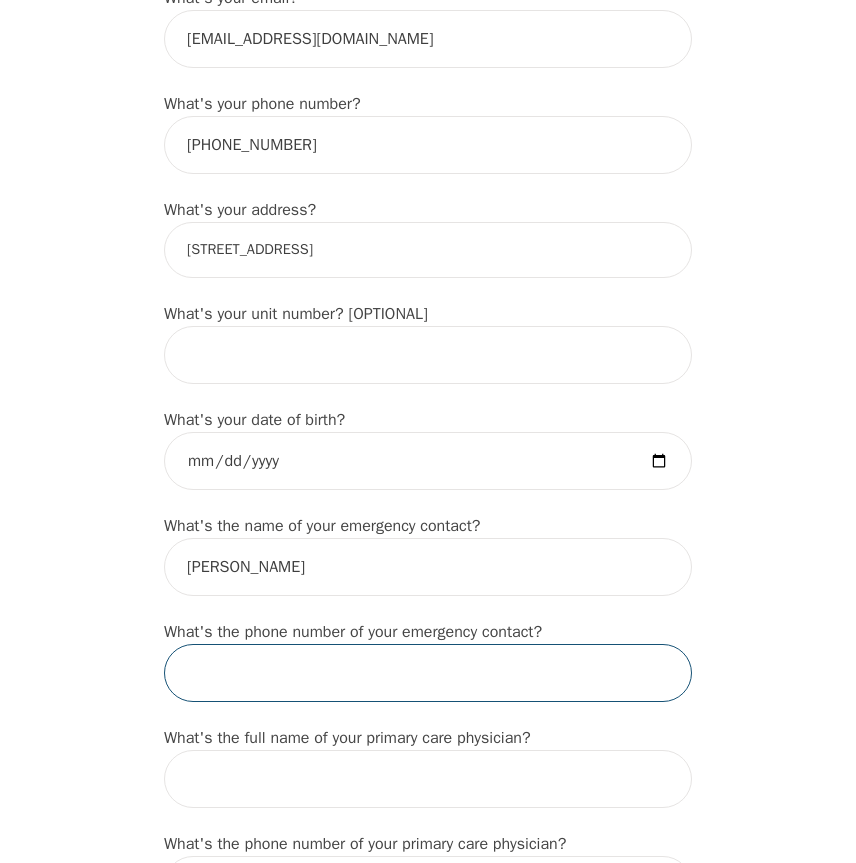click at bounding box center (428, 673) 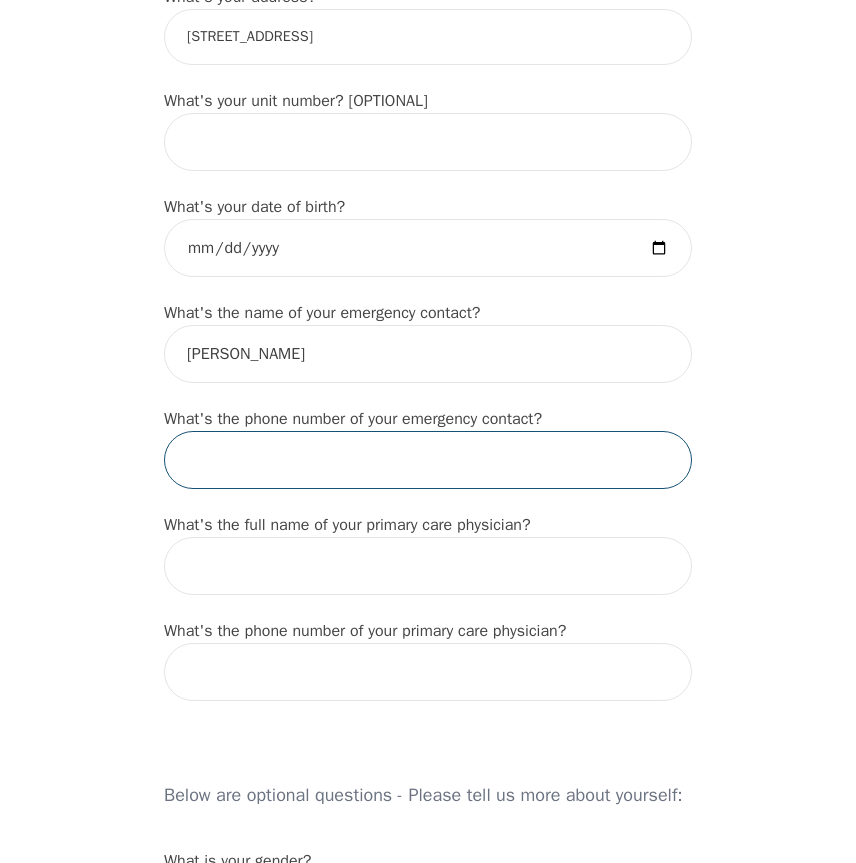 scroll, scrollTop: 864, scrollLeft: 0, axis: vertical 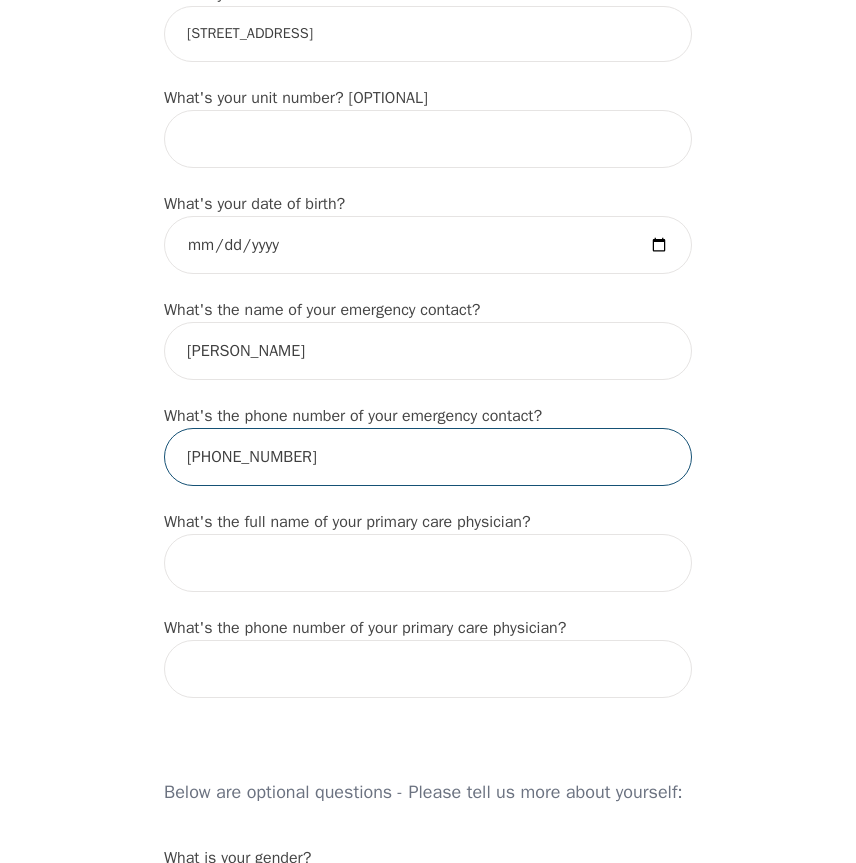 type on "[PHONE_NUMBER]" 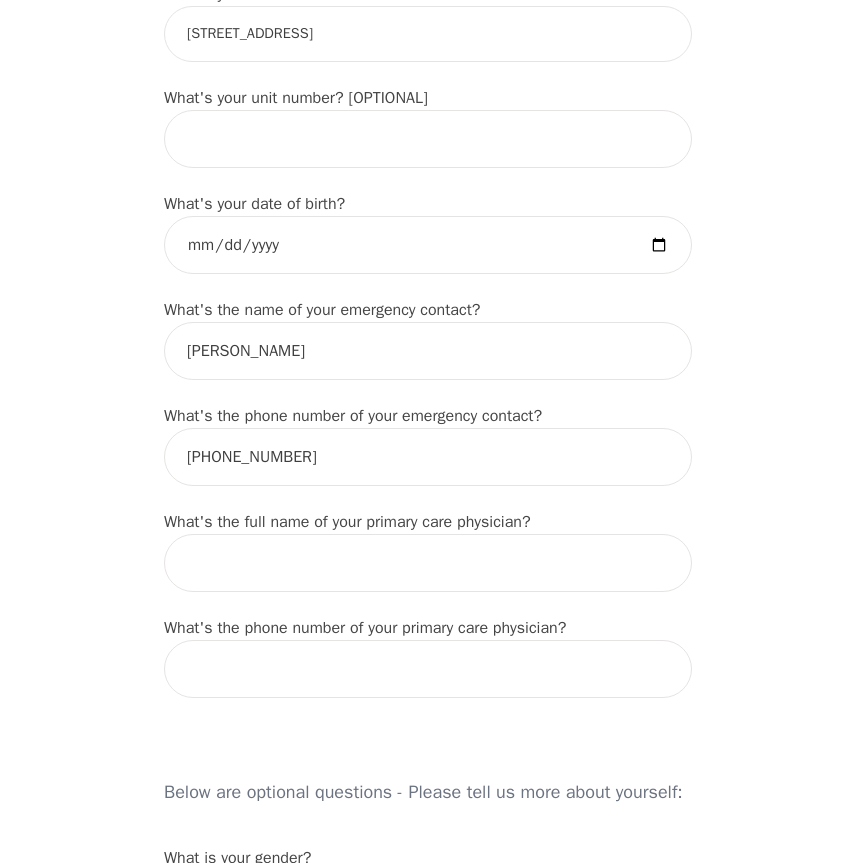 click on "Intake Assessment for [PERSON_NAME] Part 1 of 2: Tell Us About Yourself Please complete the following information before your initial session. This step is crucial to kickstart your therapeutic journey with your therapist: What's your first name? (This will be the name on your insurance receipt) [PERSON_NAME] What's your last name? [PERSON_NAME] What's your preferred name? [OPTIONAL] What's your email? [EMAIL_ADDRESS][DOMAIN_NAME] What's your phone number? [PHONE_NUMBER] What's your address? [STREET_ADDRESS] What's your unit number? [OPTIONAL] What's your date of birth? [DEMOGRAPHIC_DATA] What's the name of your emergency contact? [PERSON_NAME] What's the phone number of your emergency contact? [PHONE_NUMBER] What's the full name of your primary care physician? What's the phone number of your primary care physician? Below are optional questions - Please tell us more about yourself: What is your gender? -Select- [DEMOGRAPHIC_DATA] [DEMOGRAPHIC_DATA] [DEMOGRAPHIC_DATA] [DEMOGRAPHIC_DATA] [DEMOGRAPHIC_DATA] prefer_not_to_say What are your preferred pronouns?" at bounding box center [428, 645] 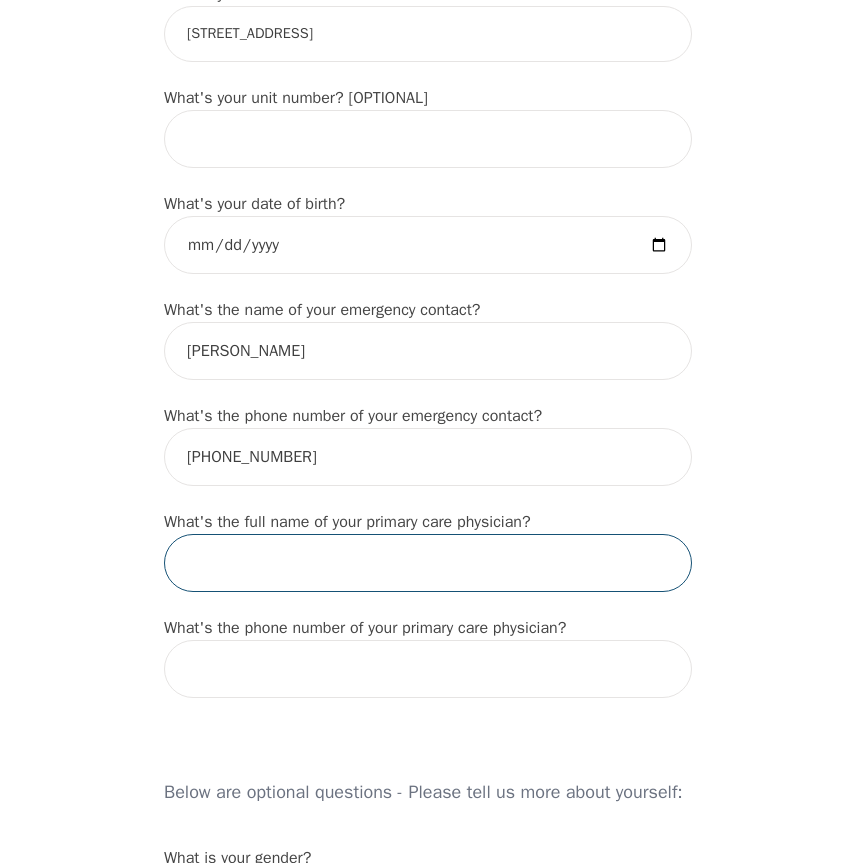 click at bounding box center [428, 563] 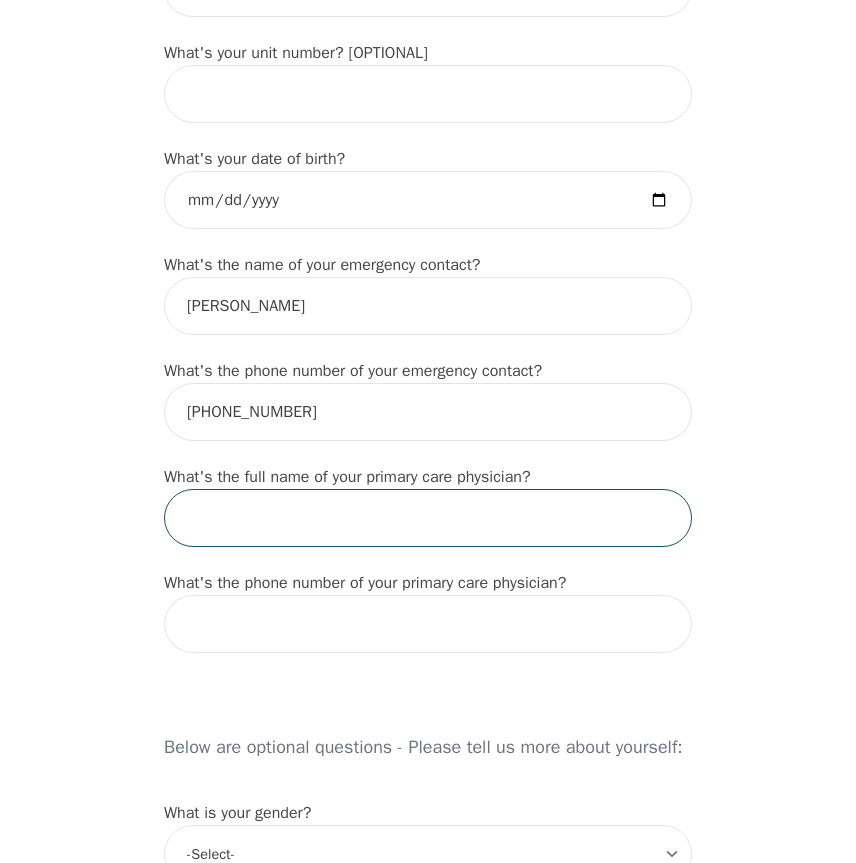 scroll, scrollTop: 944, scrollLeft: 0, axis: vertical 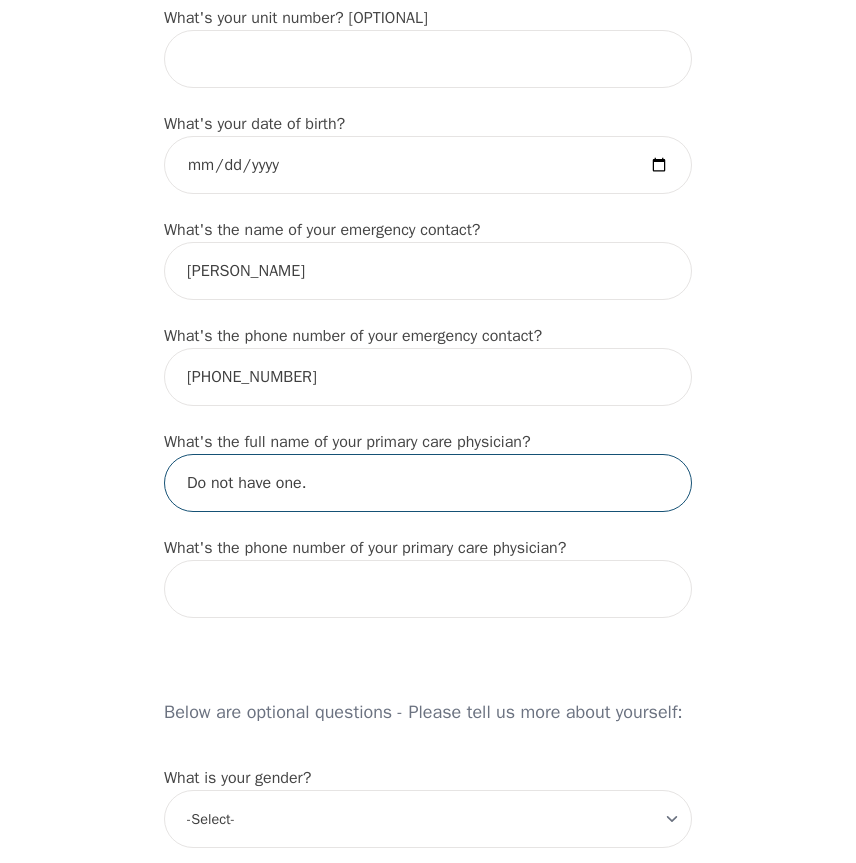 type on "Do not have one." 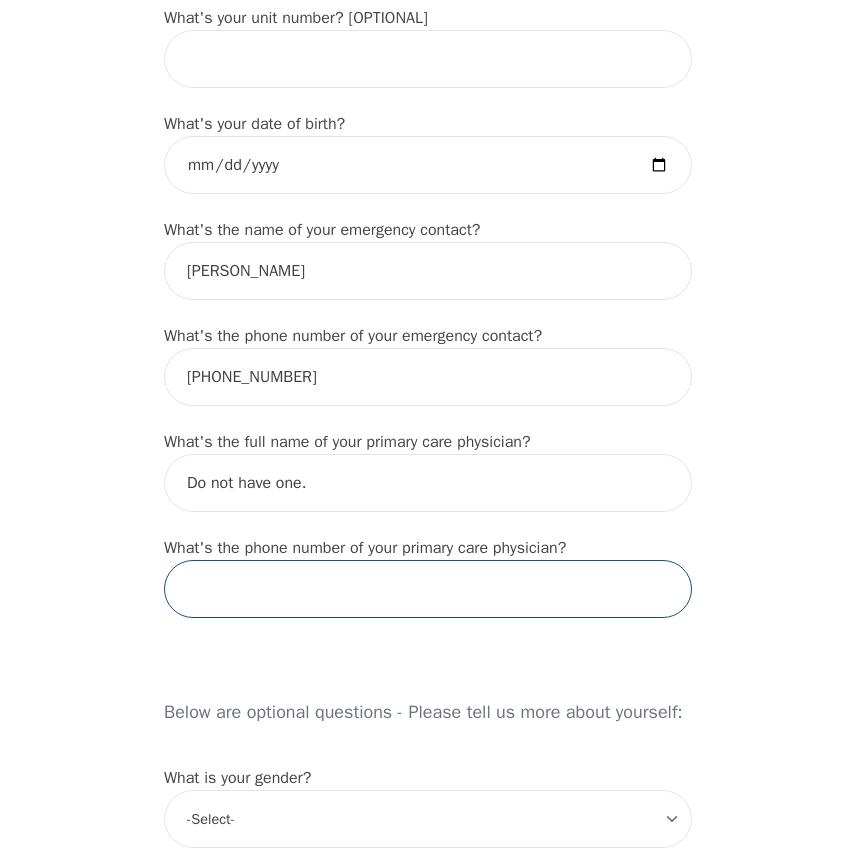click at bounding box center [428, 589] 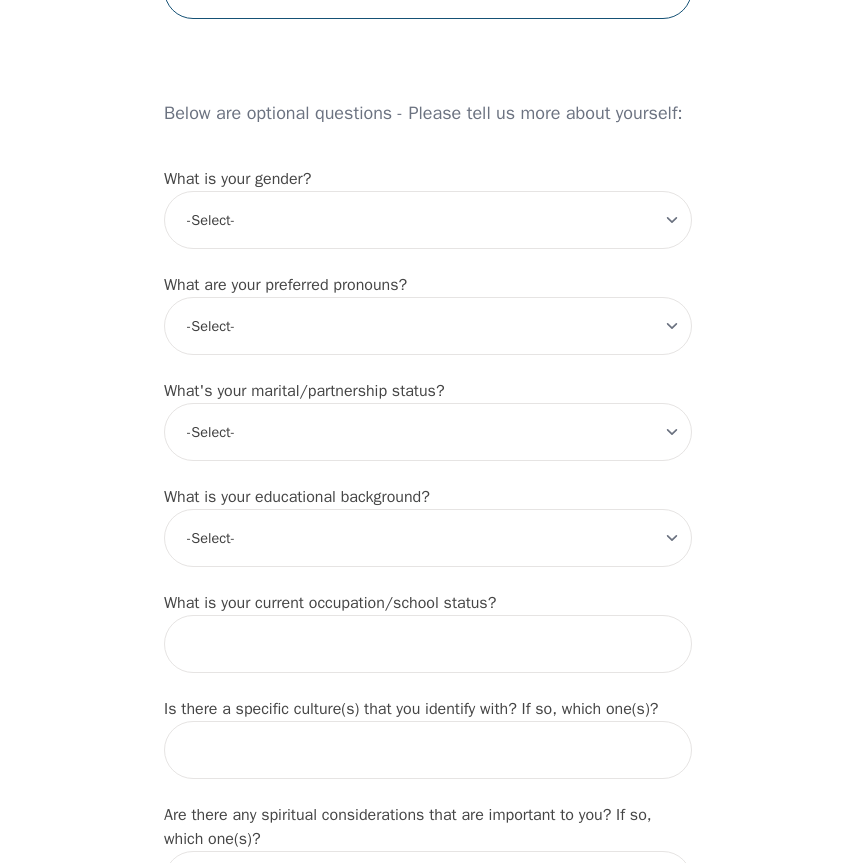 scroll, scrollTop: 1562, scrollLeft: 0, axis: vertical 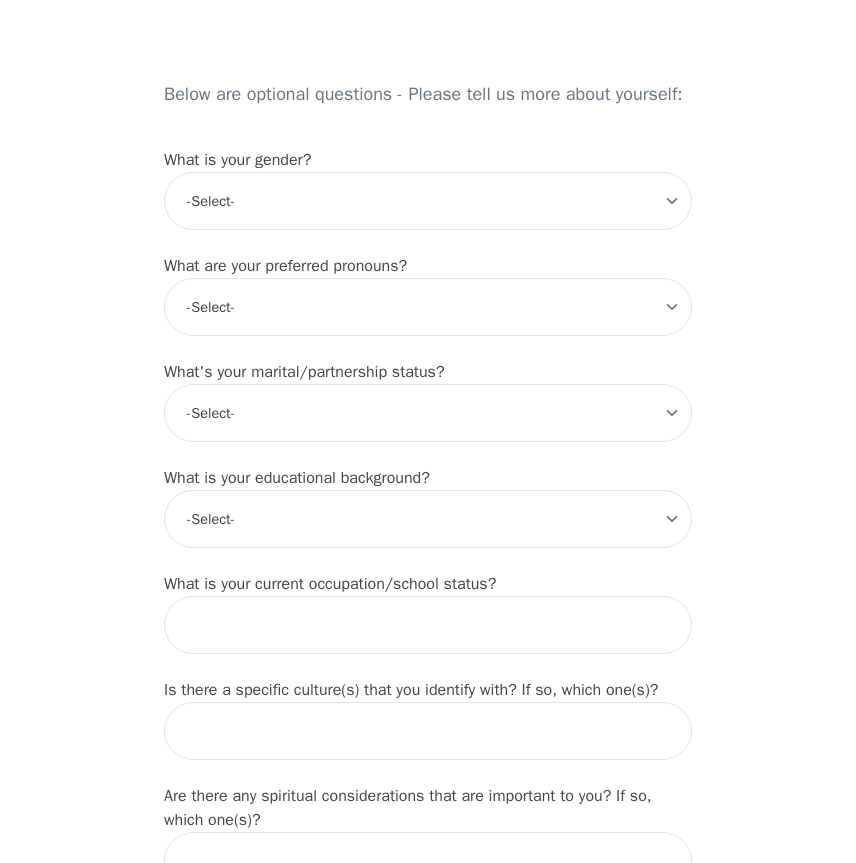 type on "Do not have one." 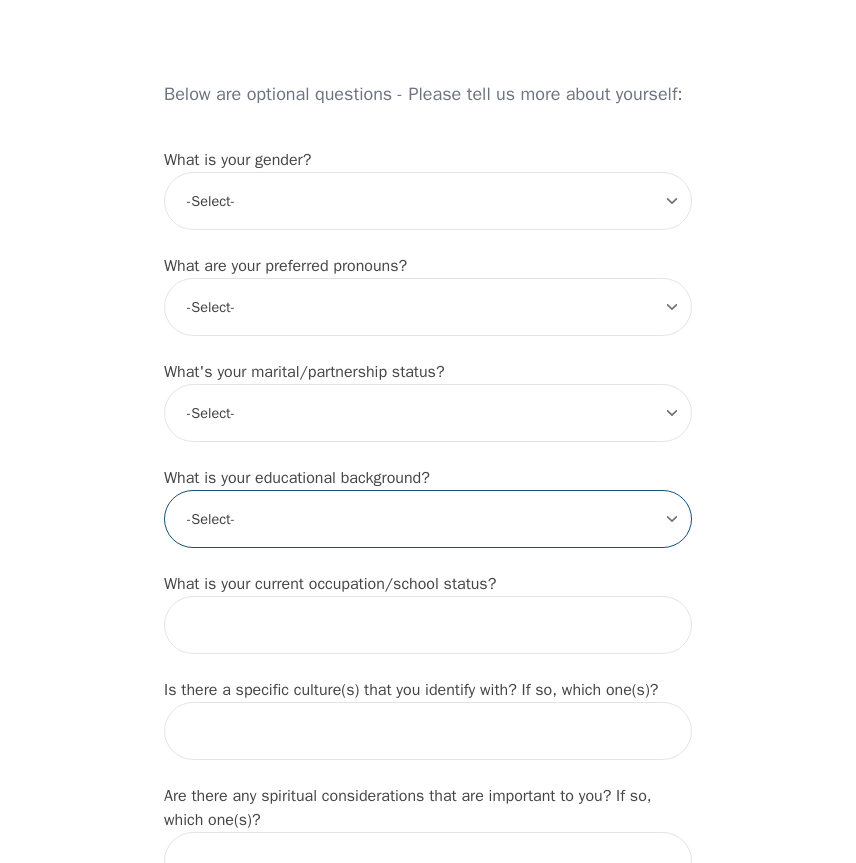 click on "-Select- Less than high school High school Associate degree Bachelor degree Master's degree Professional degree Doctorial degree" at bounding box center (428, 519) 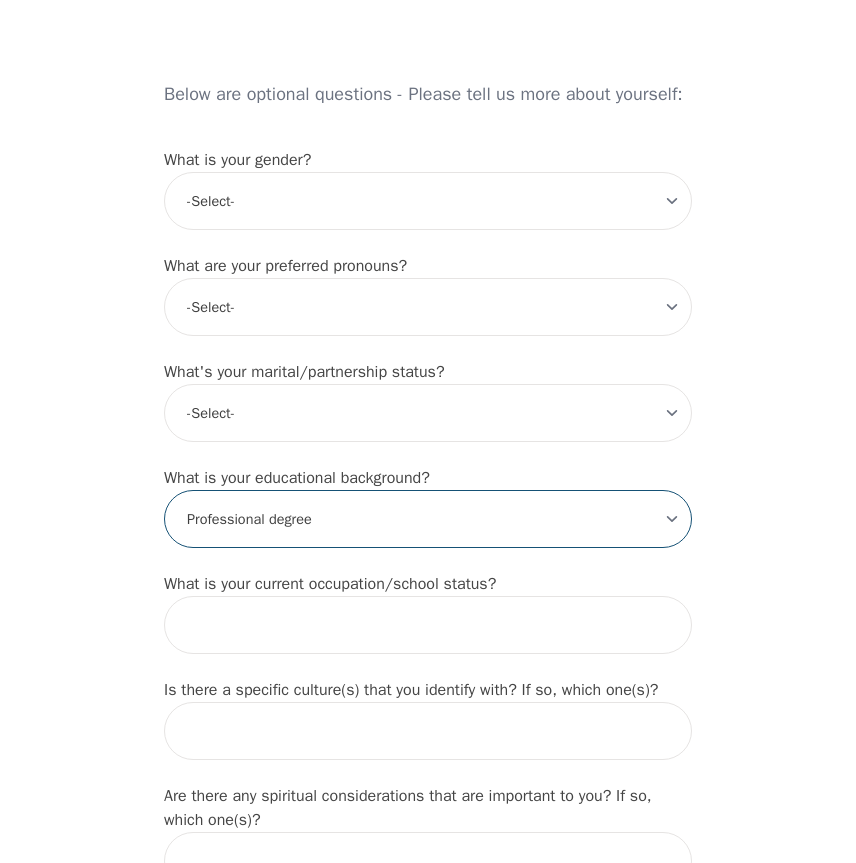 click on "-Select- Less than high school High school Associate degree Bachelor degree Master's degree Professional degree Doctorial degree" at bounding box center [428, 519] 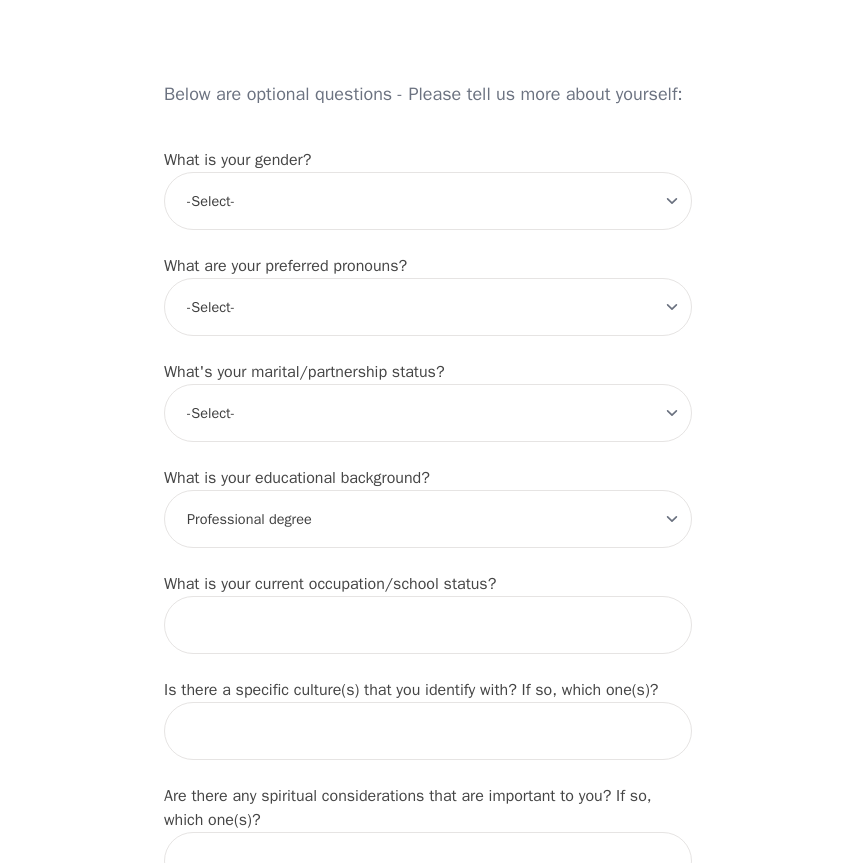 click on "Intake Assessment for [PERSON_NAME] Part 1 of 2: Tell Us About Yourself Please complete the following information before your initial session. This step is crucial to kickstart your therapeutic journey with your therapist: What's your first name? (This will be the name on your insurance receipt) [PERSON_NAME] What's your last name? [PERSON_NAME] What's your preferred name? [OPTIONAL] What's your email? [EMAIL_ADDRESS][DOMAIN_NAME] What's your phone number? [PHONE_NUMBER] What's your address? [STREET_ADDRESS] What's your unit number? [OPTIONAL] What's your date of birth? [DEMOGRAPHIC_DATA] What's the name of your emergency contact? [PERSON_NAME] What's the phone number of your emergency contact? [PHONE_NUMBER] What's the full name of your primary care physician? Do not have one. What's the phone number of your primary care physician? Do not have one. Below are optional questions - Please tell us more about yourself: What is your gender? -Select- [DEMOGRAPHIC_DATA] [DEMOGRAPHIC_DATA] [DEMOGRAPHIC_DATA] [DEMOGRAPHIC_DATA] [DEMOGRAPHIC_DATA] prefer_not_to_say" at bounding box center [428, -53] 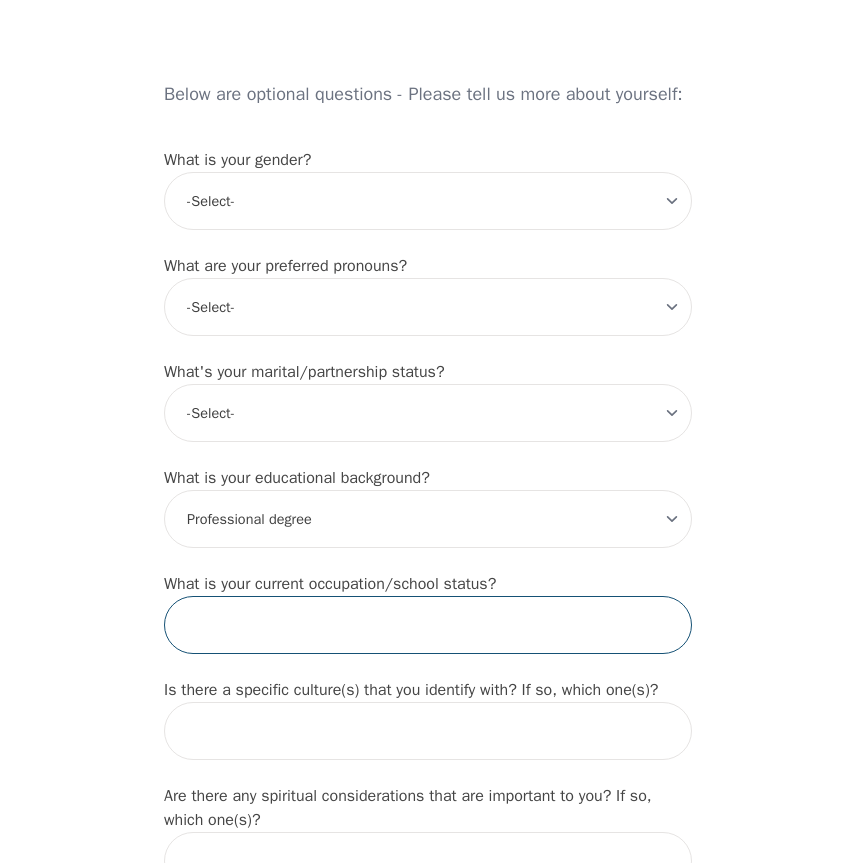 click at bounding box center [428, 625] 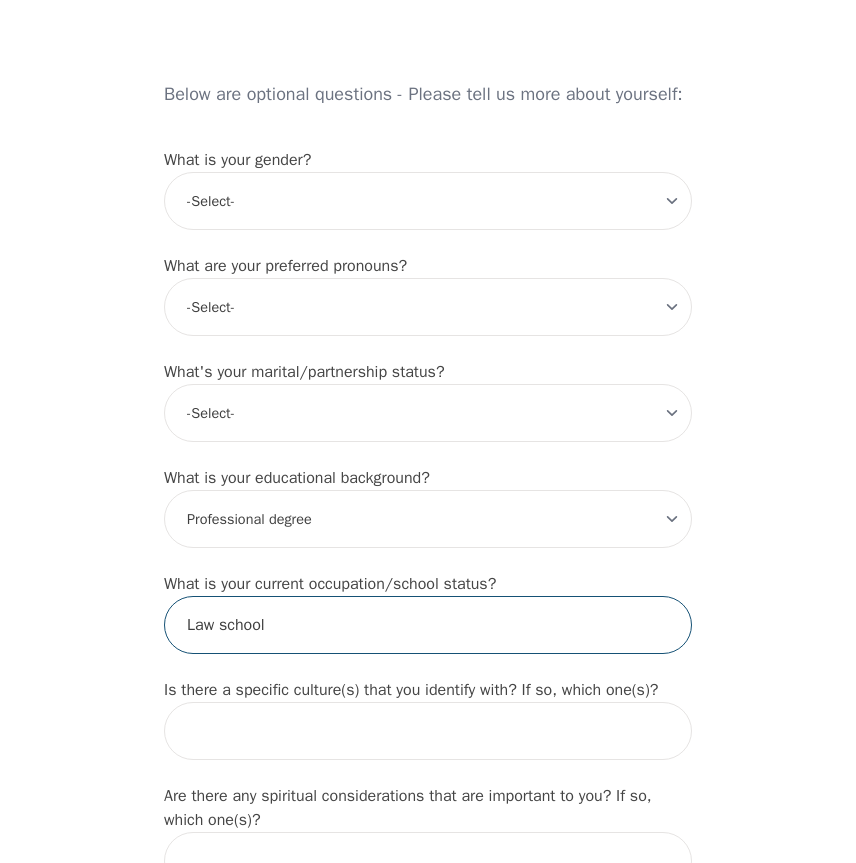 type on "Law school" 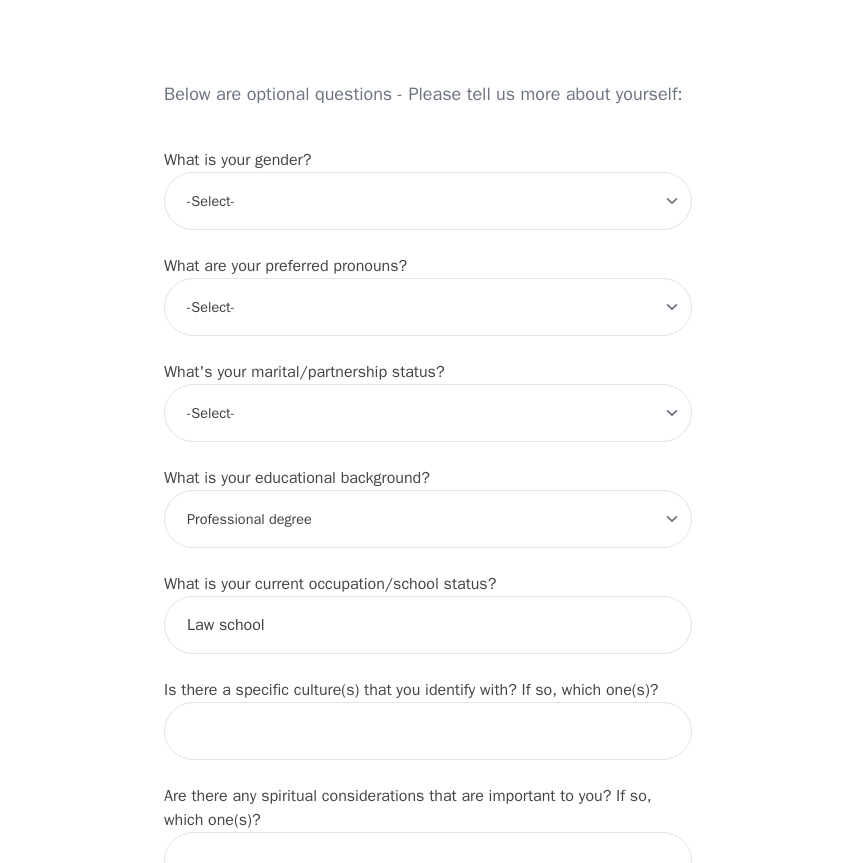 click on "Intake Assessment for [PERSON_NAME] Part 1 of 2: Tell Us About Yourself Please complete the following information before your initial session. This step is crucial to kickstart your therapeutic journey with your therapist: What's your first name? (This will be the name on your insurance receipt) [PERSON_NAME] What's your last name? [PERSON_NAME] What's your preferred name? [OPTIONAL] What's your email? [EMAIL_ADDRESS][DOMAIN_NAME] What's your phone number? [PHONE_NUMBER] What's your address? [STREET_ADDRESS] What's your unit number? [OPTIONAL] What's your date of birth? [DEMOGRAPHIC_DATA] What's the name of your emergency contact? [PERSON_NAME] What's the phone number of your emergency contact? [PHONE_NUMBER] What's the full name of your primary care physician? Do not have one. What's the phone number of your primary care physician? Do not have one. Below are optional questions - Please tell us more about yourself: What is your gender? -Select- [DEMOGRAPHIC_DATA] [DEMOGRAPHIC_DATA] [DEMOGRAPHIC_DATA] [DEMOGRAPHIC_DATA] [DEMOGRAPHIC_DATA] prefer_not_to_say" at bounding box center [428, -53] 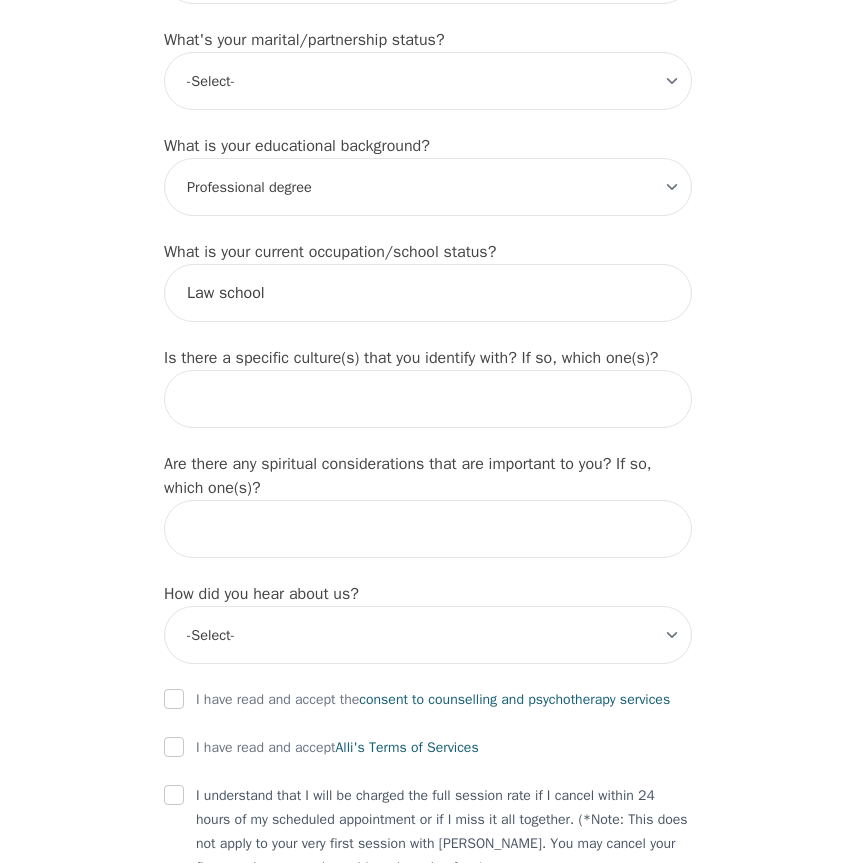 scroll, scrollTop: 1929, scrollLeft: 0, axis: vertical 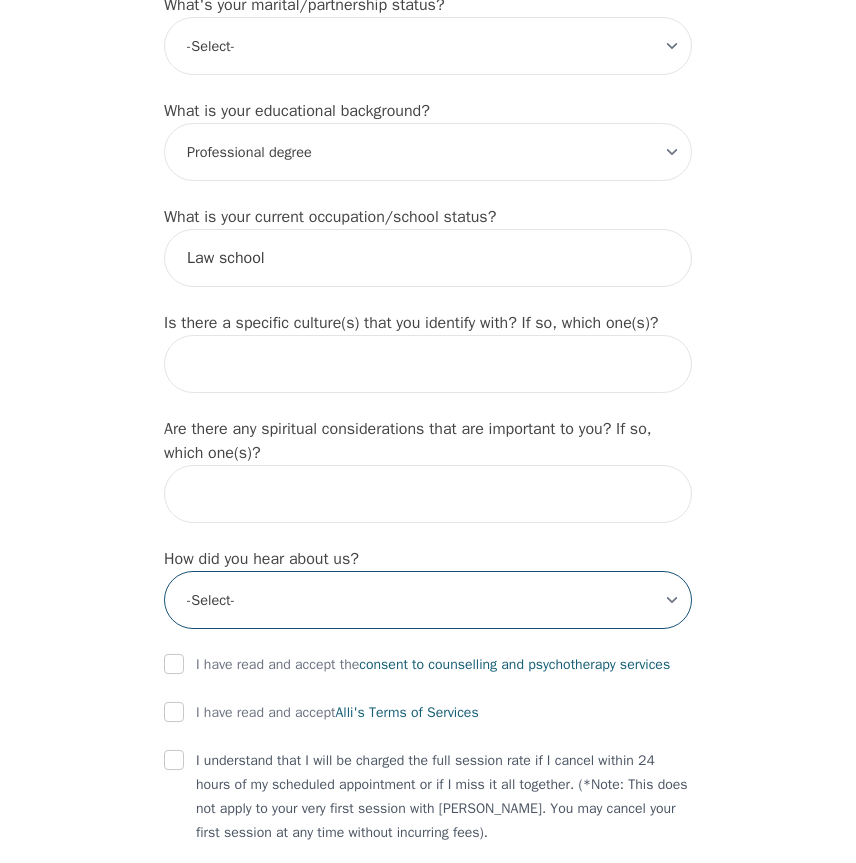 click on "-Select- Physician/Specialist Friend Facebook Instagram Google Search Google Ads Facebook/Instagram Ads Other" at bounding box center (428, 600) 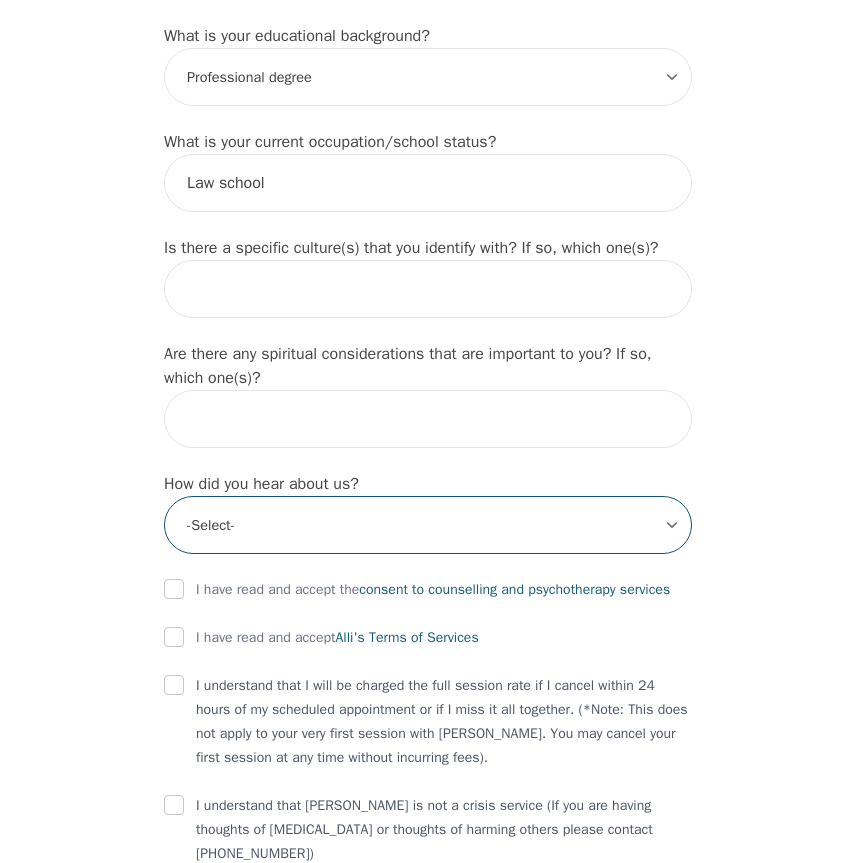 scroll, scrollTop: 2010, scrollLeft: 0, axis: vertical 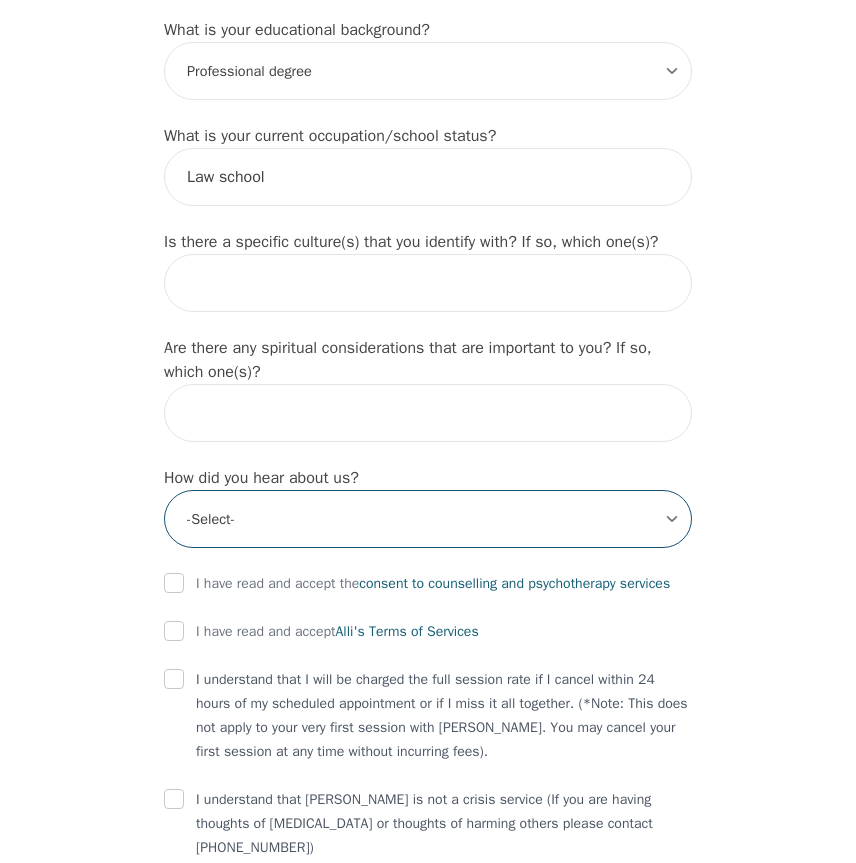 click on "-Select- Physician/Specialist Friend Facebook Instagram Google Search Google Ads Facebook/Instagram Ads Other" at bounding box center (428, 519) 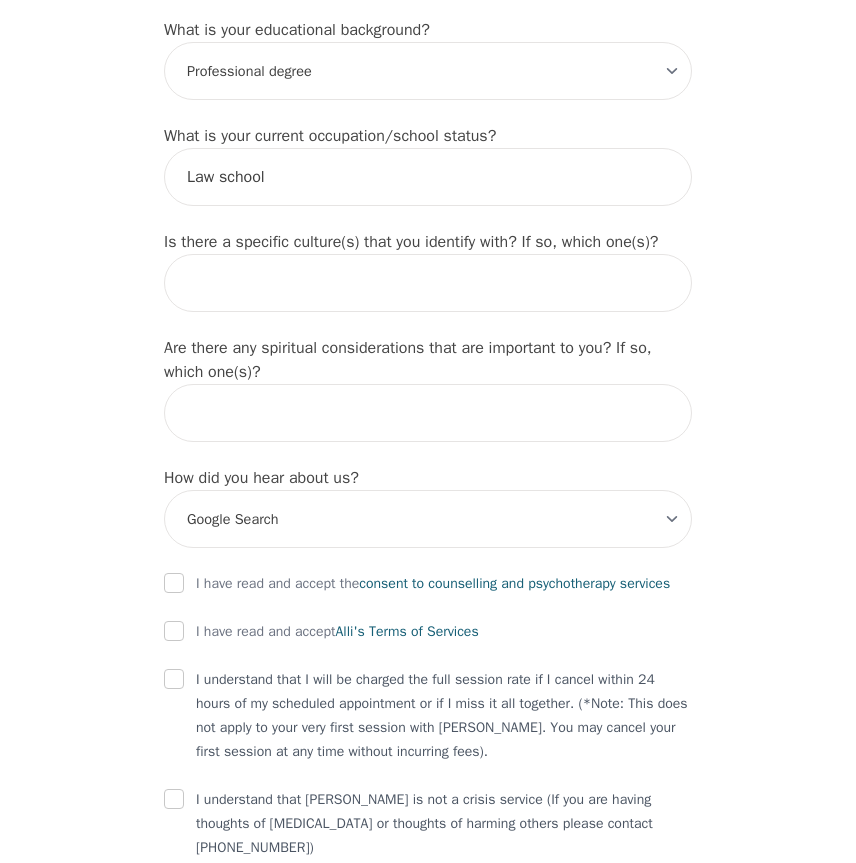 click on "Intake Assessment for [PERSON_NAME] Part 1 of 2: Tell Us About Yourself Please complete the following information before your initial session. This step is crucial to kickstart your therapeutic journey with your therapist: What's your first name? (This will be the name on your insurance receipt) [PERSON_NAME] What's your last name? [PERSON_NAME] What's your preferred name? [OPTIONAL] What's your email? [EMAIL_ADDRESS][DOMAIN_NAME] What's your phone number? [PHONE_NUMBER] What's your address? [STREET_ADDRESS] What's your unit number? [OPTIONAL] What's your date of birth? [DEMOGRAPHIC_DATA] What's the name of your emergency contact? [PERSON_NAME] What's the phone number of your emergency contact? [PHONE_NUMBER] What's the full name of your primary care physician? Do not have one. What's the phone number of your primary care physician? Do not have one. Below are optional questions - Please tell us more about yourself: What is your gender? -Select- [DEMOGRAPHIC_DATA] [DEMOGRAPHIC_DATA] [DEMOGRAPHIC_DATA] [DEMOGRAPHIC_DATA] [DEMOGRAPHIC_DATA] prefer_not_to_say" at bounding box center [428, -501] 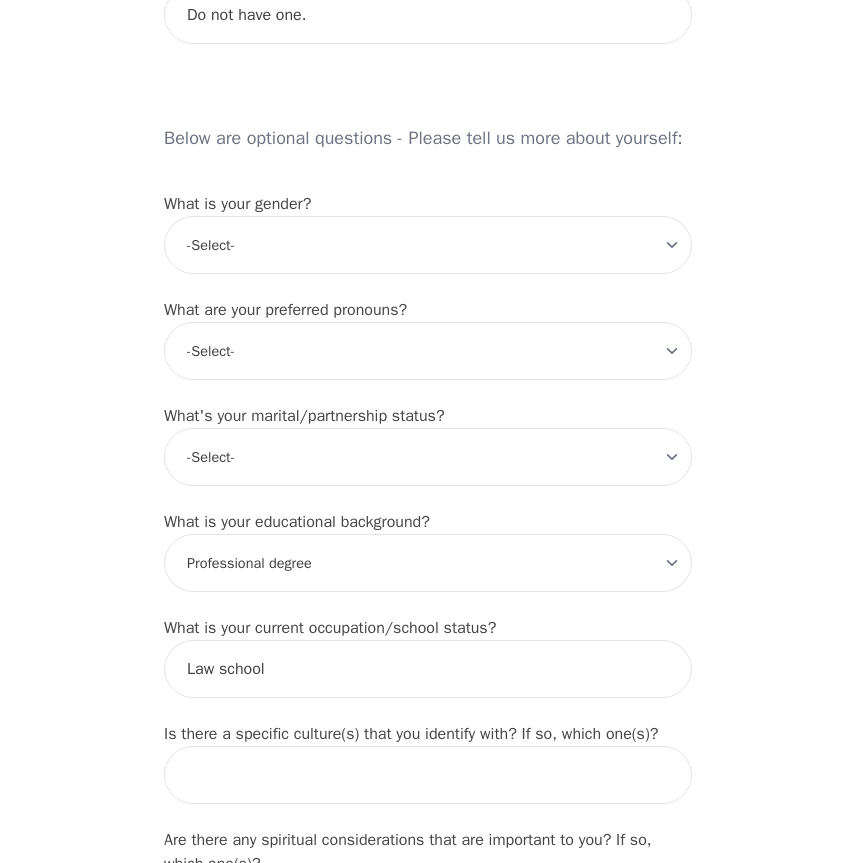 scroll, scrollTop: 1473, scrollLeft: 0, axis: vertical 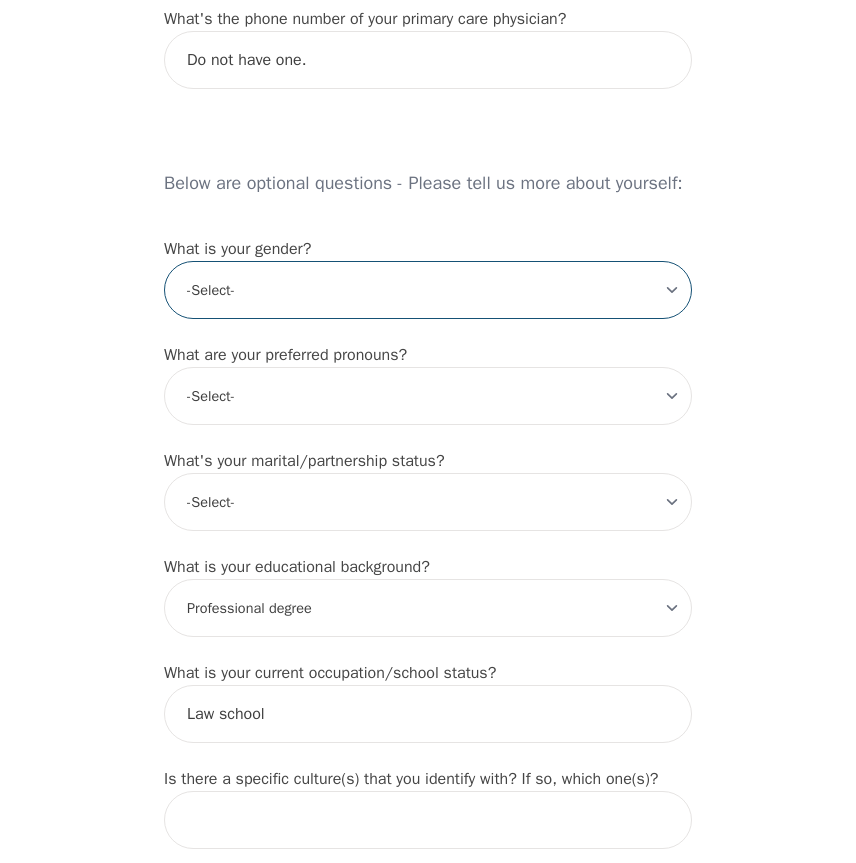 click on "-Select- [DEMOGRAPHIC_DATA] [DEMOGRAPHIC_DATA] [DEMOGRAPHIC_DATA] [DEMOGRAPHIC_DATA] [DEMOGRAPHIC_DATA] prefer_not_to_say" at bounding box center [428, 290] 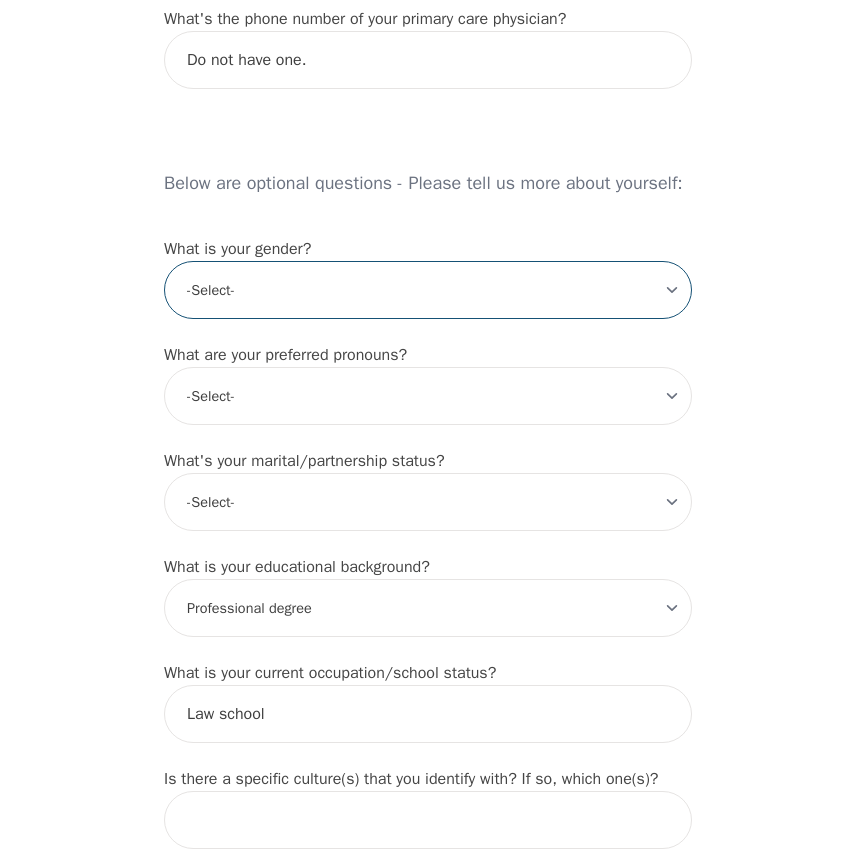 select on "[DEMOGRAPHIC_DATA]" 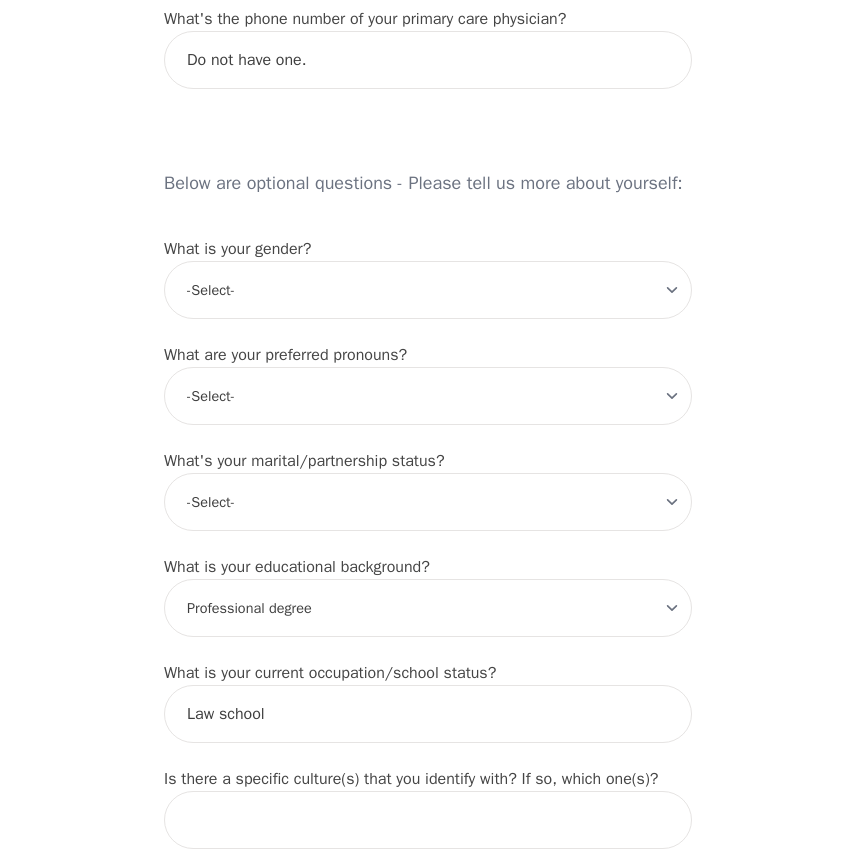 click on "Intake Assessment for [PERSON_NAME] Part 1 of 2: Tell Us About Yourself Please complete the following information before your initial session. This step is crucial to kickstart your therapeutic journey with your therapist: What's your first name? (This will be the name on your insurance receipt) [PERSON_NAME] What's your last name? [PERSON_NAME] What's your preferred name? [OPTIONAL] What's your email? [EMAIL_ADDRESS][DOMAIN_NAME] What's your phone number? [PHONE_NUMBER] What's your address? [STREET_ADDRESS] What's your unit number? [OPTIONAL] What's your date of birth? [DEMOGRAPHIC_DATA] What's the name of your emergency contact? [PERSON_NAME] What's the phone number of your emergency contact? [PHONE_NUMBER] What's the full name of your primary care physician? Do not have one. What's the phone number of your primary care physician? Do not have one. Below are optional questions - Please tell us more about yourself: What is your gender? -Select- [DEMOGRAPHIC_DATA] [DEMOGRAPHIC_DATA] [DEMOGRAPHIC_DATA] [DEMOGRAPHIC_DATA] [DEMOGRAPHIC_DATA] prefer_not_to_say" at bounding box center [428, 36] 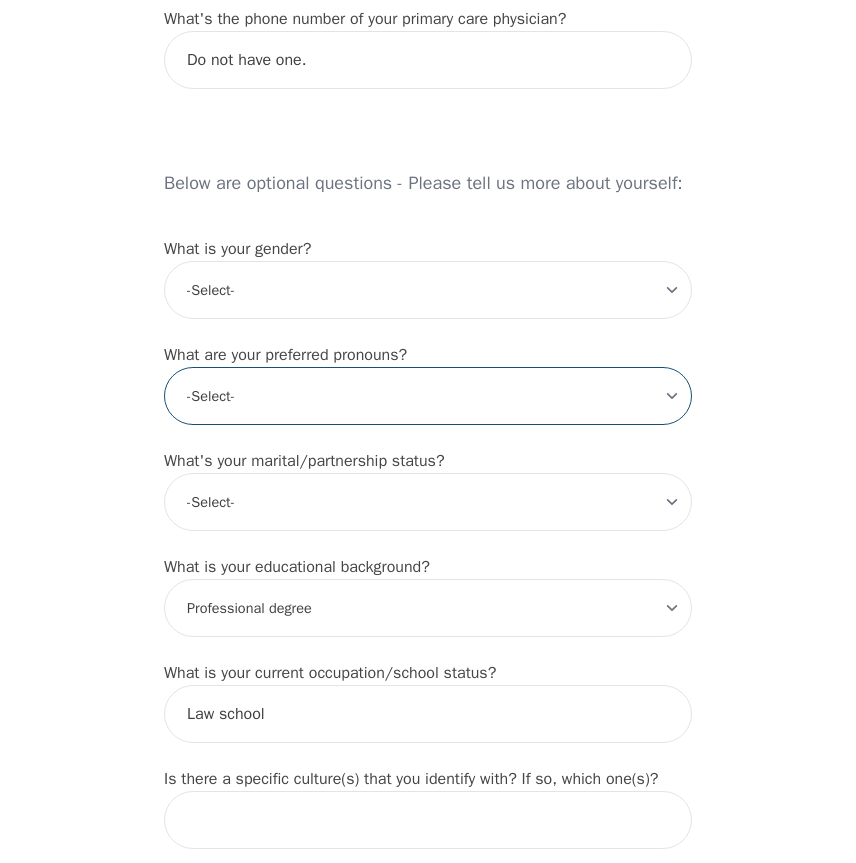 click on "-Select- he/him she/her they/them ze/zir xe/xem ey/em ve/ver tey/ter e/e per/per prefer_not_to_say" at bounding box center (428, 396) 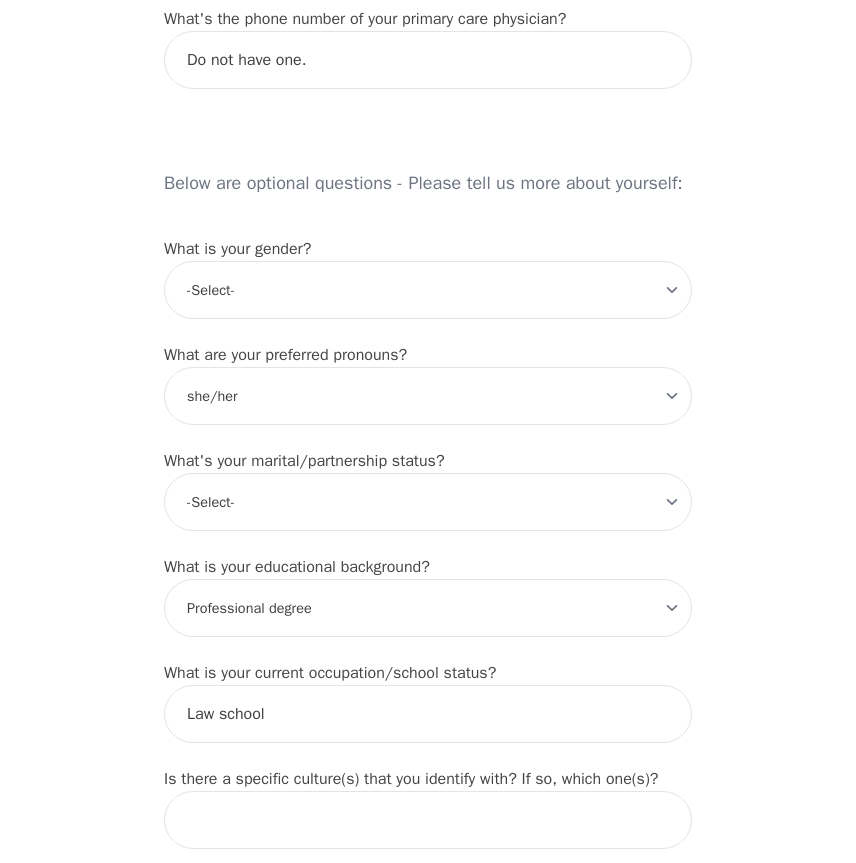 click on "Intake Assessment for [PERSON_NAME] Part 1 of 2: Tell Us About Yourself Please complete the following information before your initial session. This step is crucial to kickstart your therapeutic journey with your therapist: What's your first name? (This will be the name on your insurance receipt) [PERSON_NAME] What's your last name? [PERSON_NAME] What's your preferred name? [OPTIONAL] What's your email? [EMAIL_ADDRESS][DOMAIN_NAME] What's your phone number? [PHONE_NUMBER] What's your address? [STREET_ADDRESS] What's your unit number? [OPTIONAL] What's your date of birth? [DEMOGRAPHIC_DATA] What's the name of your emergency contact? [PERSON_NAME] What's the phone number of your emergency contact? [PHONE_NUMBER] What's the full name of your primary care physician? Do not have one. What's the phone number of your primary care physician? Do not have one. Below are optional questions - Please tell us more about yourself: What is your gender? -Select- [DEMOGRAPHIC_DATA] [DEMOGRAPHIC_DATA] [DEMOGRAPHIC_DATA] [DEMOGRAPHIC_DATA] [DEMOGRAPHIC_DATA] prefer_not_to_say" at bounding box center [428, 36] 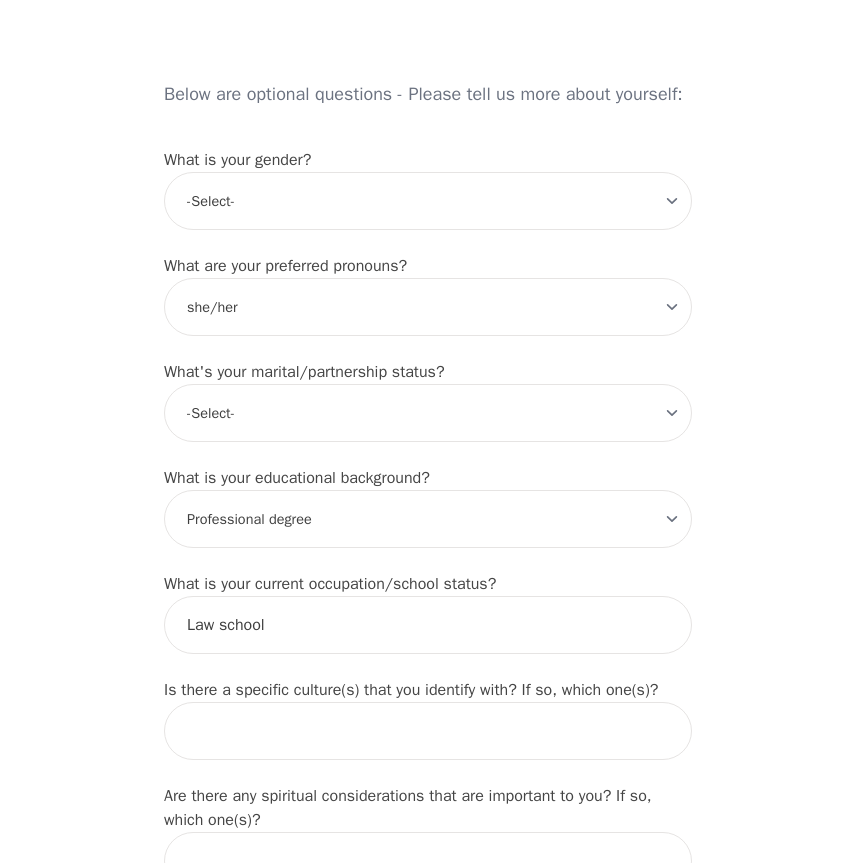 scroll, scrollTop: 1563, scrollLeft: 0, axis: vertical 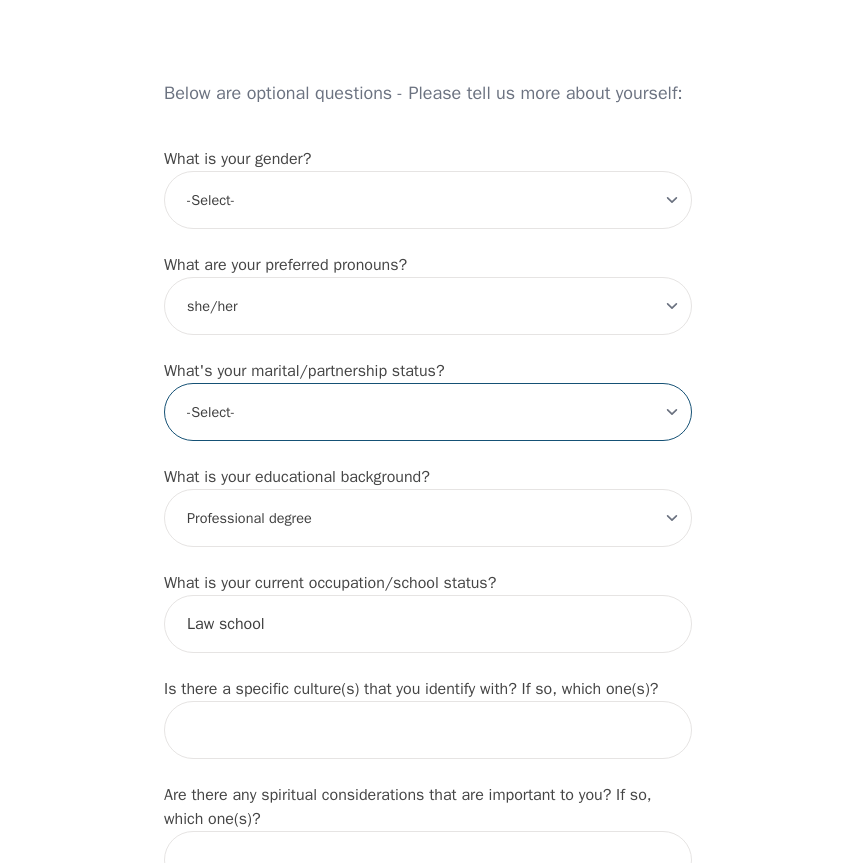 click on "-Select- Single Partnered Married Common Law Widowed Separated Divorced" at bounding box center [428, 412] 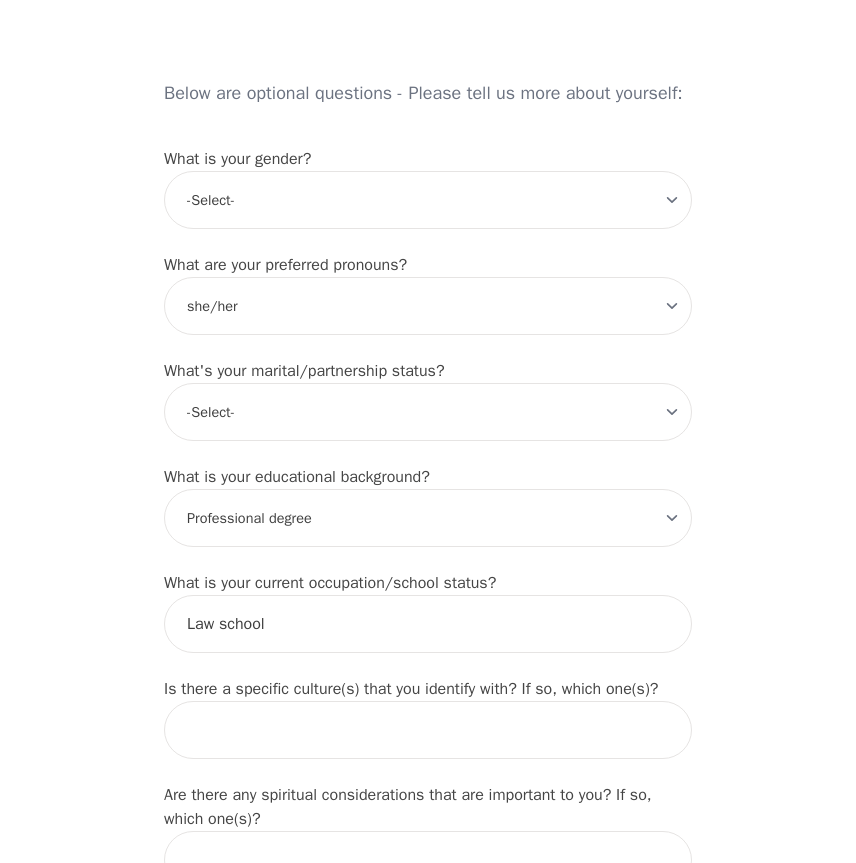 click on "Intake Assessment for [PERSON_NAME] Part 1 of 2: Tell Us About Yourself Please complete the following information before your initial session. This step is crucial to kickstart your therapeutic journey with your therapist: What's your first name? (This will be the name on your insurance receipt) [PERSON_NAME] What's your last name? [PERSON_NAME] What's your preferred name? [OPTIONAL] What's your email? [EMAIL_ADDRESS][DOMAIN_NAME] What's your phone number? [PHONE_NUMBER] What's your address? [STREET_ADDRESS] What's your unit number? [OPTIONAL] What's your date of birth? [DEMOGRAPHIC_DATA] What's the name of your emergency contact? [PERSON_NAME] What's the phone number of your emergency contact? [PHONE_NUMBER] What's the full name of your primary care physician? Do not have one. What's the phone number of your primary care physician? Do not have one. Below are optional questions - Please tell us more about yourself: What is your gender? -Select- [DEMOGRAPHIC_DATA] [DEMOGRAPHIC_DATA] [DEMOGRAPHIC_DATA] [DEMOGRAPHIC_DATA] [DEMOGRAPHIC_DATA] prefer_not_to_say" at bounding box center [428, -54] 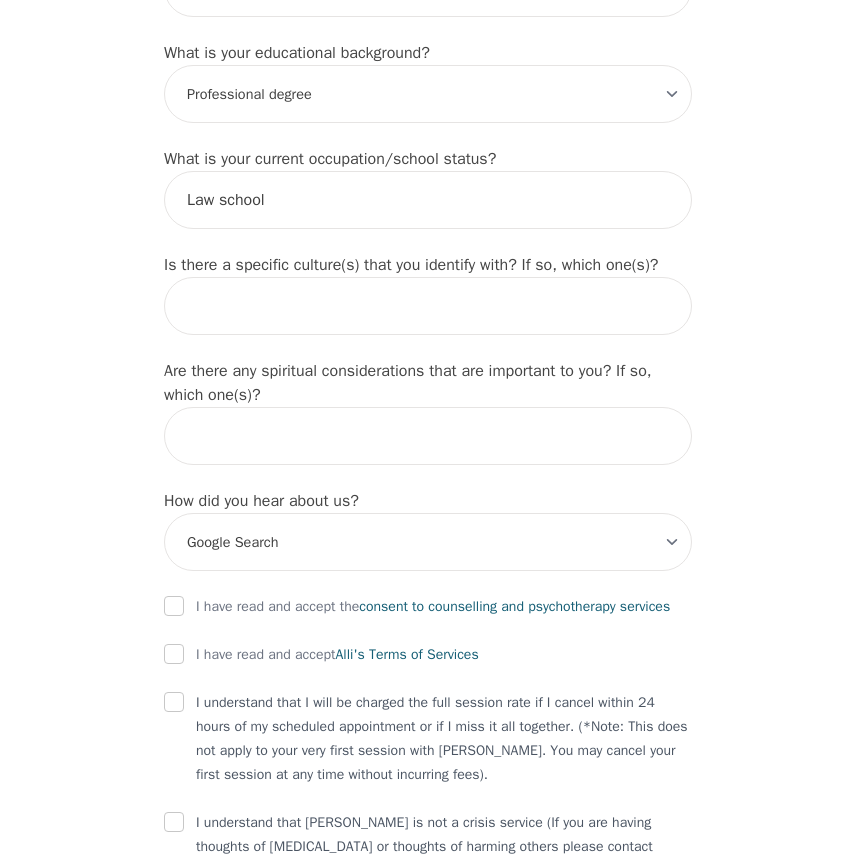 scroll, scrollTop: 2178, scrollLeft: 0, axis: vertical 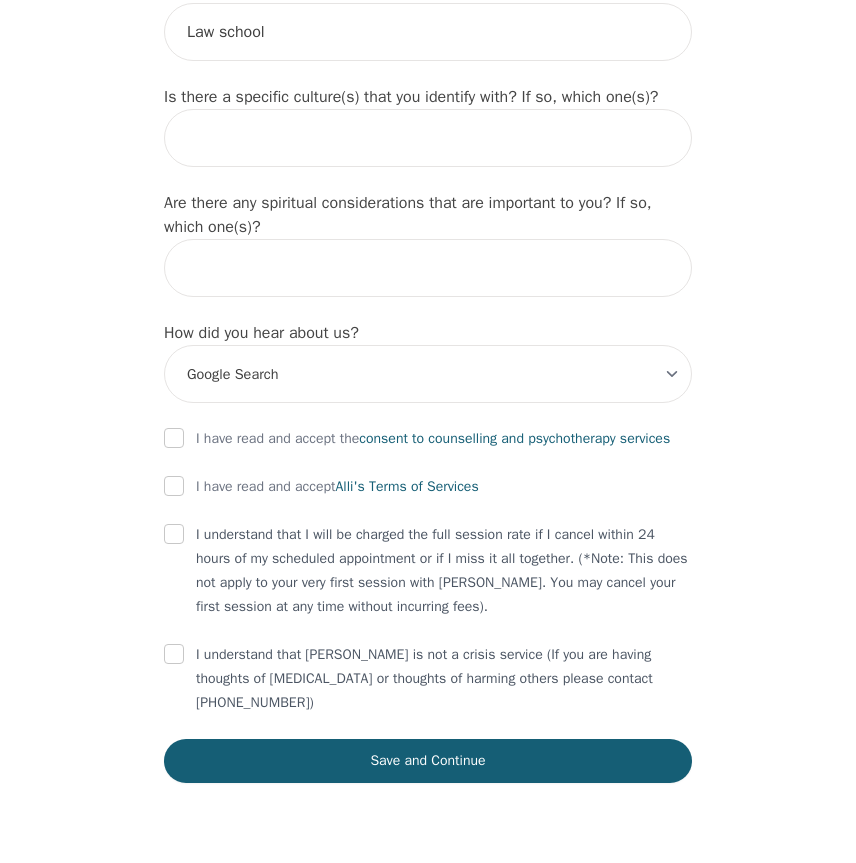 click on "I have read and accept the  consent to counselling and [MEDICAL_DATA] services" at bounding box center (433, 439) 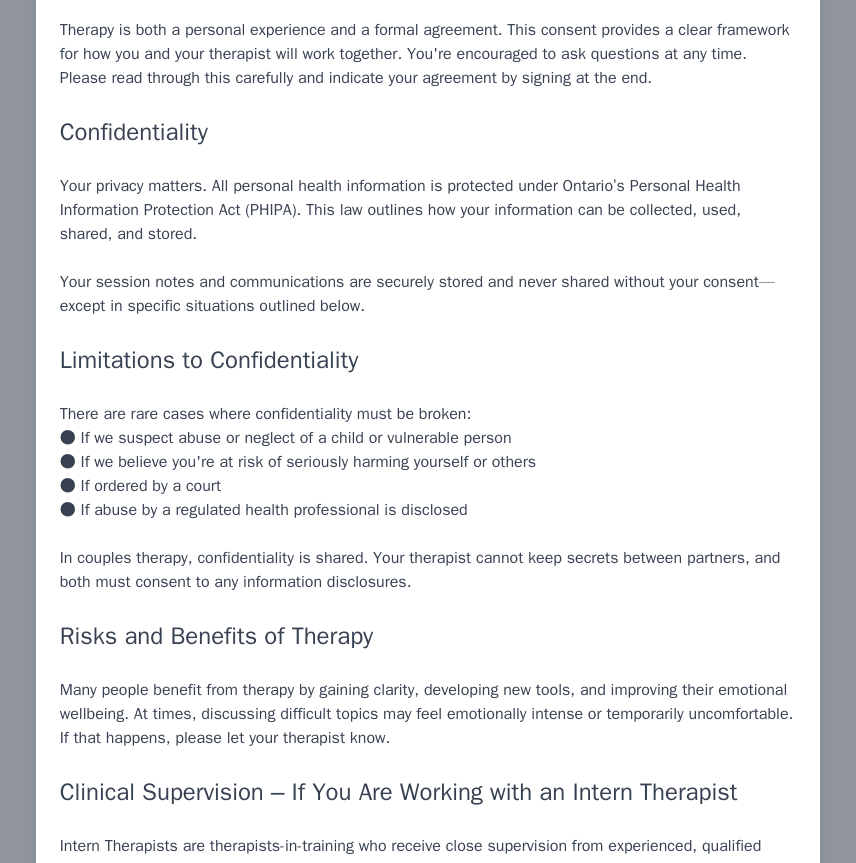 scroll, scrollTop: 240, scrollLeft: 0, axis: vertical 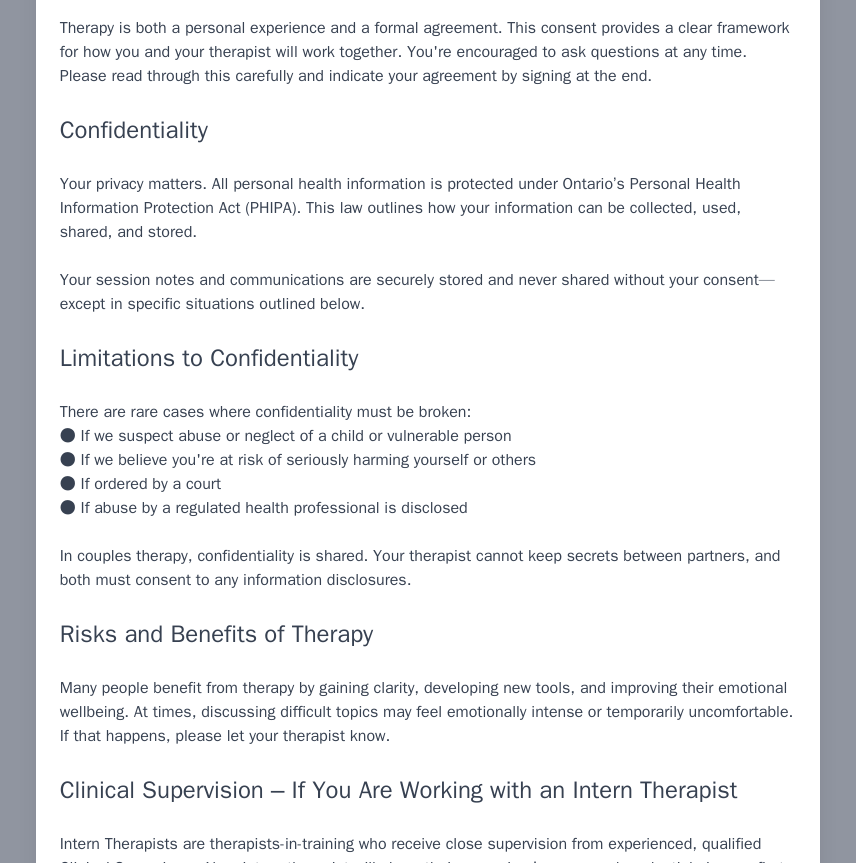 click on "Many people benefit from therapy by gaining clarity, developing new tools, and improving their emotional wellbeing. At times, discussing difficult topics may feel emotionally intense or temporarily uncomfortable. If that happens, please let your therapist know." at bounding box center (428, 712) 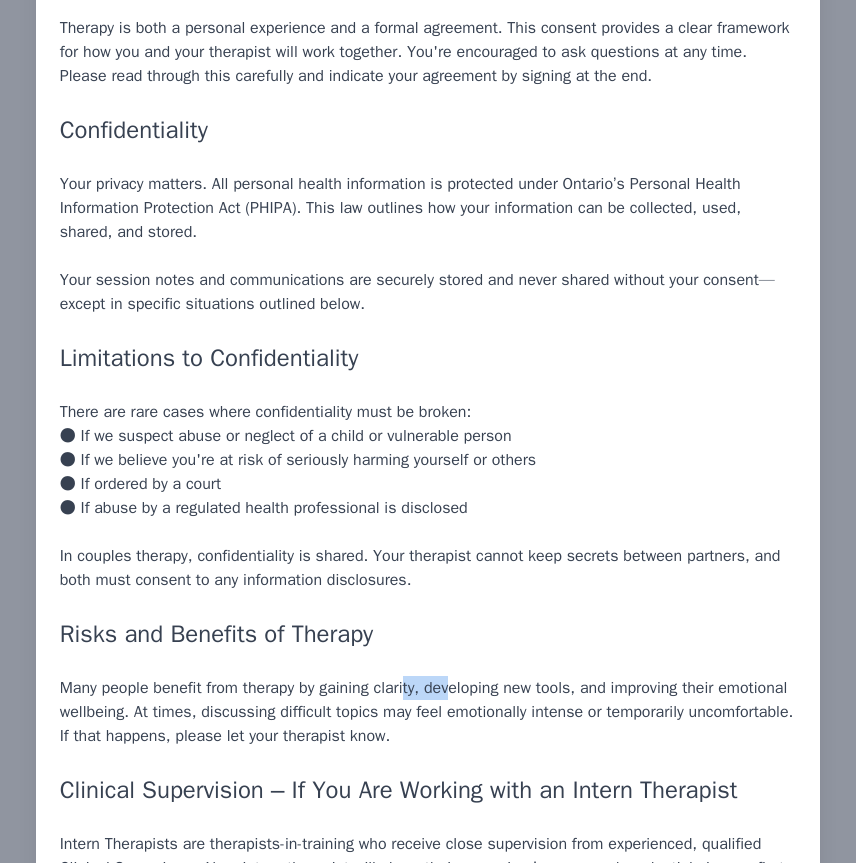 click on "Many people benefit from therapy by gaining clarity, developing new tools, and improving their emotional wellbeing. At times, discussing difficult topics may feel emotionally intense or temporarily uncomfortable. If that happens, please let your therapist know." at bounding box center [428, 712] 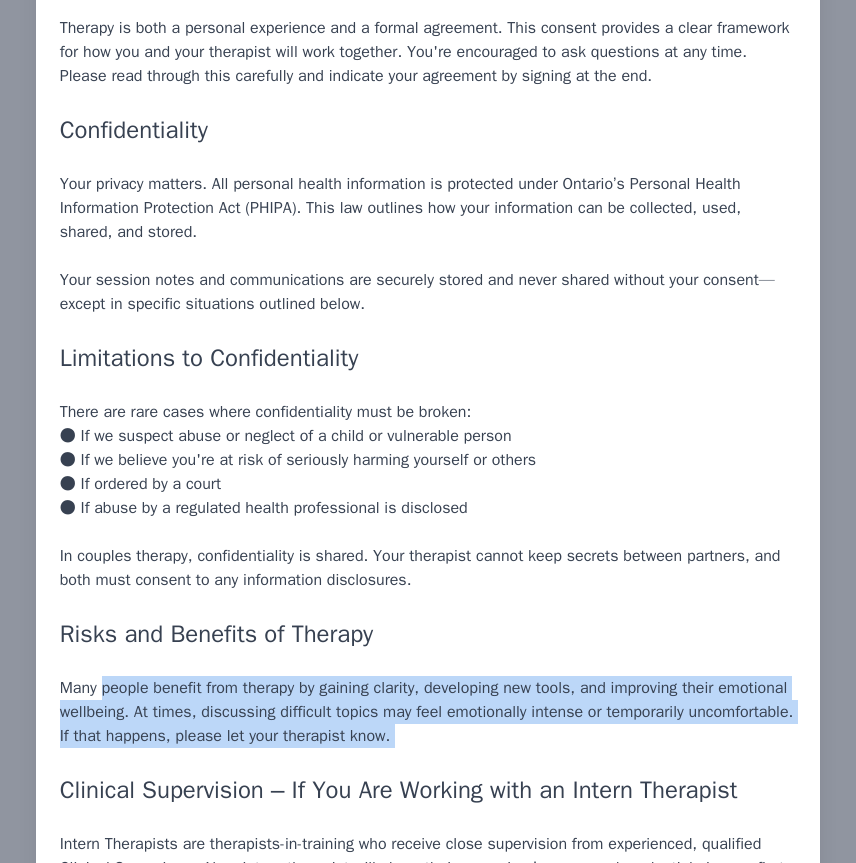 click on "Many people benefit from therapy by gaining clarity, developing new tools, and improving their emotional wellbeing. At times, discussing difficult topics may feel emotionally intense or temporarily uncomfortable. If that happens, please let your therapist know." at bounding box center [428, 712] 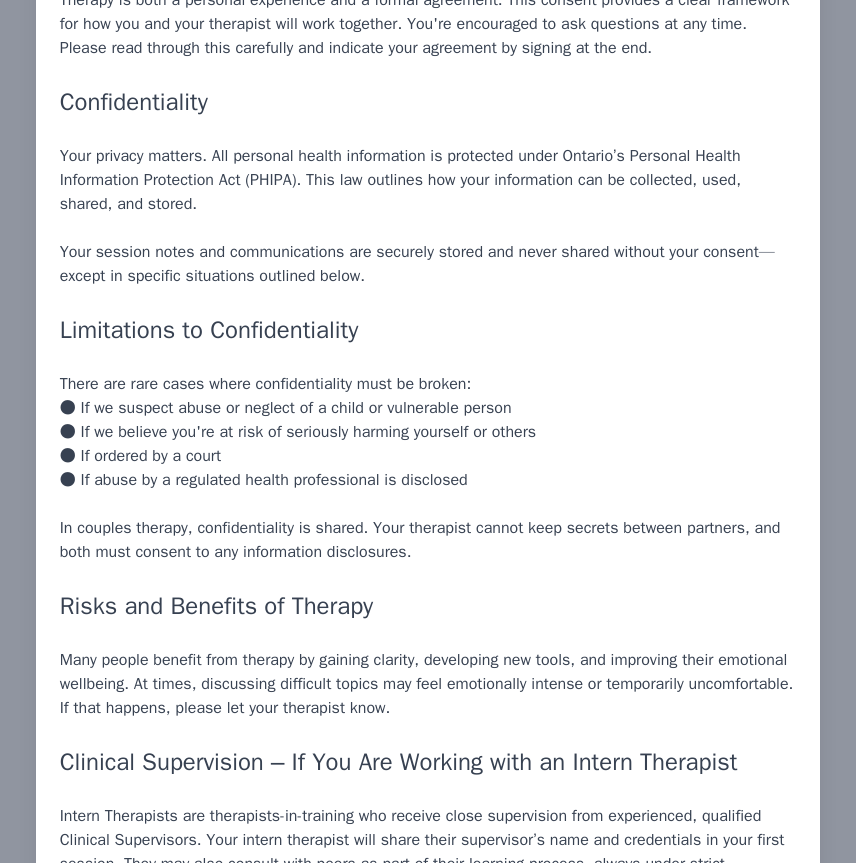 scroll, scrollTop: 279, scrollLeft: 0, axis: vertical 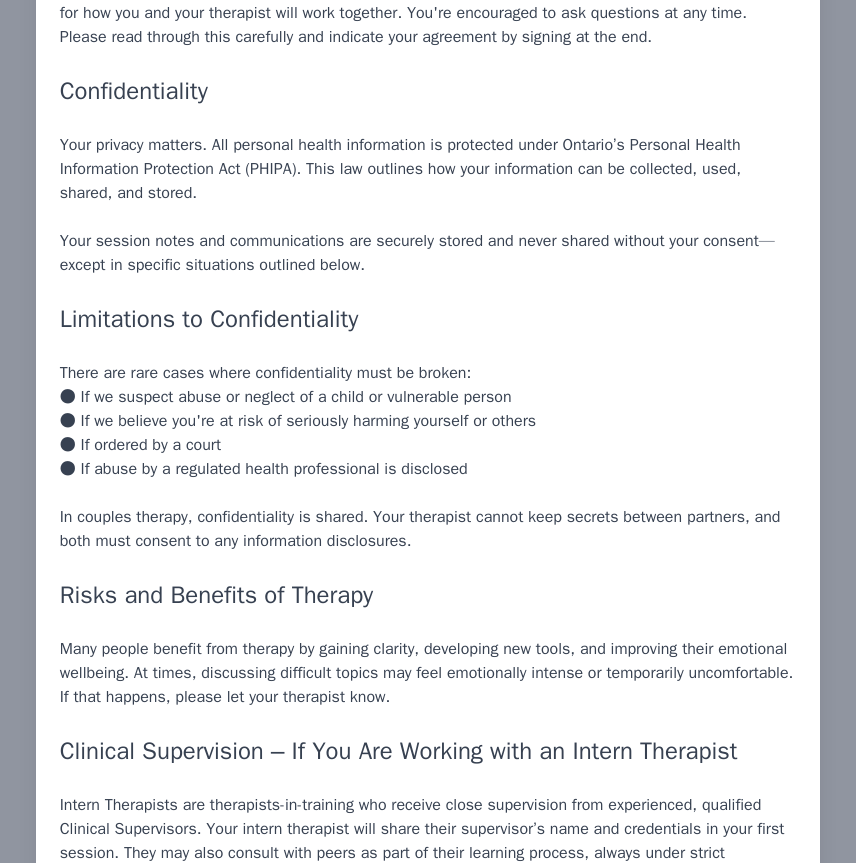 click on "There are rare cases where confidentiality must be broken:
● If we suspect abuse or neglect of a child or vulnerable person
● If we believe you're at risk of seriously harming yourself or others
● If ordered by a court
● If abuse by a regulated health professional is disclosed" at bounding box center [428, 421] 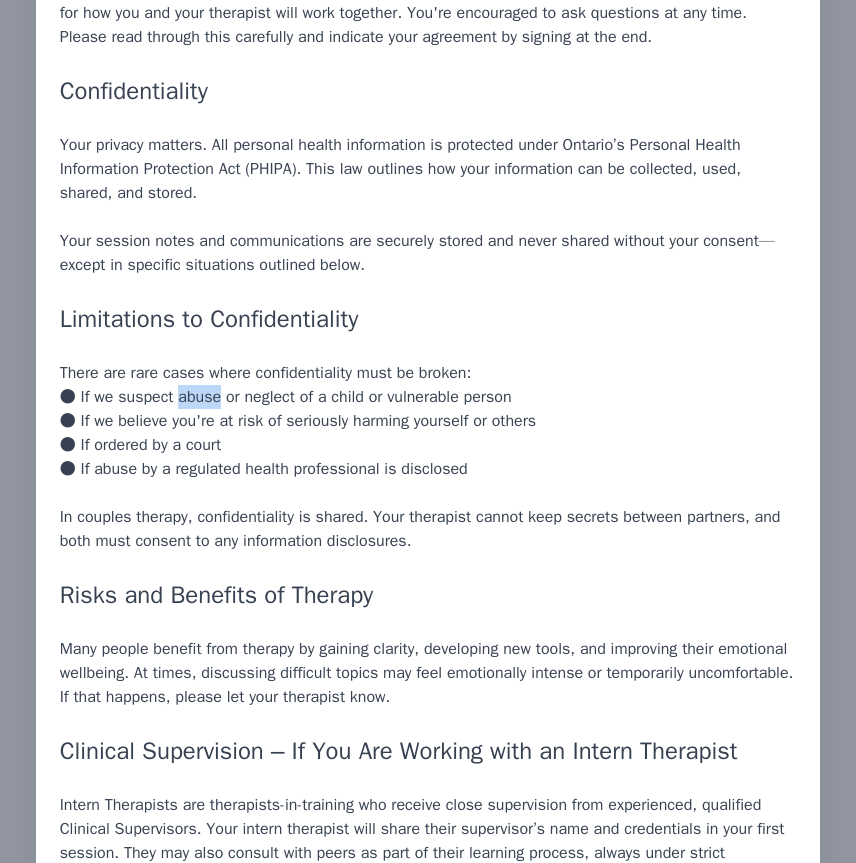 click on "There are rare cases where confidentiality must be broken:
● If we suspect abuse or neglect of a child or vulnerable person
● If we believe you're at risk of seriously harming yourself or others
● If ordered by a court
● If abuse by a regulated health professional is disclosed" at bounding box center (428, 421) 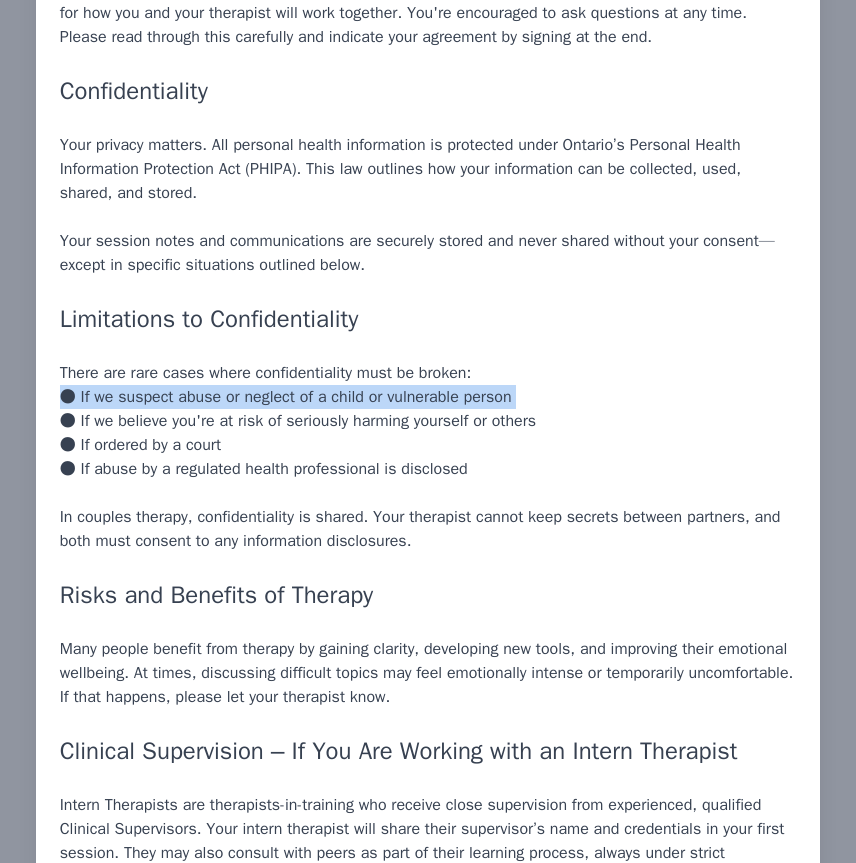 click on "There are rare cases where confidentiality must be broken:
● If we suspect abuse or neglect of a child or vulnerable person
● If we believe you're at risk of seriously harming yourself or others
● If ordered by a court
● If abuse by a regulated health professional is disclosed" at bounding box center [428, 421] 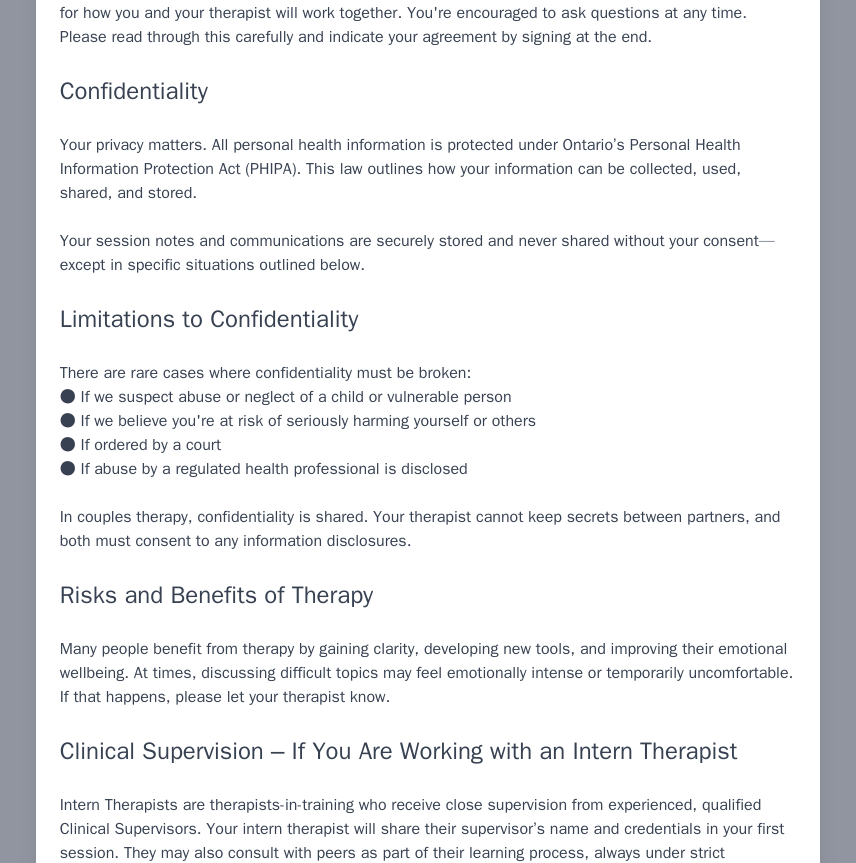 click on "There are rare cases where confidentiality must be broken:
● If we suspect abuse or neglect of a child or vulnerable person
● If we believe you're at risk of seriously harming yourself or others
● If ordered by a court
● If abuse by a regulated health professional is disclosed" at bounding box center [428, 421] 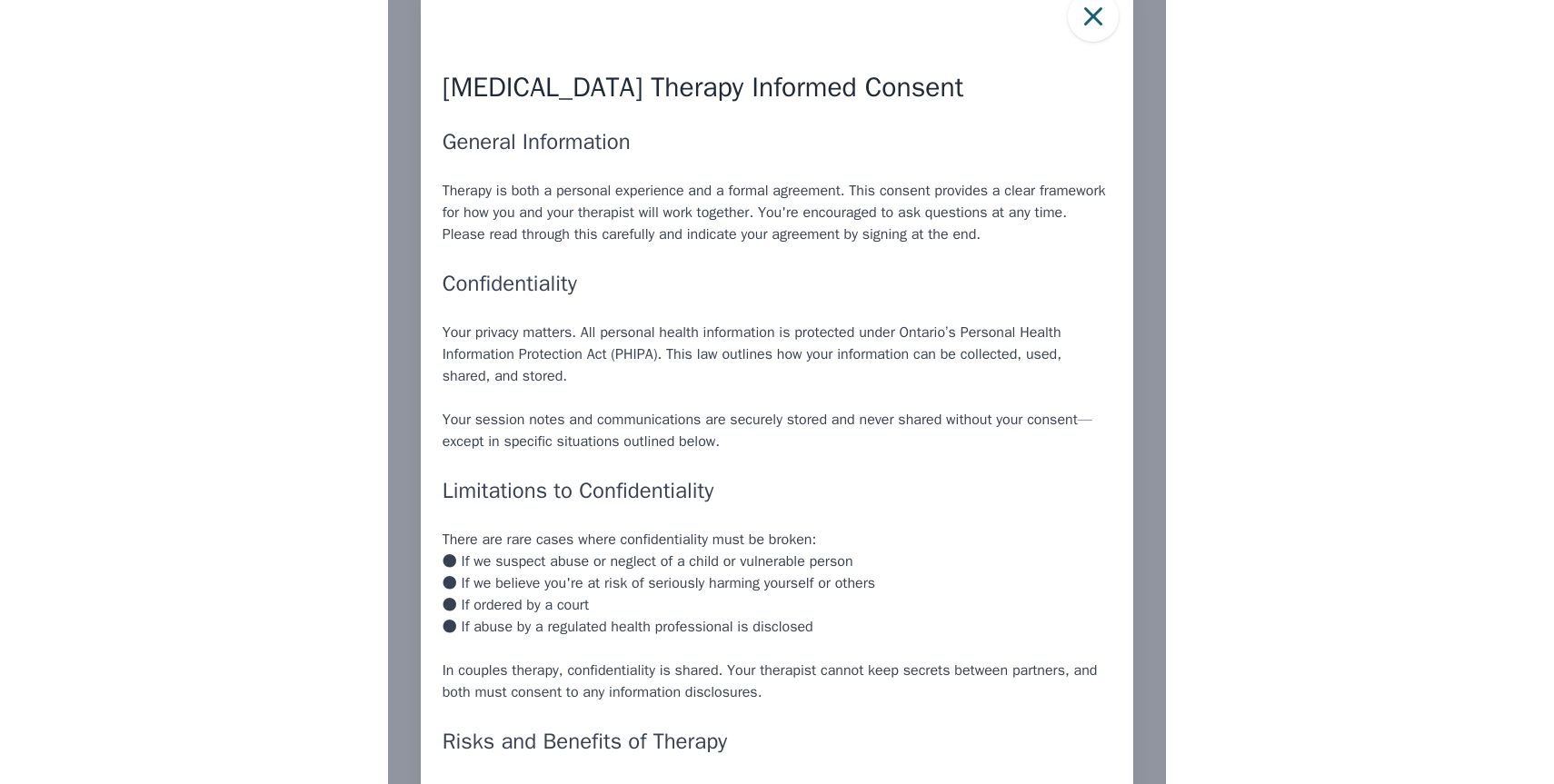 scroll, scrollTop: 0, scrollLeft: 0, axis: both 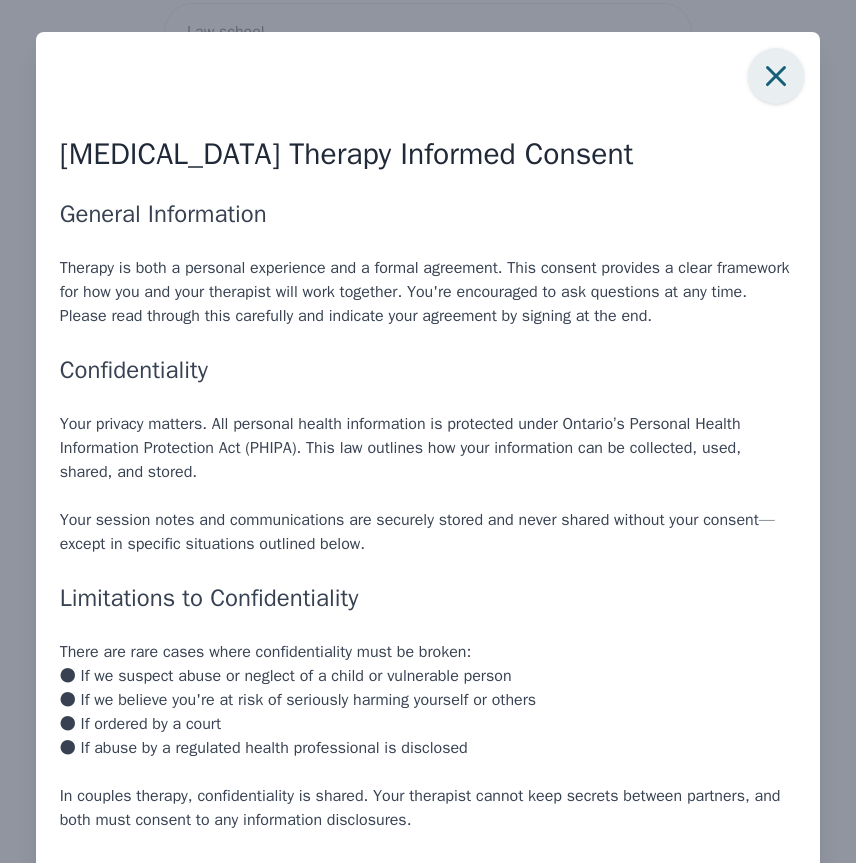 click 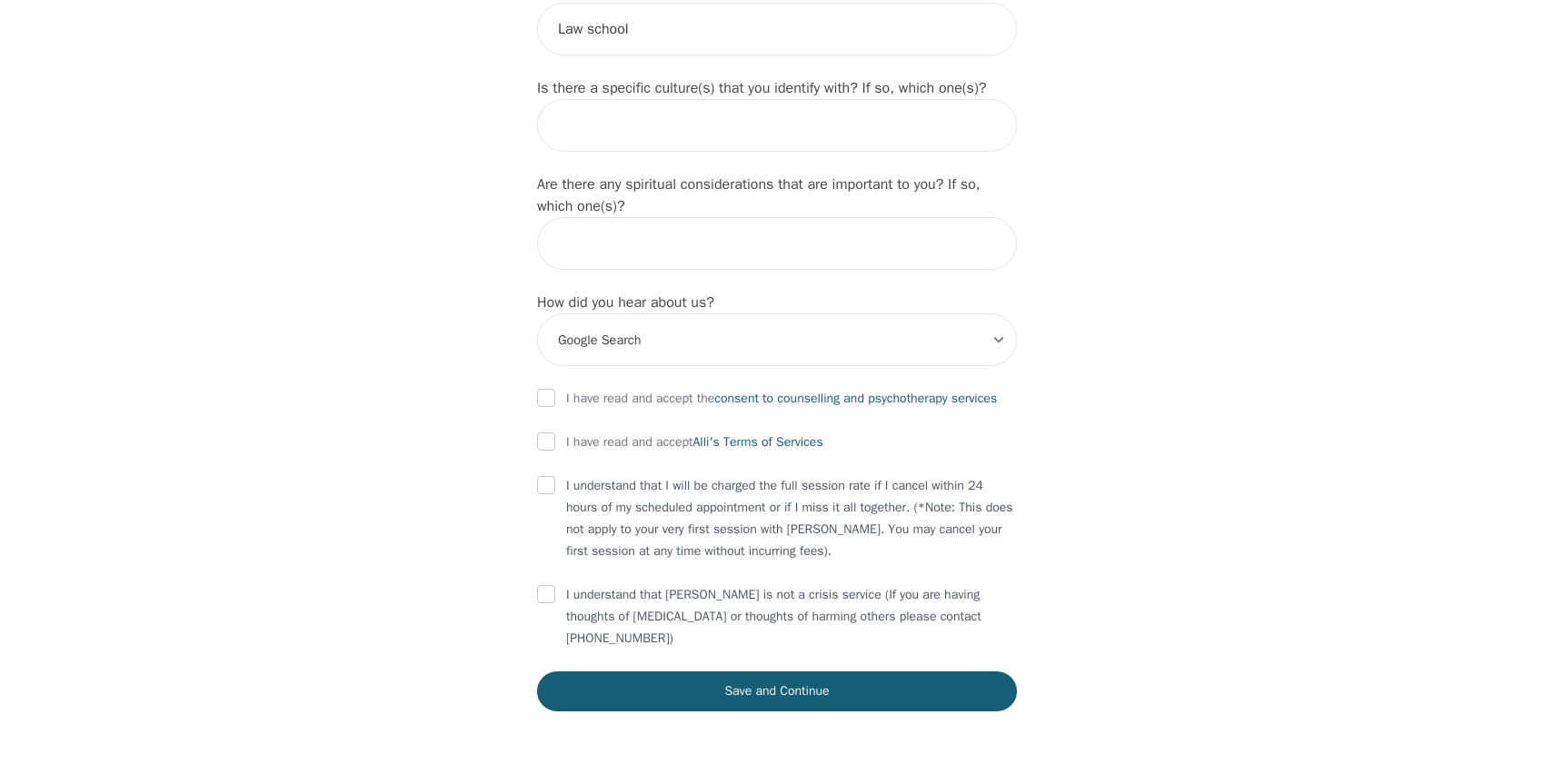 click on "Intake Assessment for [PERSON_NAME] Part 1 of 2: Tell Us About Yourself Please complete the following information before your initial session. This step is crucial to kickstart your therapeutic journey with your therapist: What's your first name? (This will be the name on your insurance receipt) [PERSON_NAME] What's your last name? [PERSON_NAME] What's your preferred name? [OPTIONAL] What's your email? [EMAIL_ADDRESS][DOMAIN_NAME] What's your phone number? [PHONE_NUMBER] What's your address? [STREET_ADDRESS] What's your unit number? [OPTIONAL] What's your date of birth? [DEMOGRAPHIC_DATA] What's the name of your emergency contact? [PERSON_NAME] What's the phone number of your emergency contact? [PHONE_NUMBER] What's the full name of your primary care physician? Do not have one. What's the phone number of your primary care physician? Do not have one. Below are optional questions - Please tell us more about yourself: What is your gender? -Select- [DEMOGRAPHIC_DATA] [DEMOGRAPHIC_DATA] [DEMOGRAPHIC_DATA] [DEMOGRAPHIC_DATA] [DEMOGRAPHIC_DATA] prefer_not_to_say" at bounding box center (777, -587) 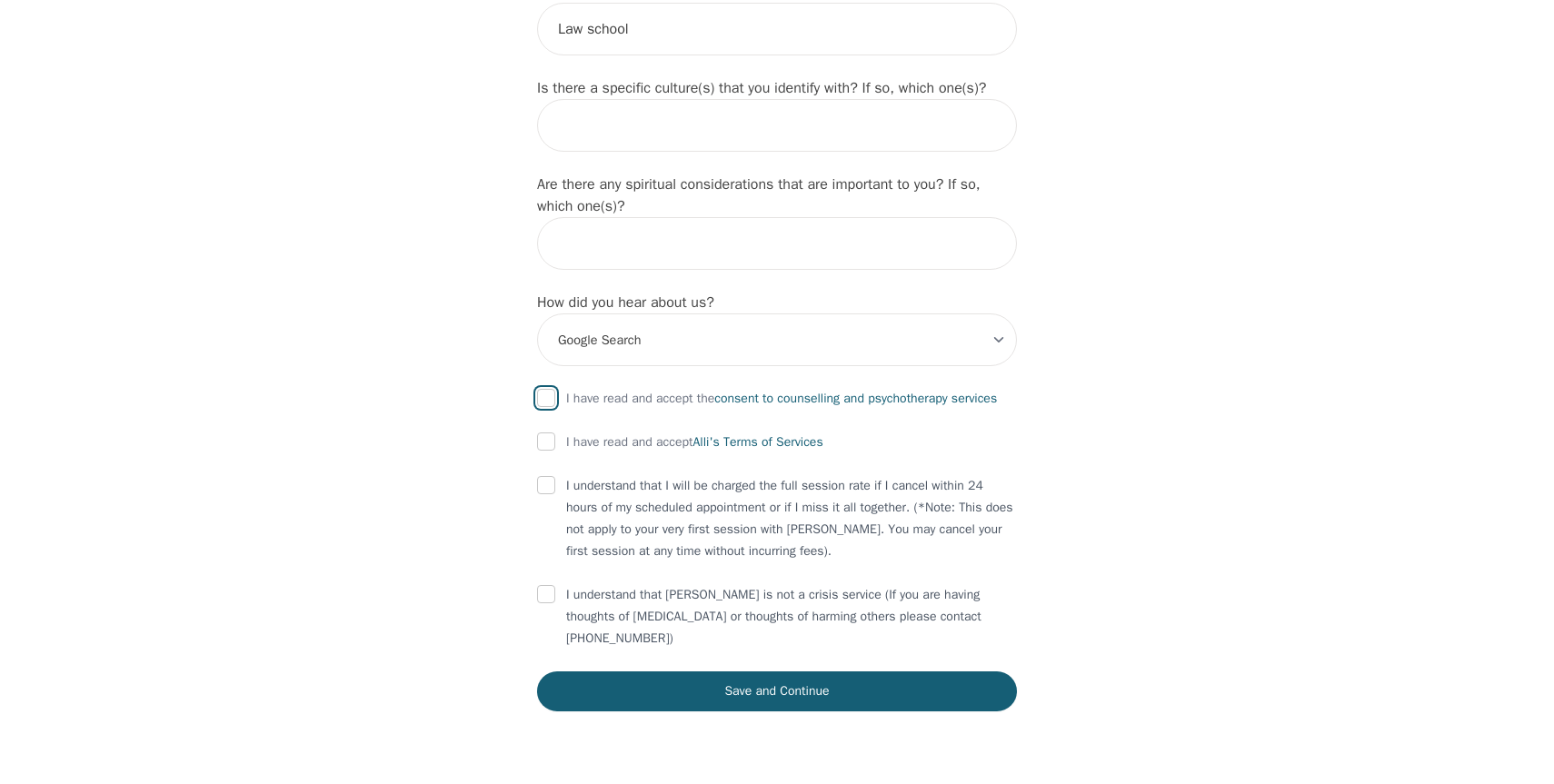 click at bounding box center [546, 398] 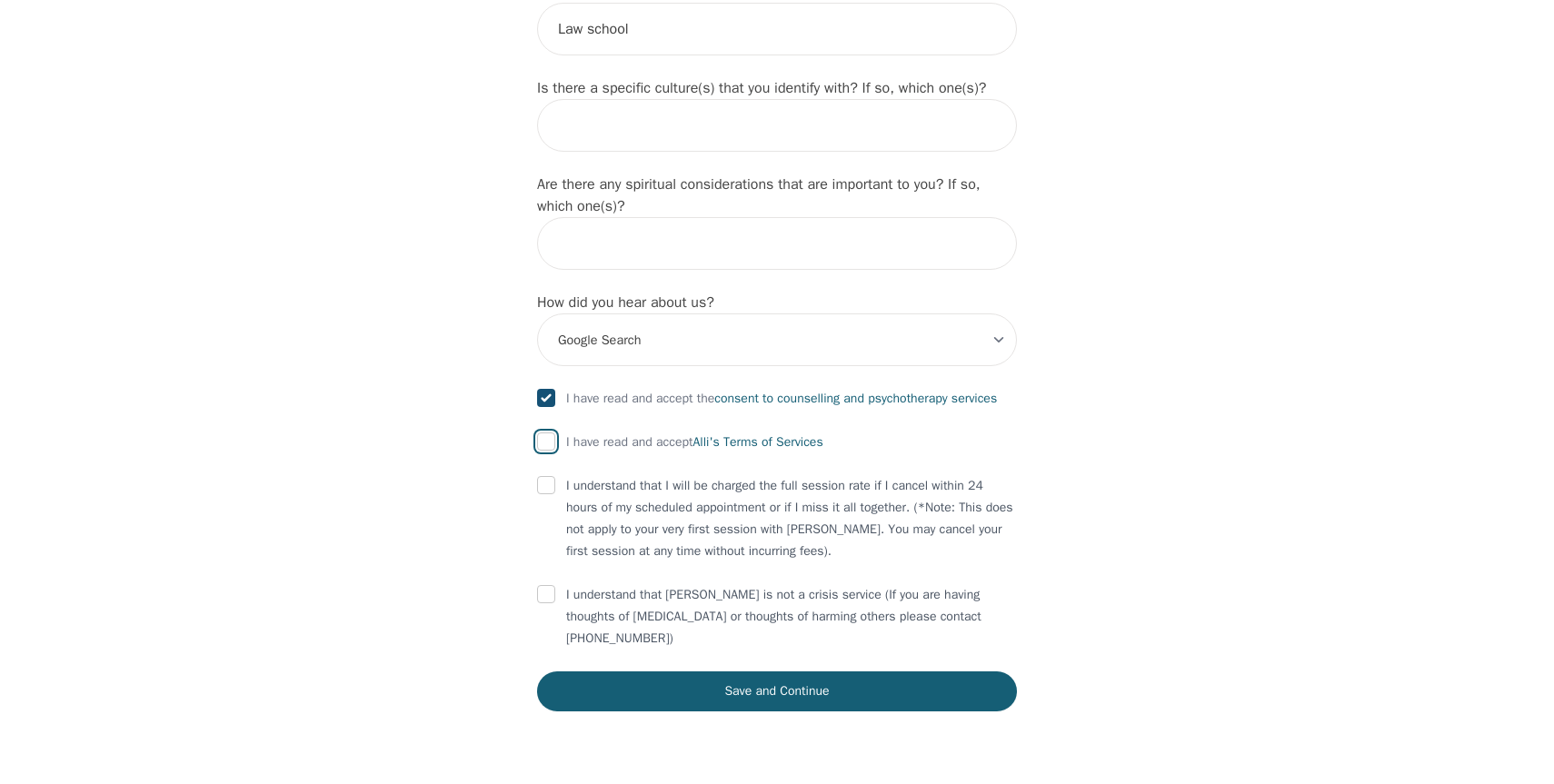 click at bounding box center [546, 442] 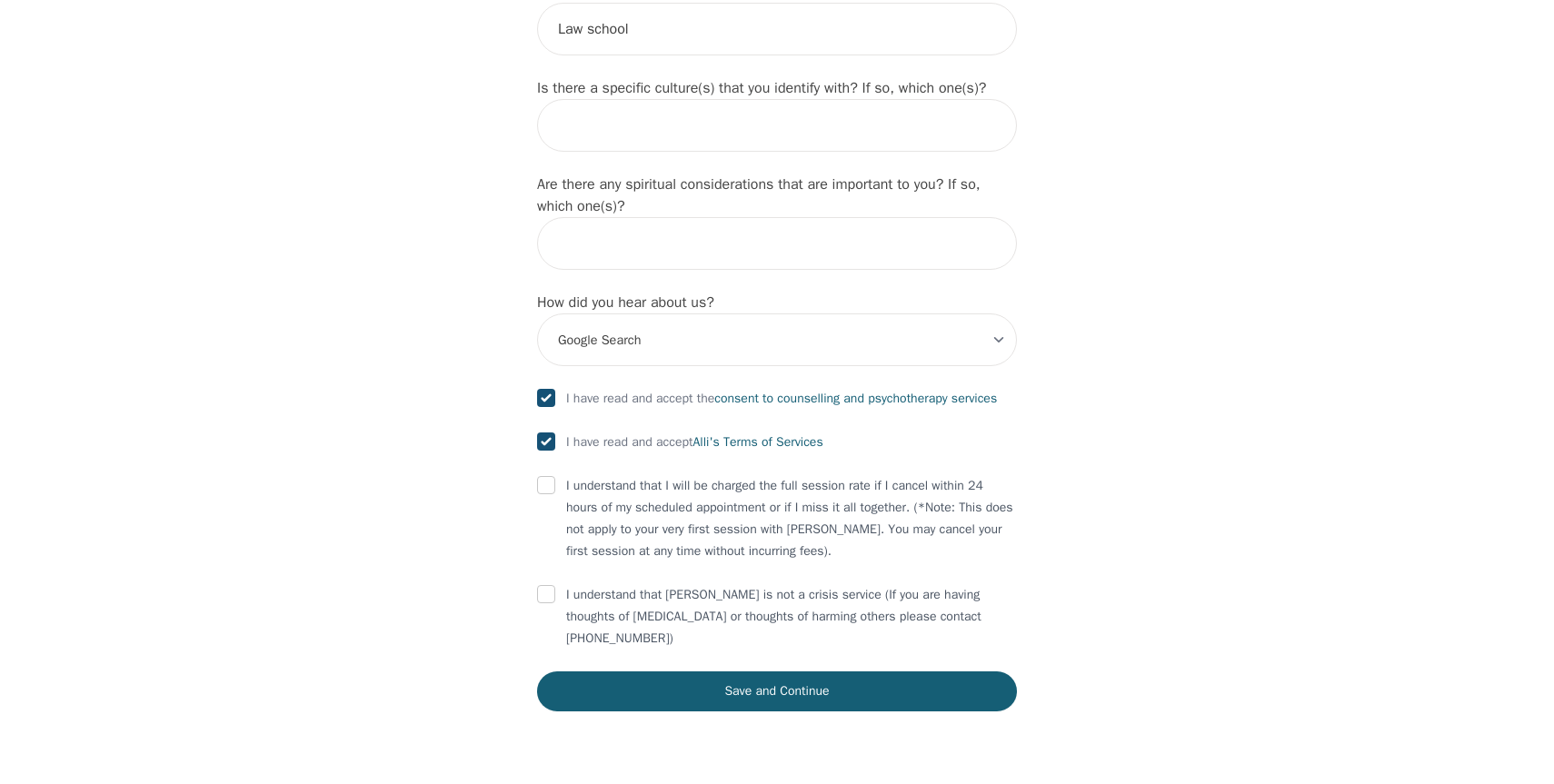 checkbox on "true" 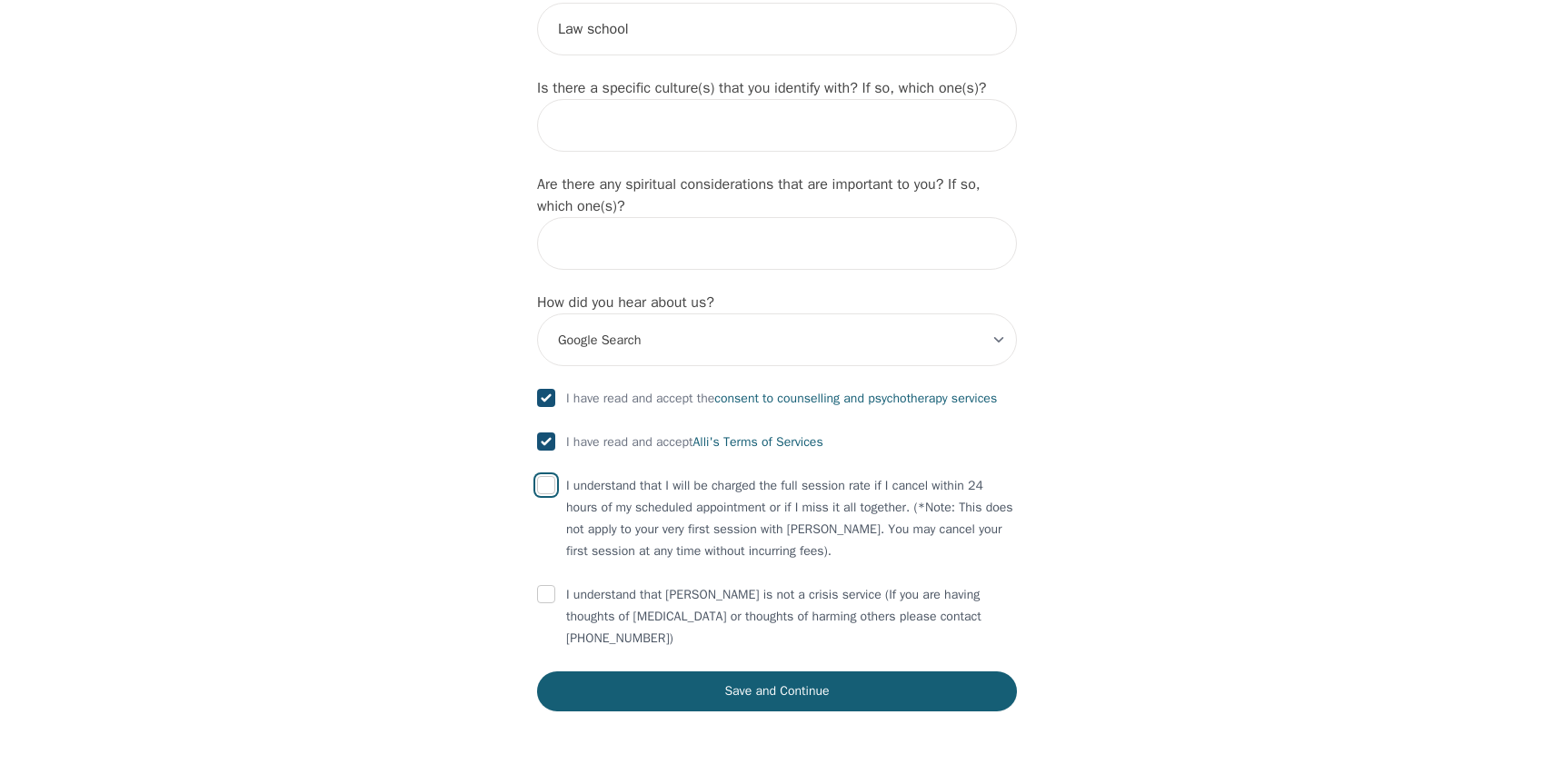 click at bounding box center [546, 485] 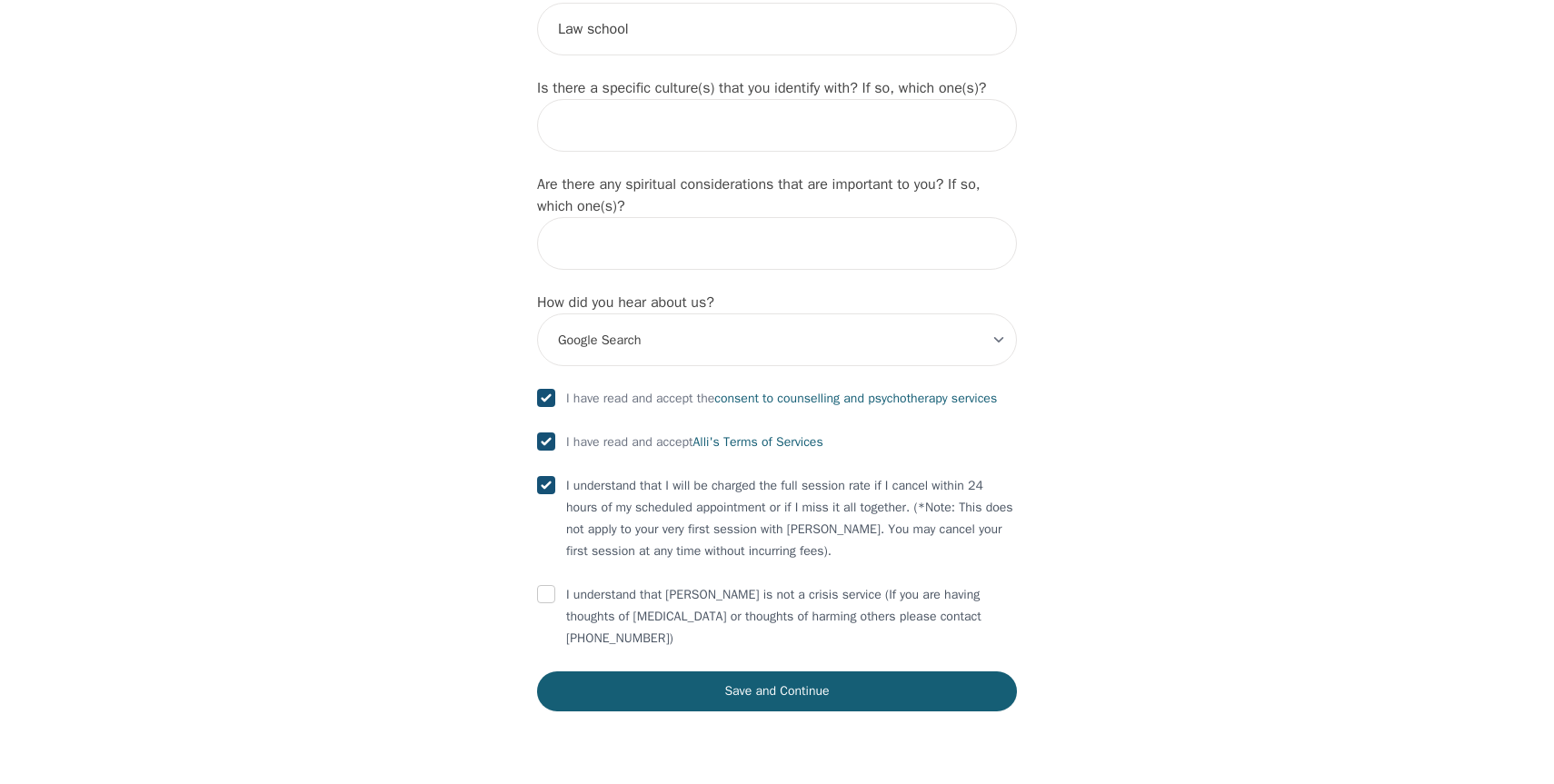 click on "Intake Assessment for [PERSON_NAME] Part 1 of 2: Tell Us About Yourself Please complete the following information before your initial session. This step is crucial to kickstart your therapeutic journey with your therapist: What's your first name? (This will be the name on your insurance receipt) [PERSON_NAME] What's your last name? [PERSON_NAME] What's your preferred name? [OPTIONAL] What's your email? [EMAIL_ADDRESS][DOMAIN_NAME] What's your phone number? [PHONE_NUMBER] What's your address? [STREET_ADDRESS] What's your unit number? [OPTIONAL] What's your date of birth? [DEMOGRAPHIC_DATA] What's the name of your emergency contact? [PERSON_NAME] What's the phone number of your emergency contact? [PHONE_NUMBER] What's the full name of your primary care physician? Do not have one. What's the phone number of your primary care physician? Do not have one. Below are optional questions - Please tell us more about yourself: What is your gender? -Select- [DEMOGRAPHIC_DATA] [DEMOGRAPHIC_DATA] [DEMOGRAPHIC_DATA] [DEMOGRAPHIC_DATA] [DEMOGRAPHIC_DATA] prefer_not_to_say" at bounding box center (777, -587) 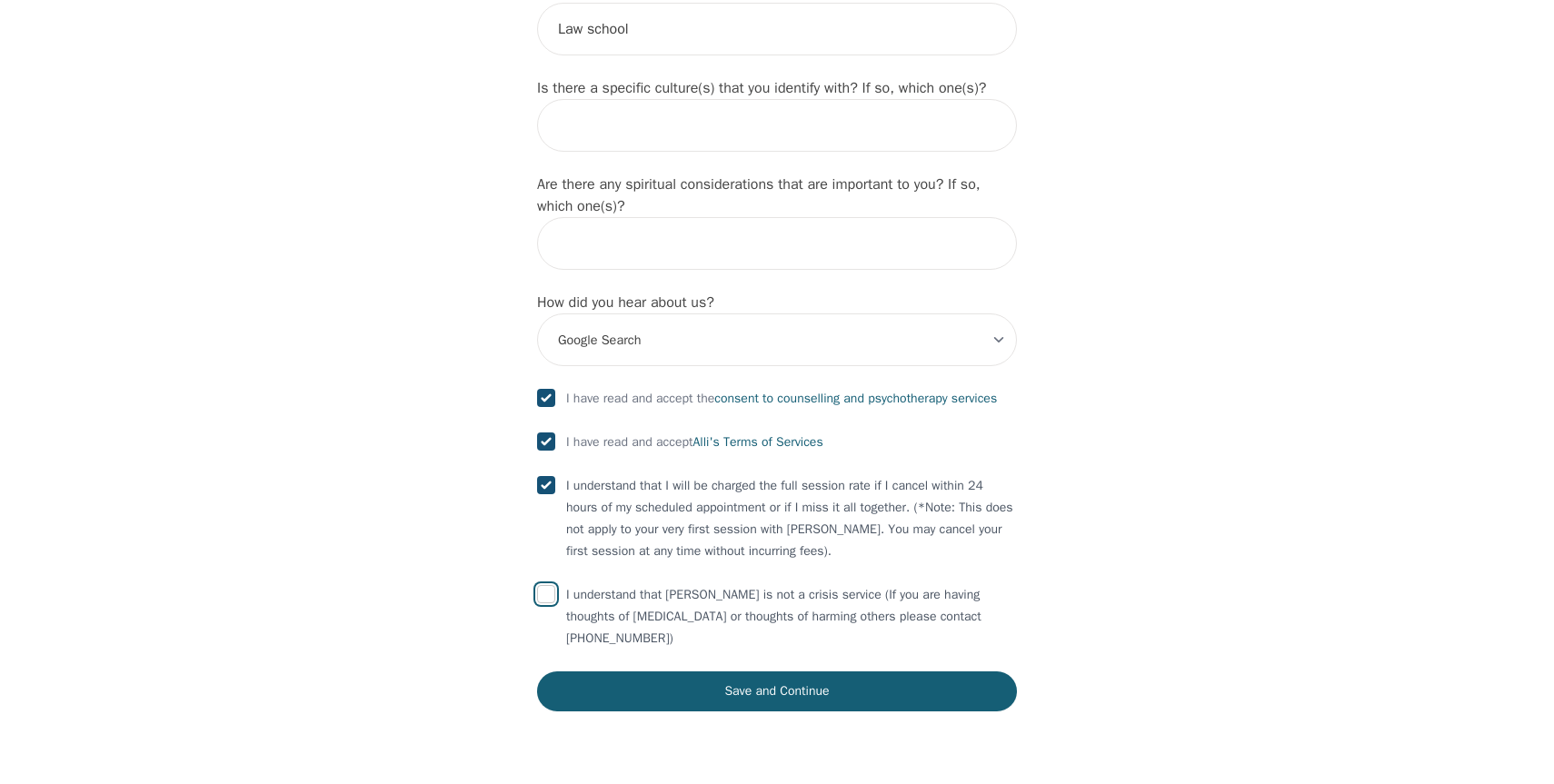 click at bounding box center (546, 594) 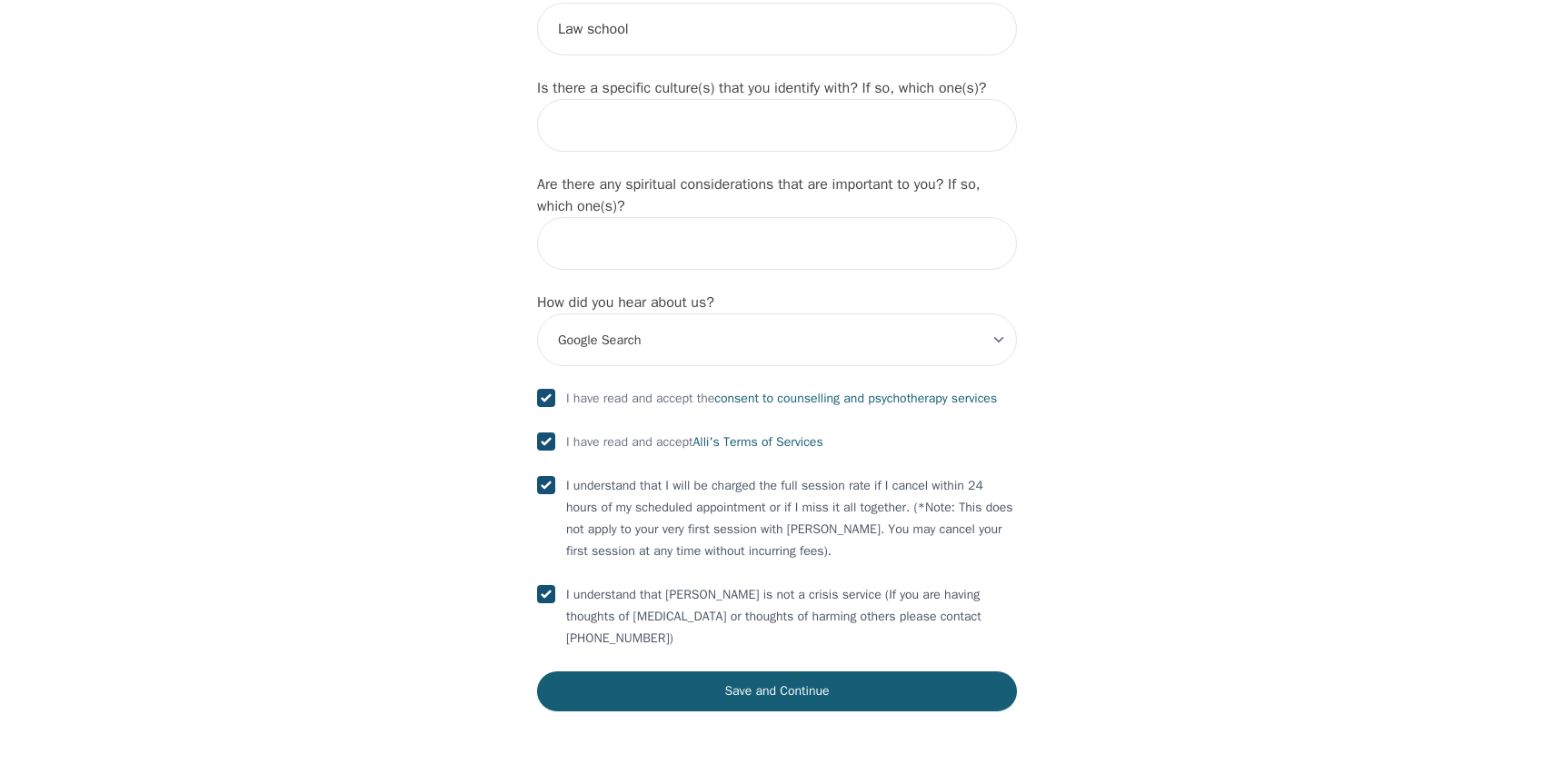 checkbox on "true" 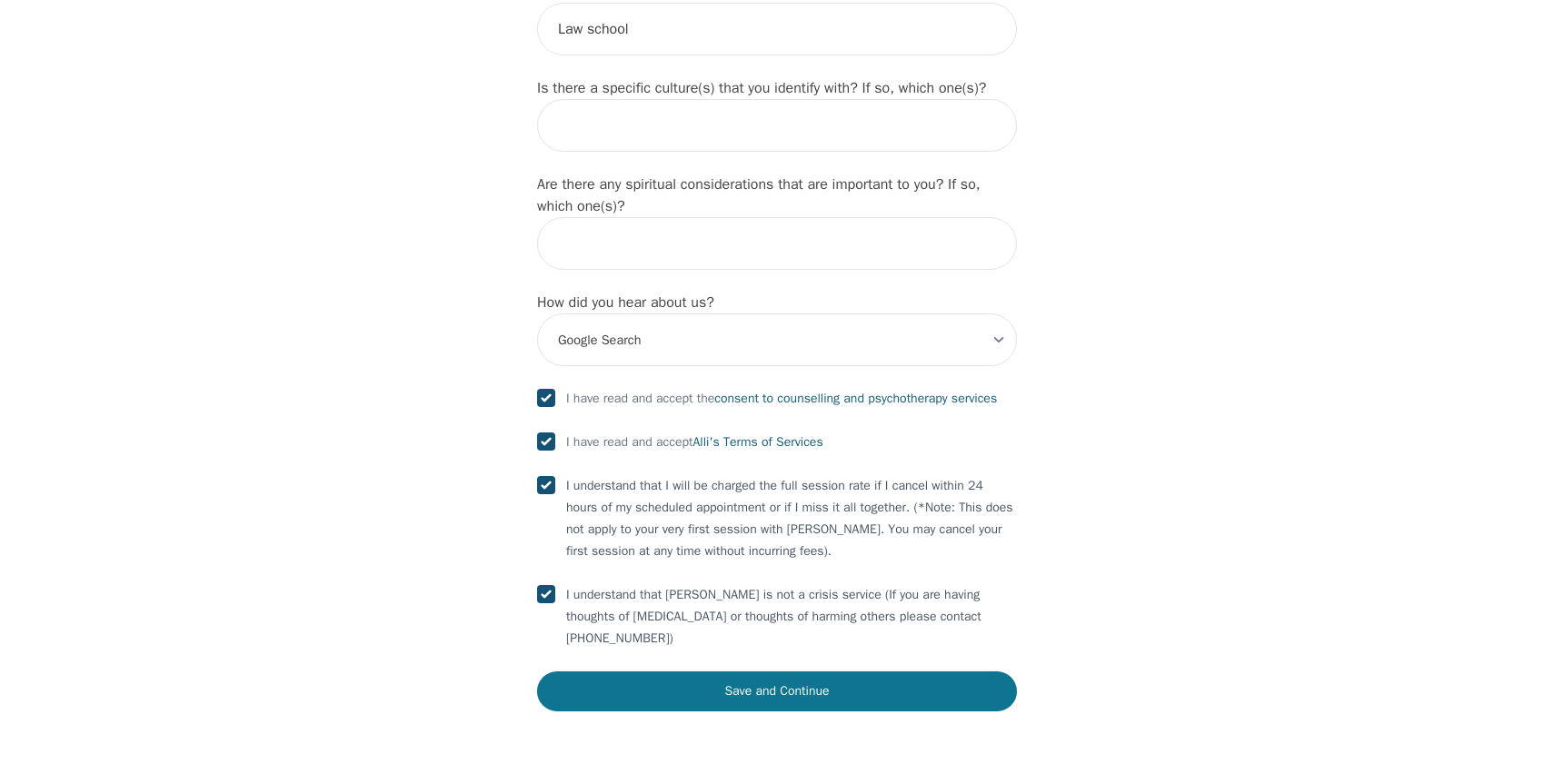 click on "Save and Continue" at bounding box center (777, 691) 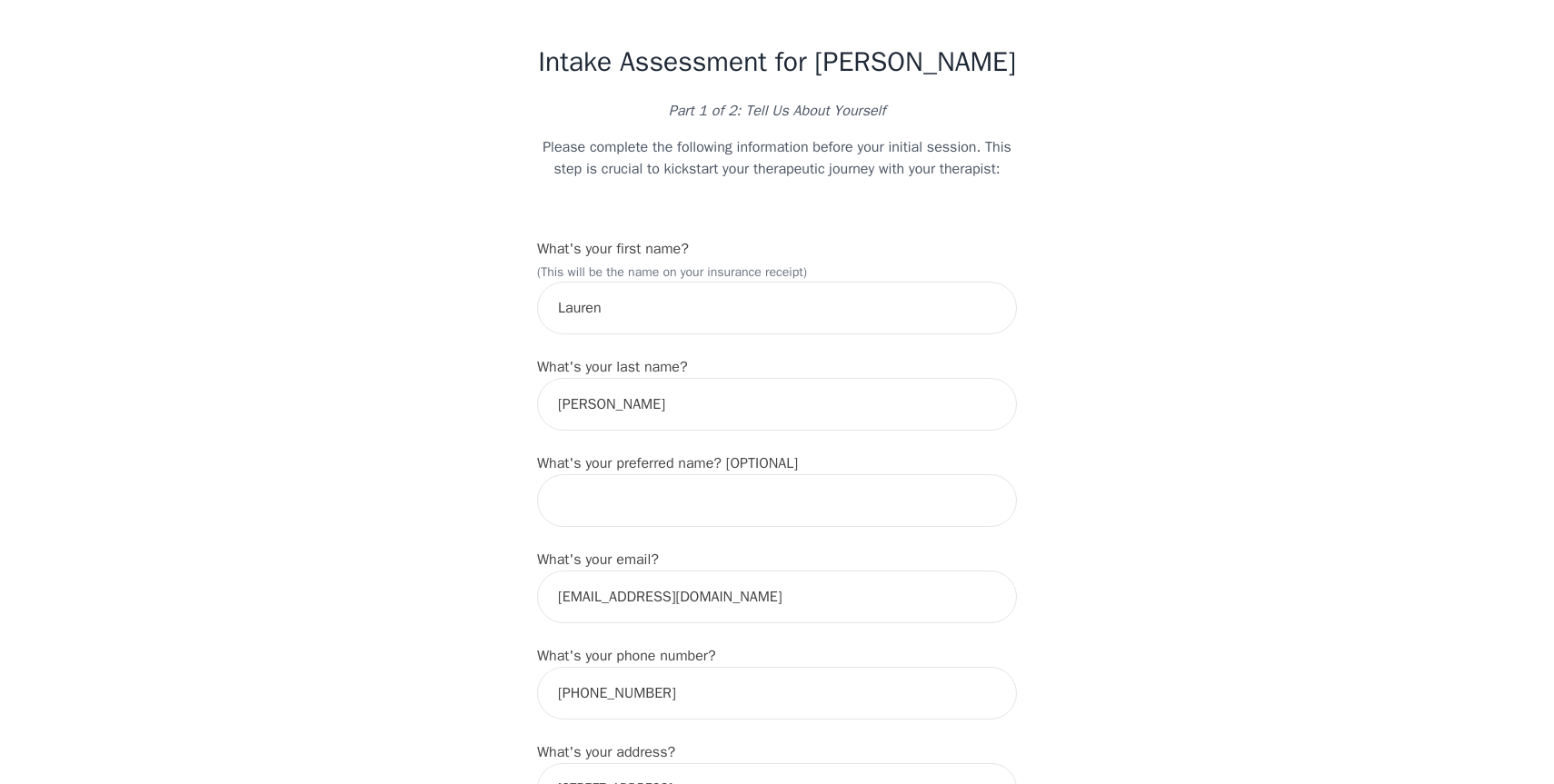 scroll, scrollTop: 0, scrollLeft: 0, axis: both 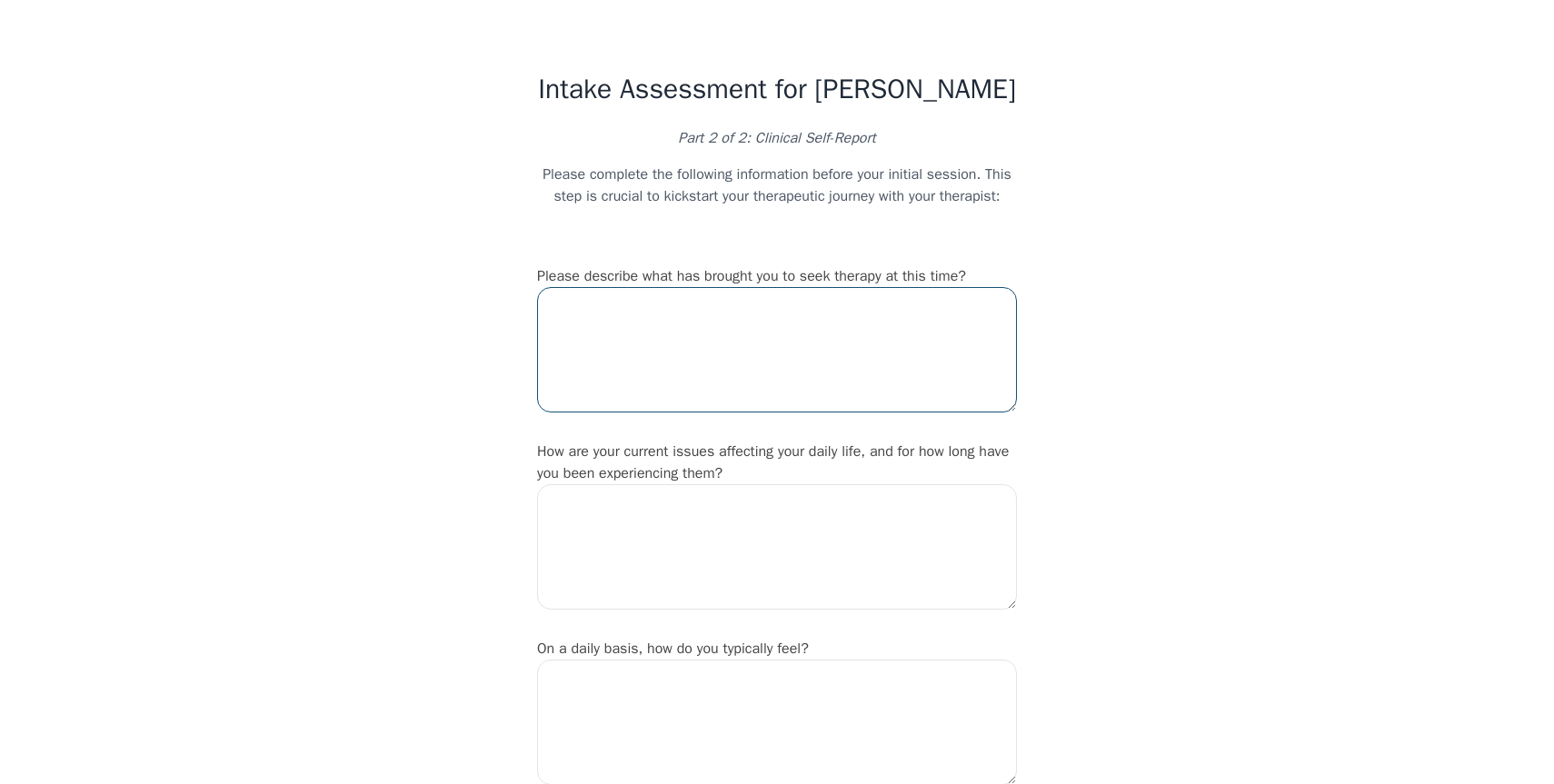 click at bounding box center [777, 350] 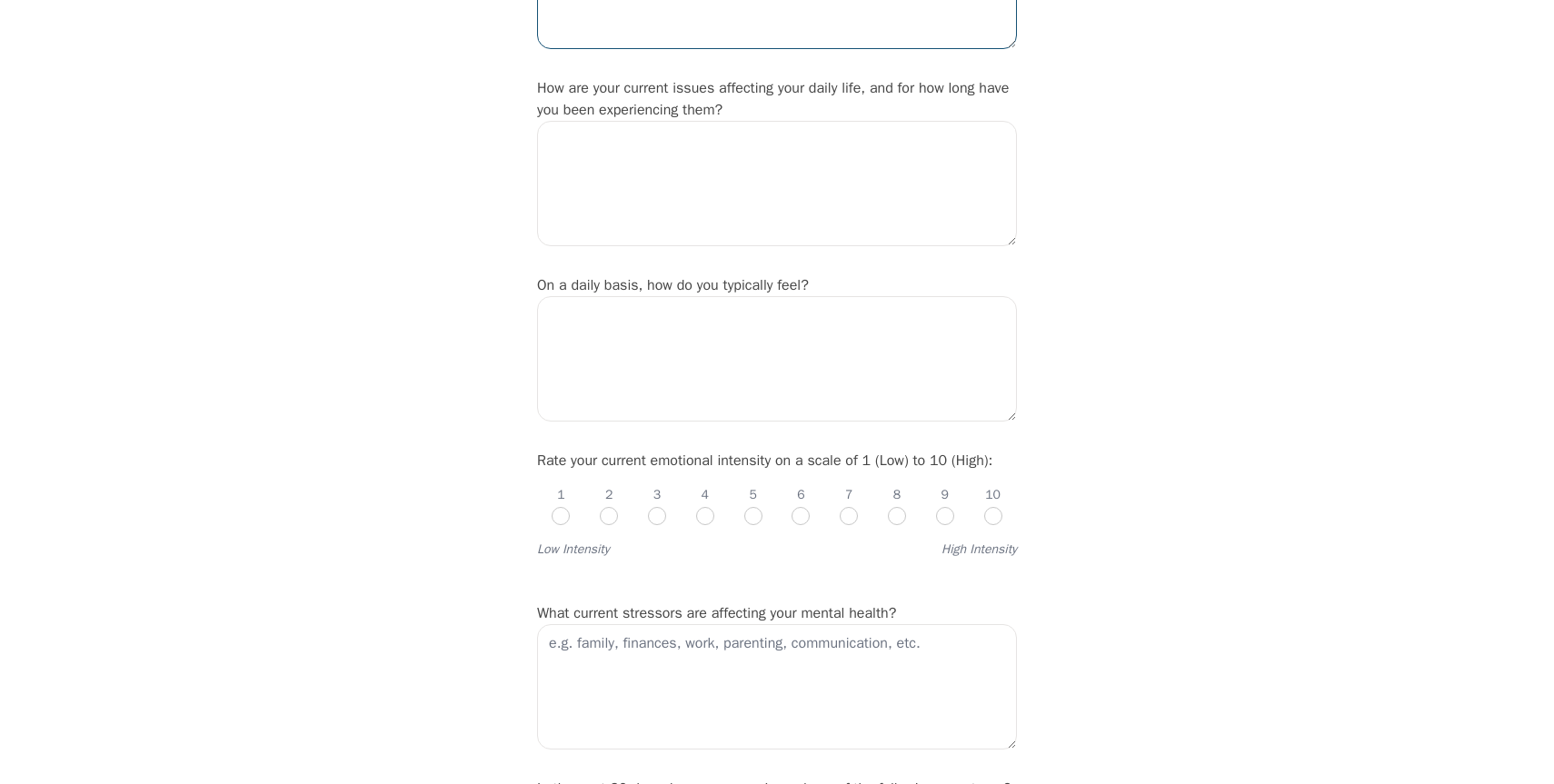 scroll, scrollTop: 392, scrollLeft: 0, axis: vertical 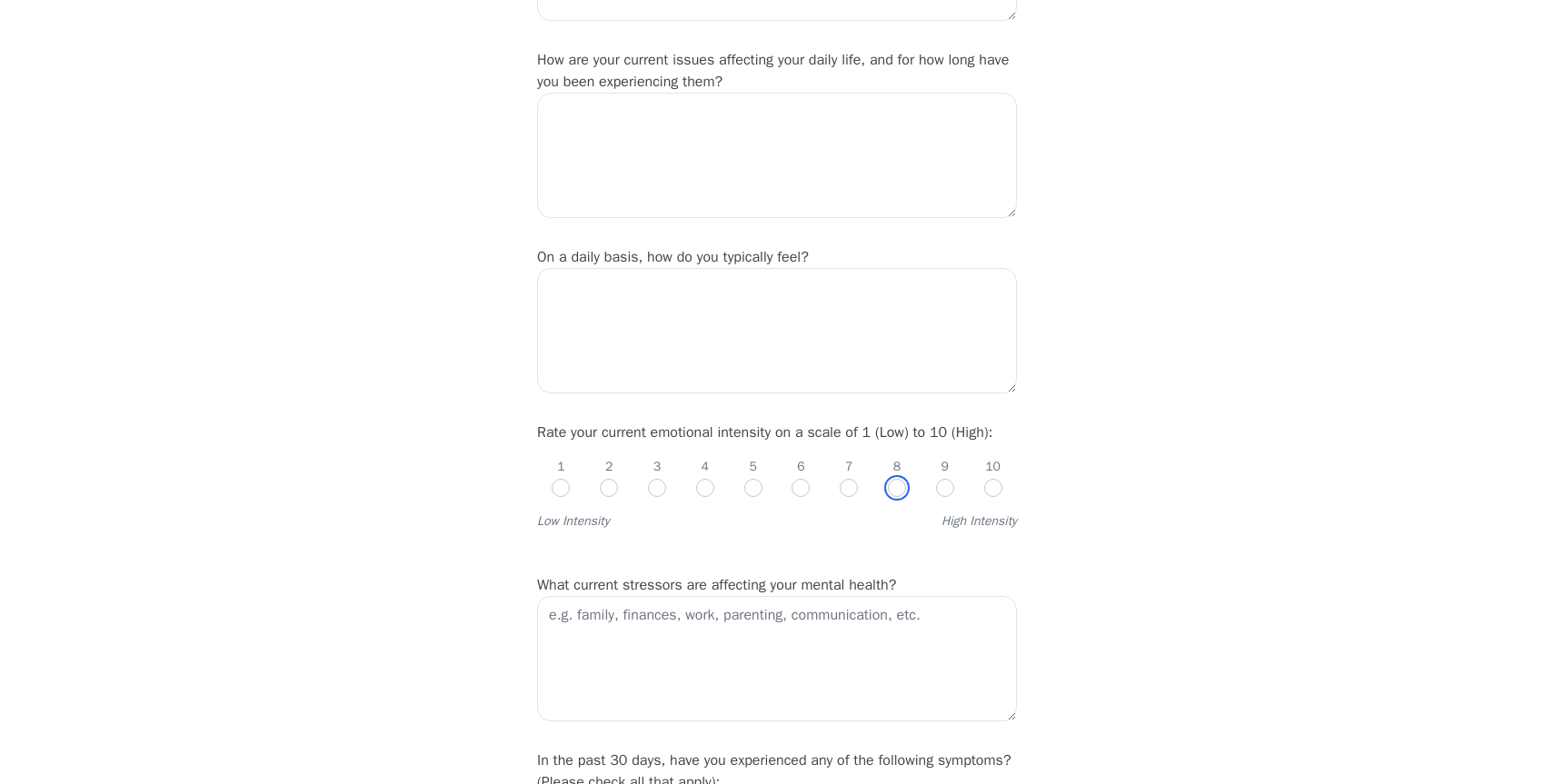 click at bounding box center [897, 488] 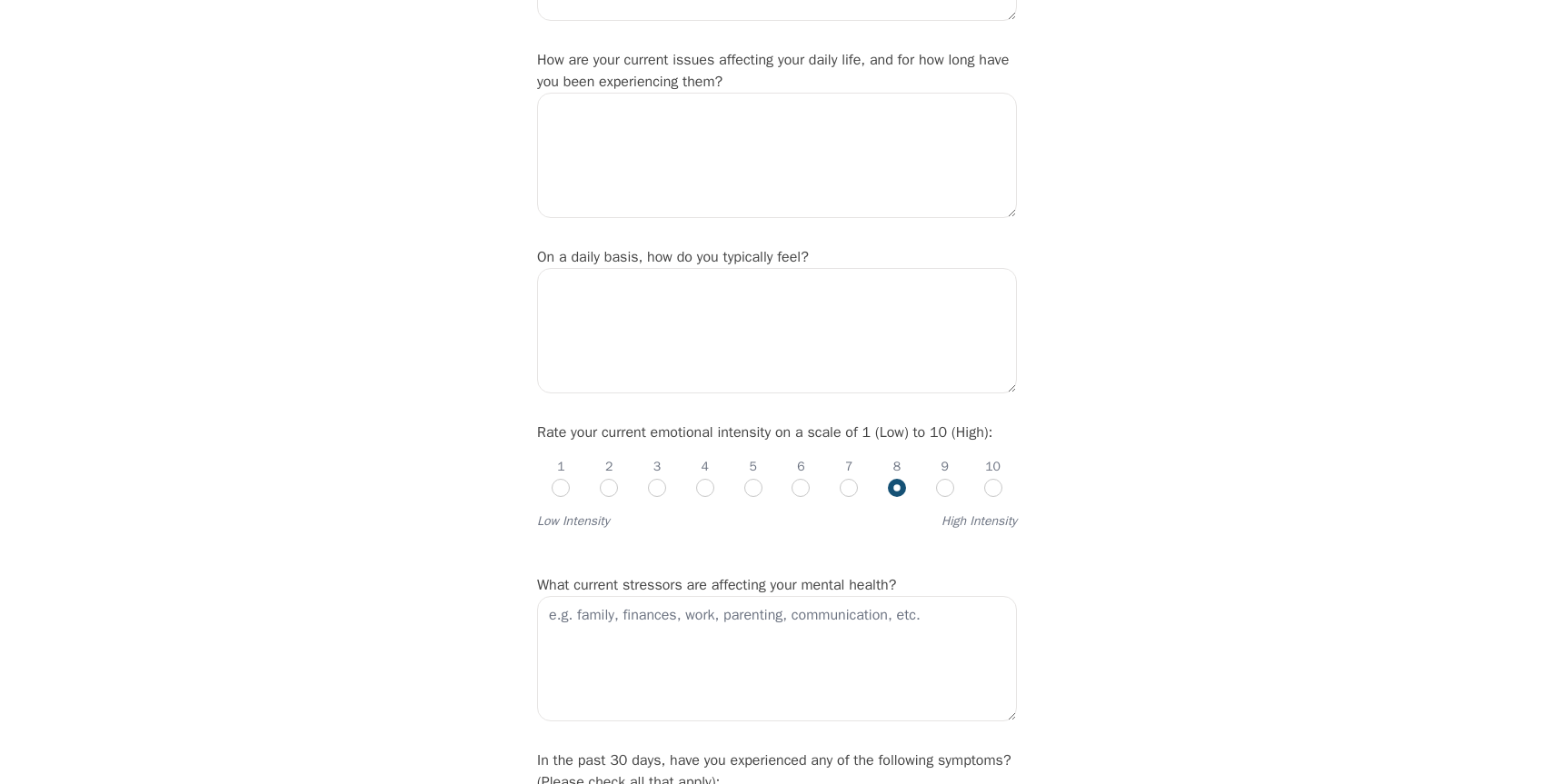 radio on "true" 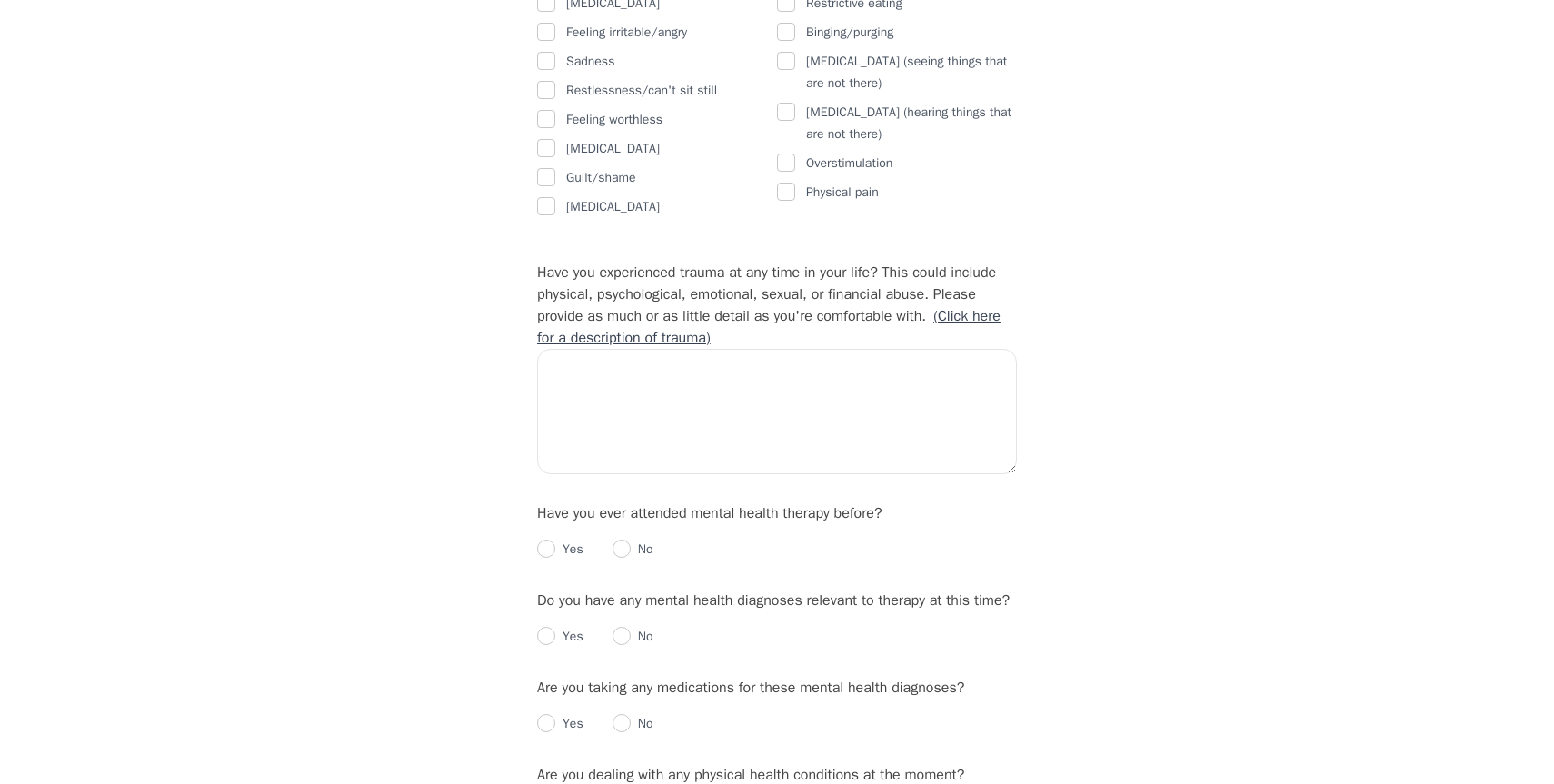scroll, scrollTop: 1503, scrollLeft: 0, axis: vertical 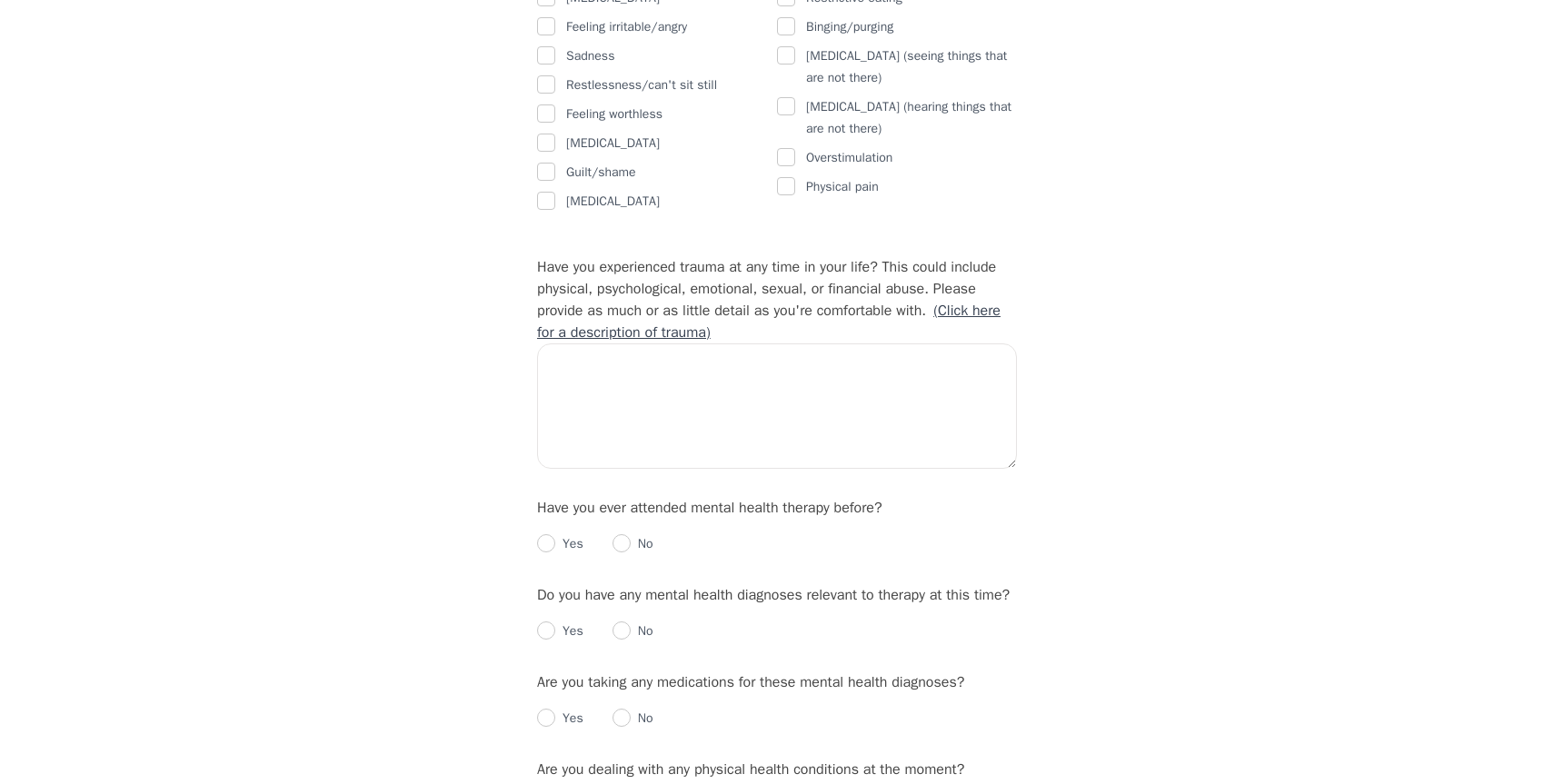 click on "(Click here for a description of trauma)" at bounding box center (769, 322) 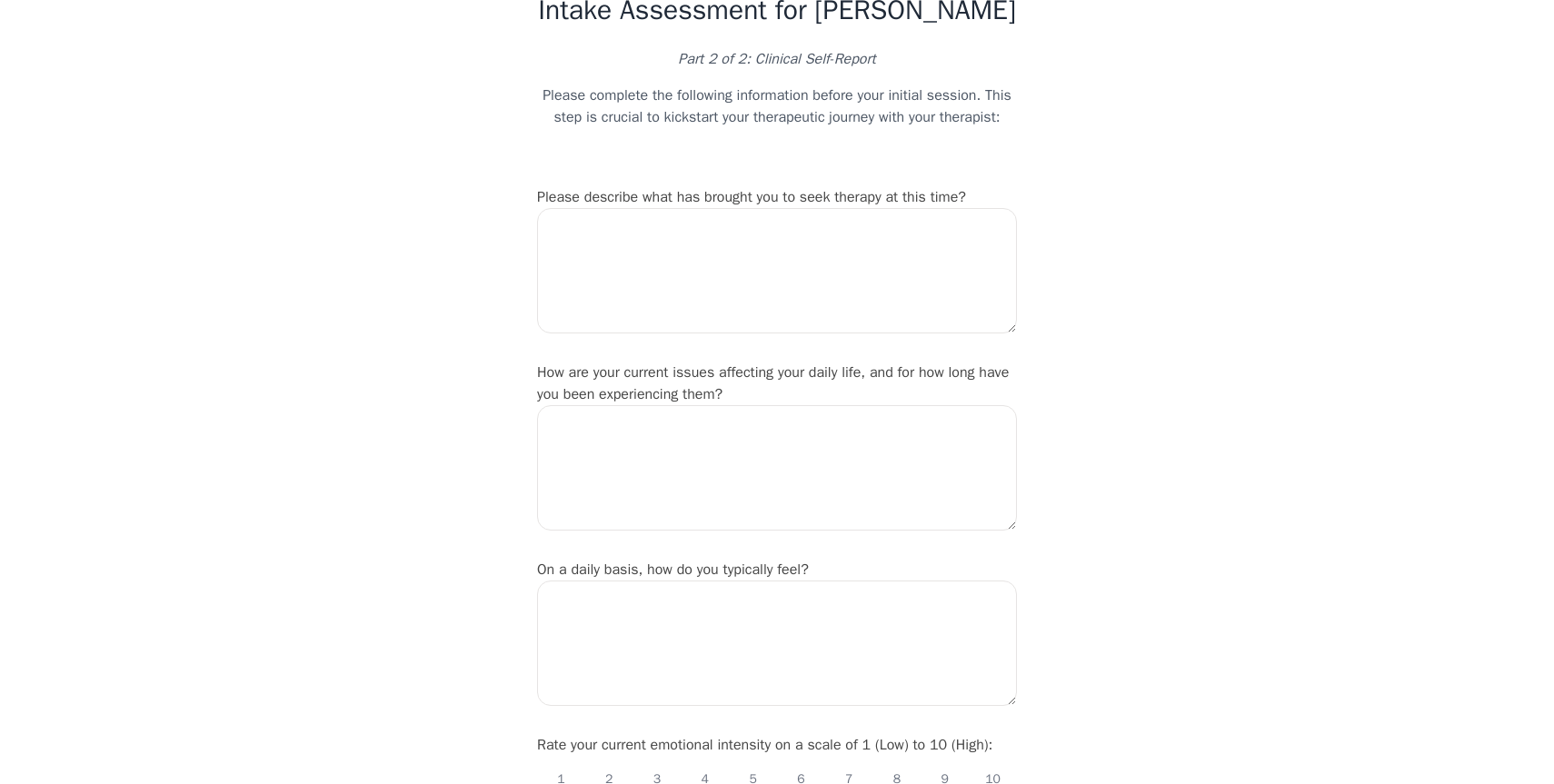 scroll, scrollTop: 0, scrollLeft: 0, axis: both 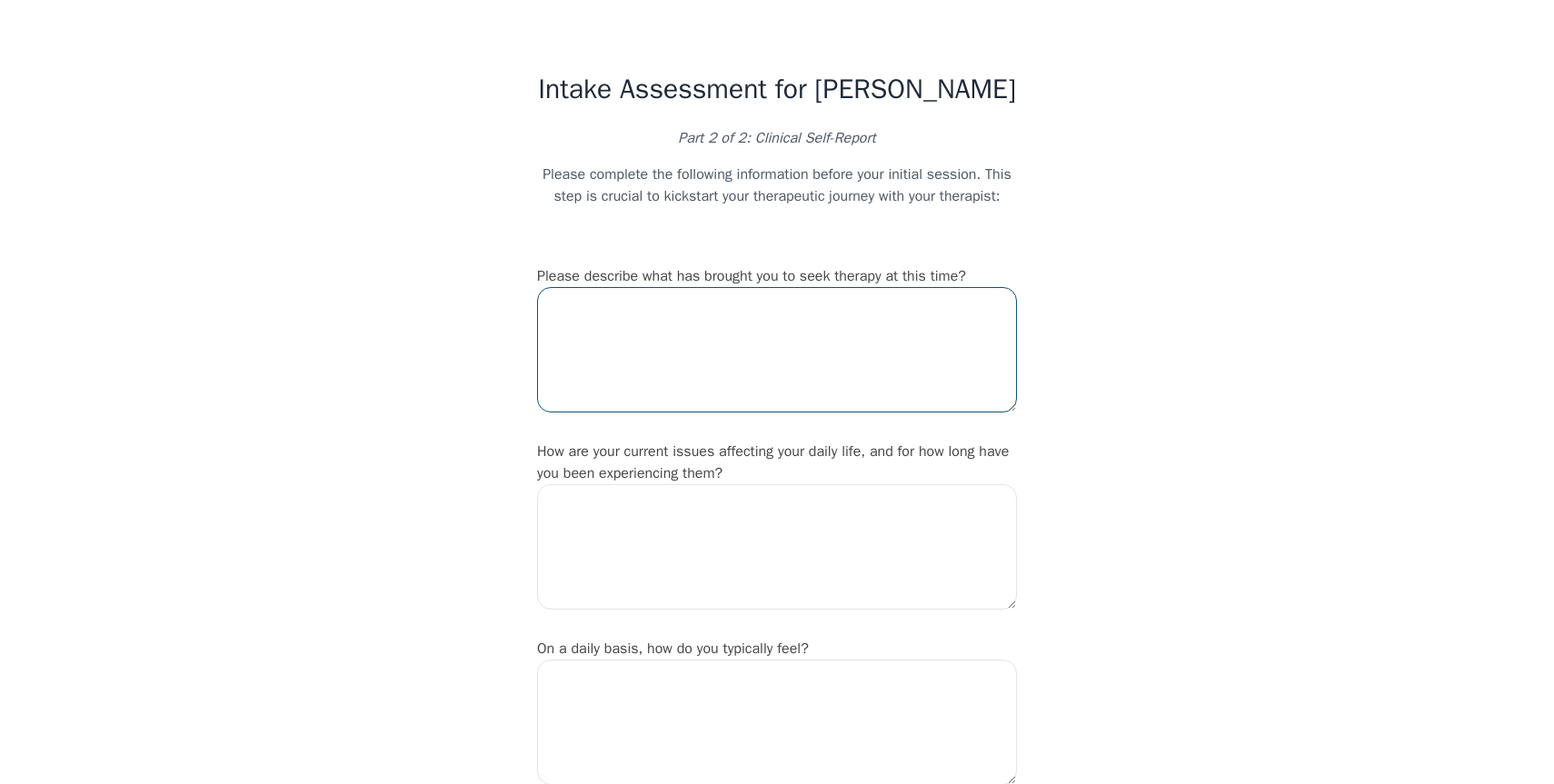 click at bounding box center (777, 350) 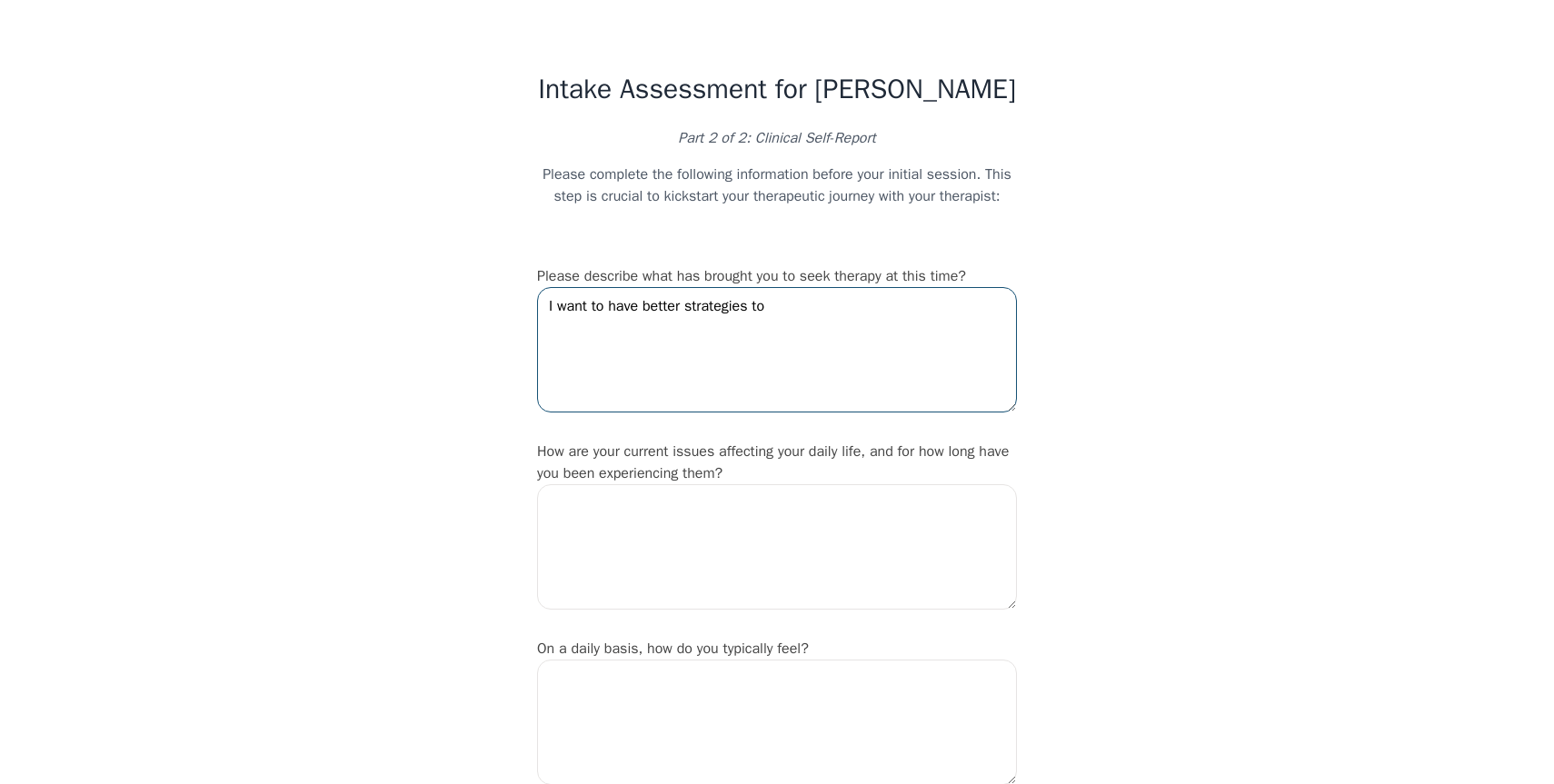 click on "I want to have better strategies to" at bounding box center (777, 350) 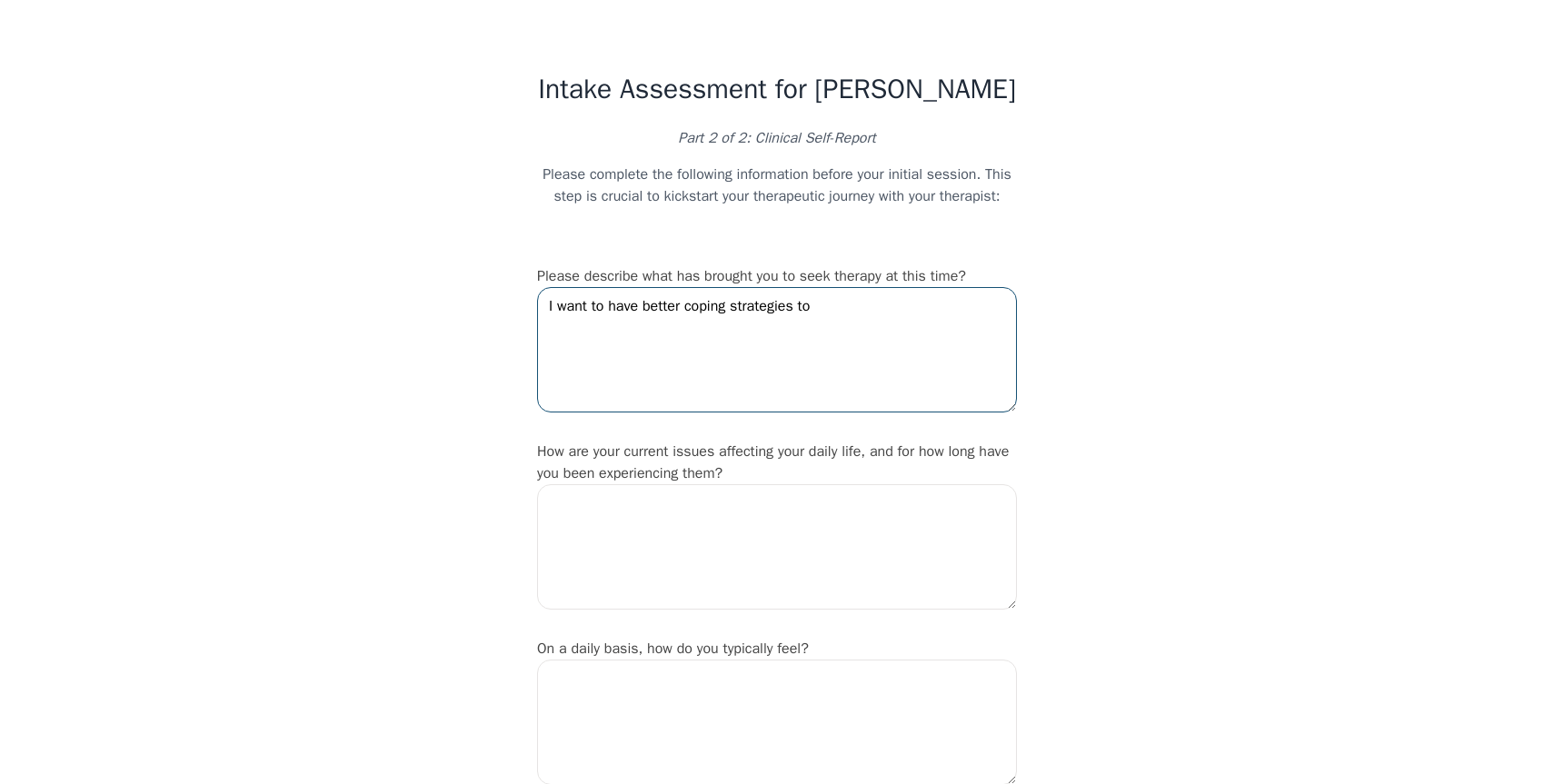 click on "I want to have better coping strategies to" at bounding box center [777, 350] 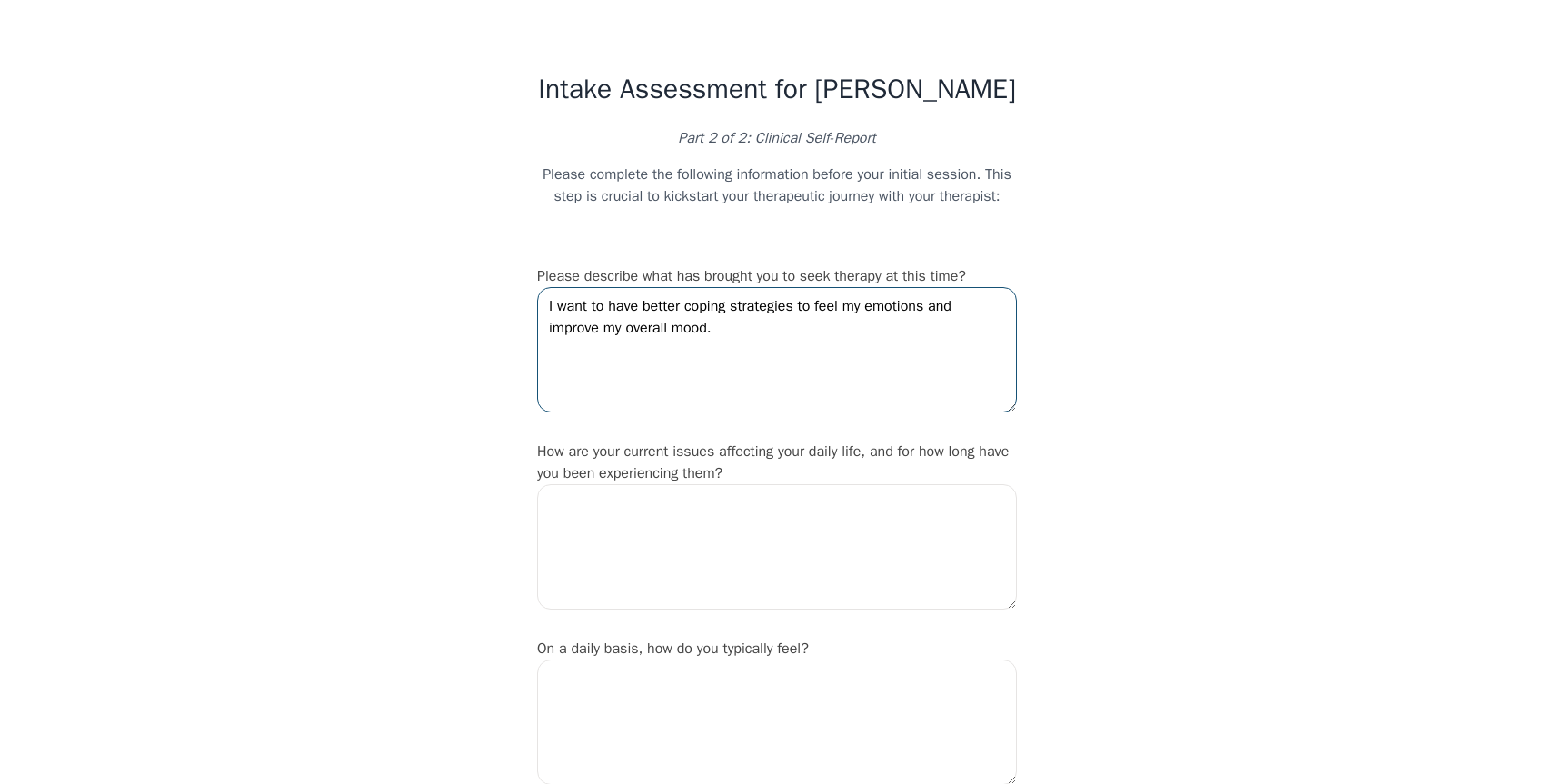 type on "I want to have better coping strategies to feel my emotions and improve my overall mood." 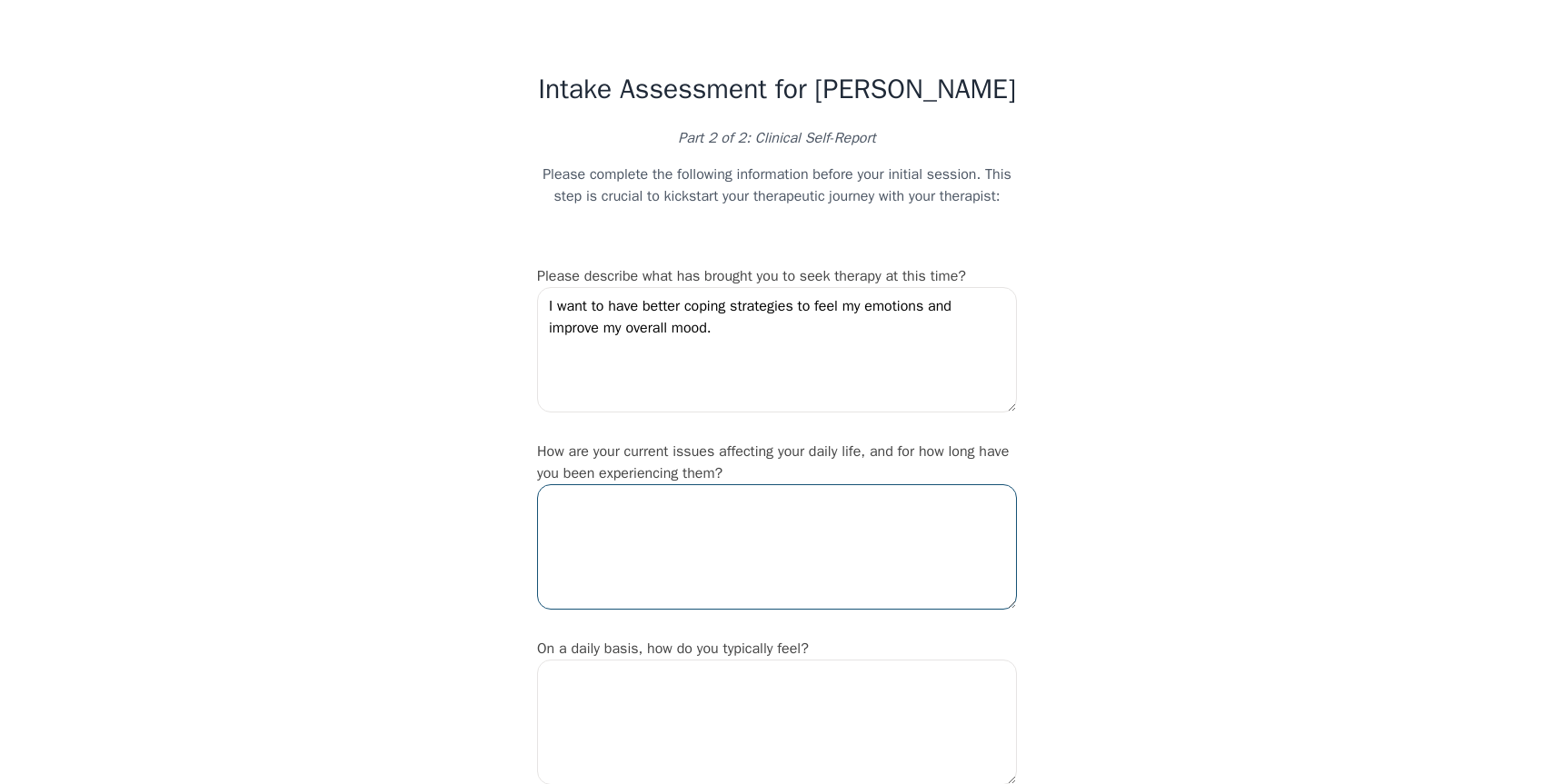 click at bounding box center (777, 547) 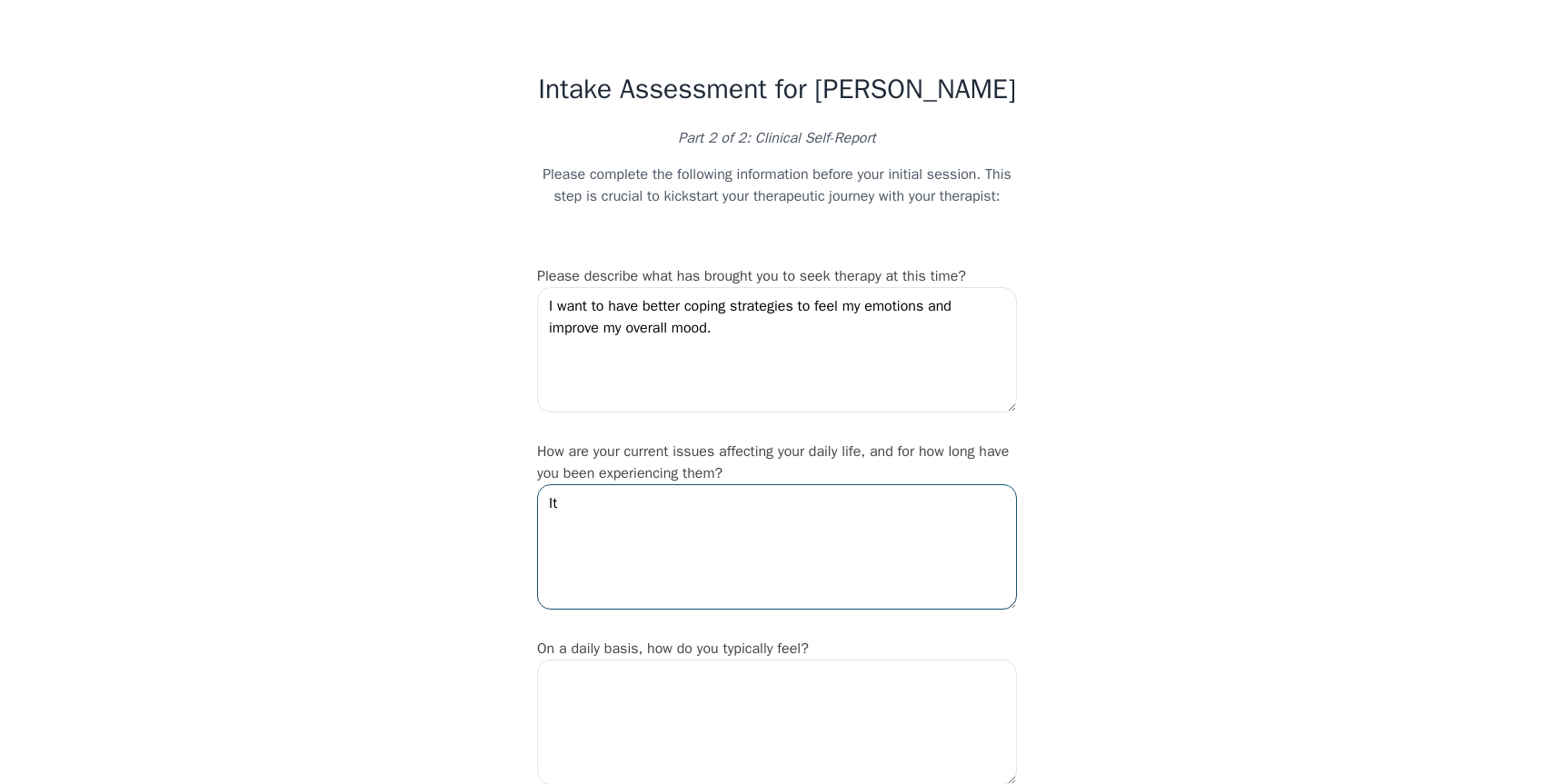 type on "I" 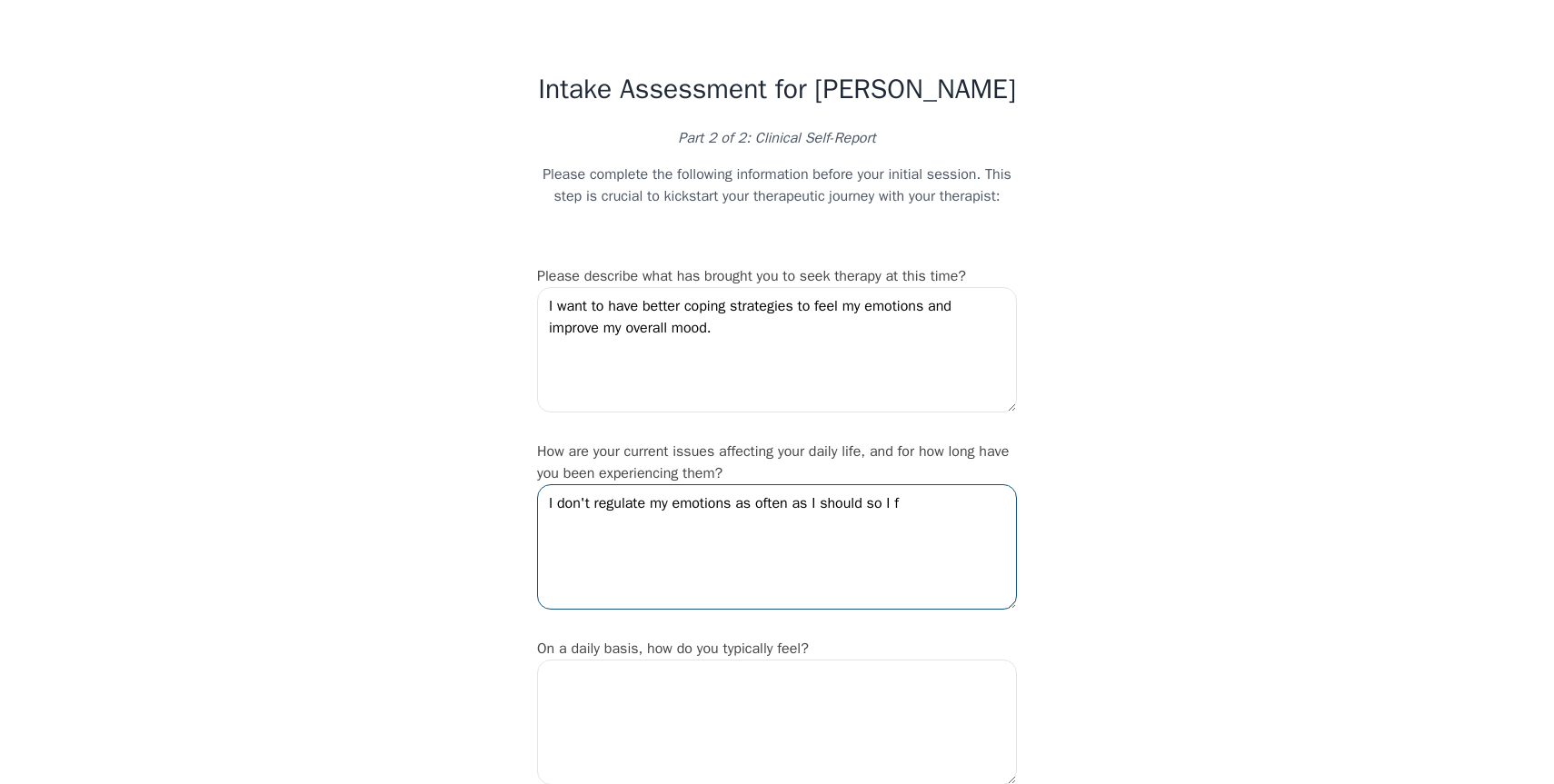 click on "I don't regulate my emotions as often as I should so I f" at bounding box center [777, 547] 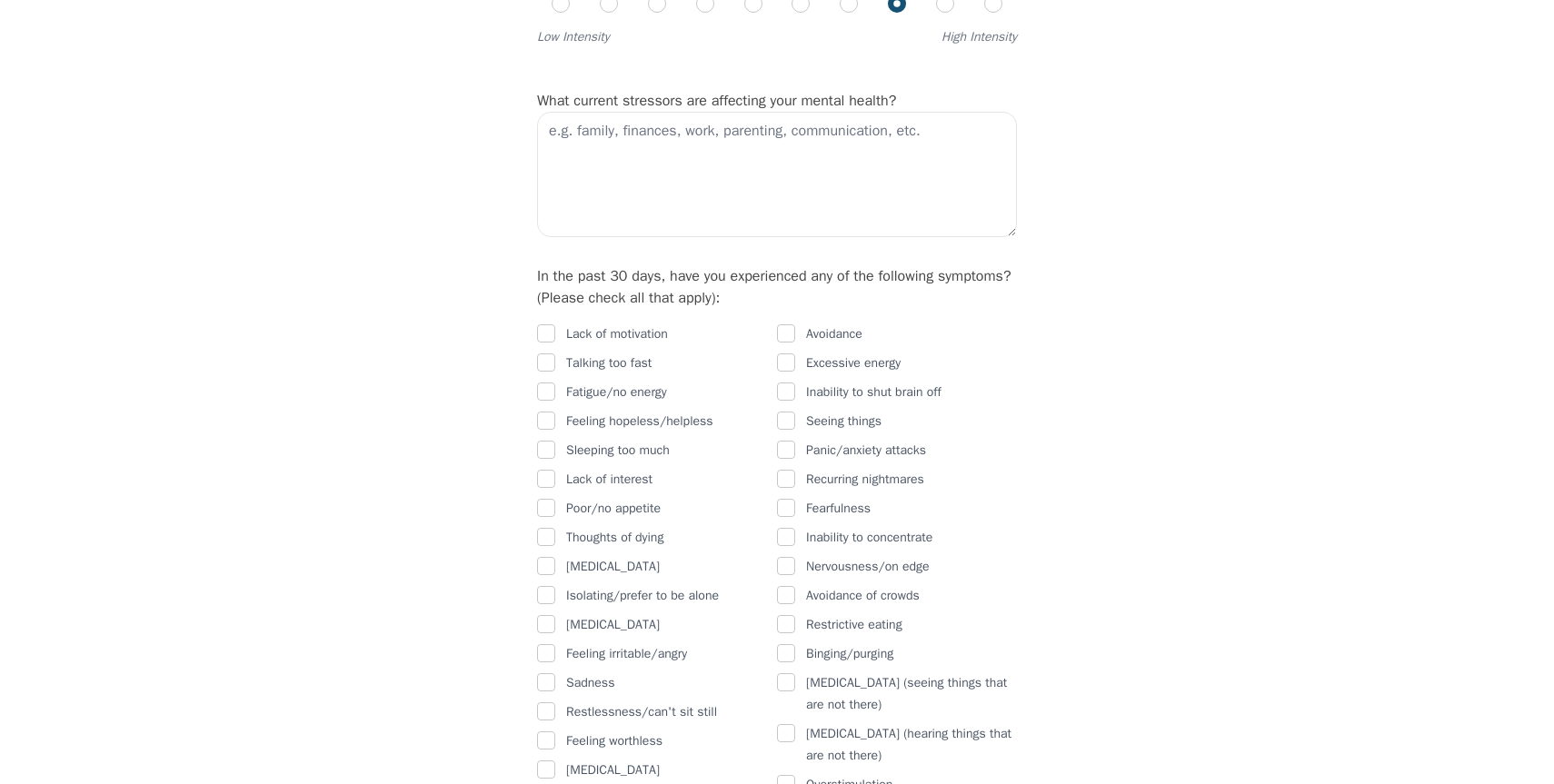 scroll, scrollTop: 877, scrollLeft: 0, axis: vertical 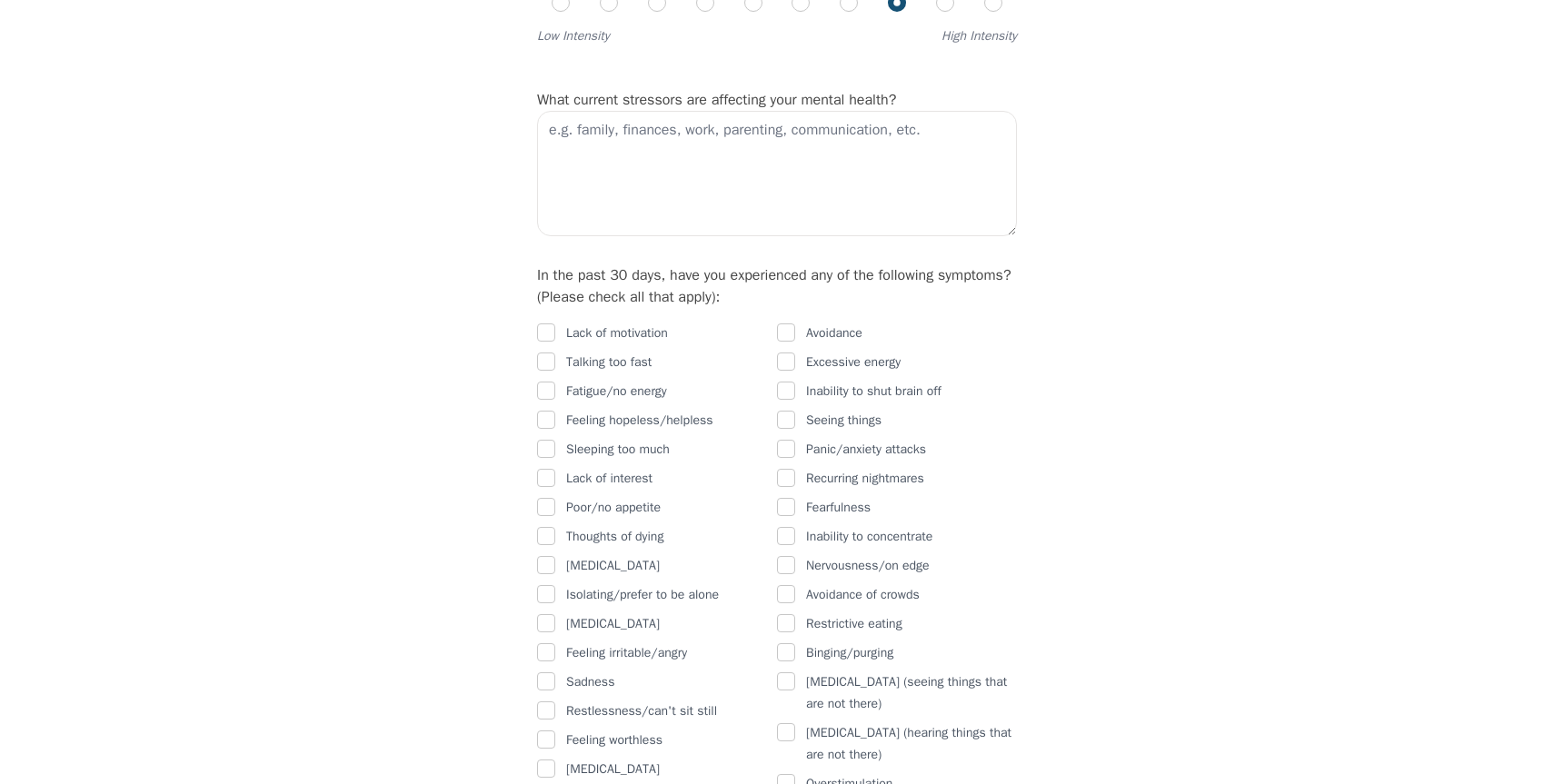 type on "I don't regulate my emotions as often as I should so I f" 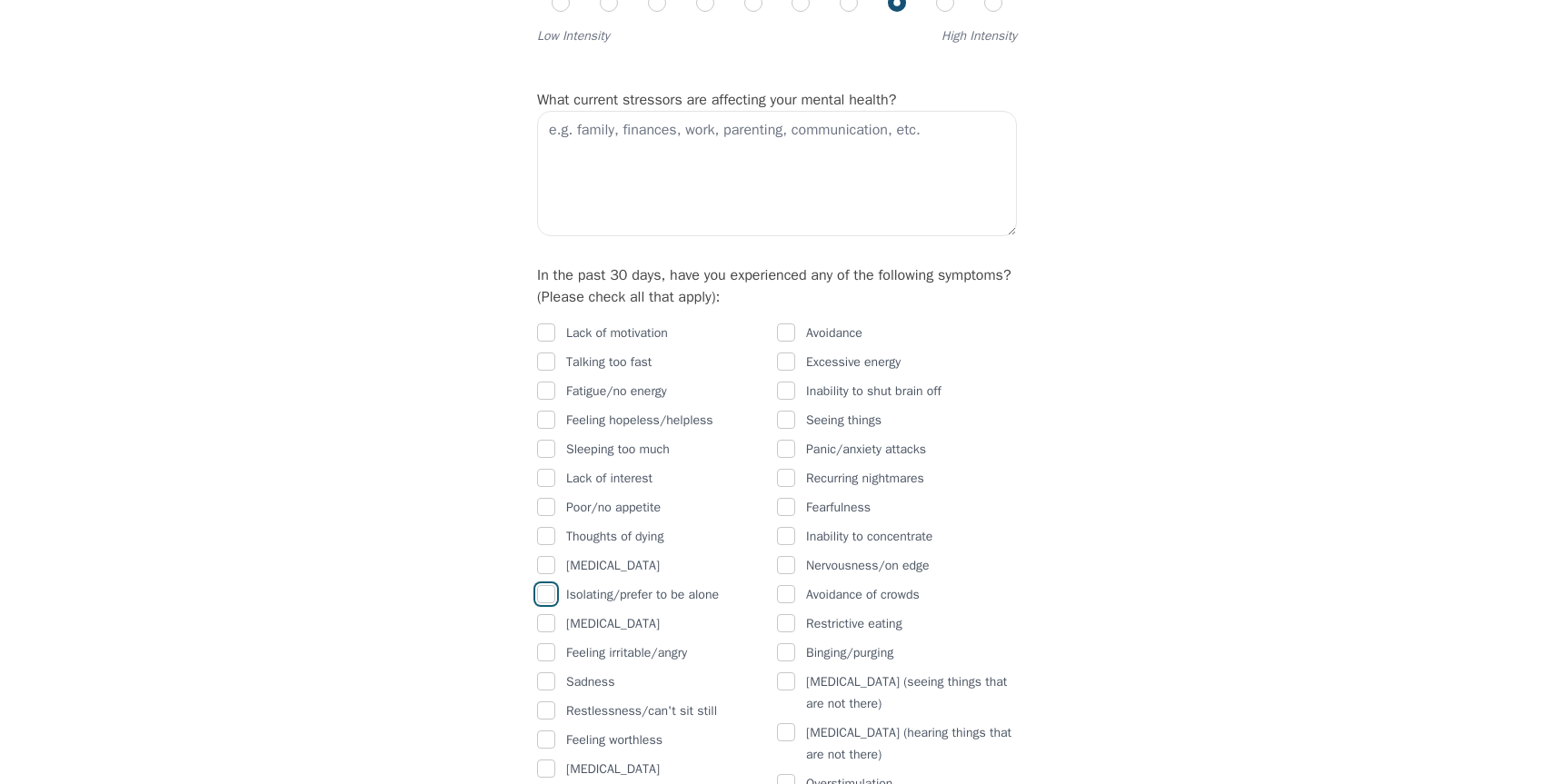 click at bounding box center [546, 594] 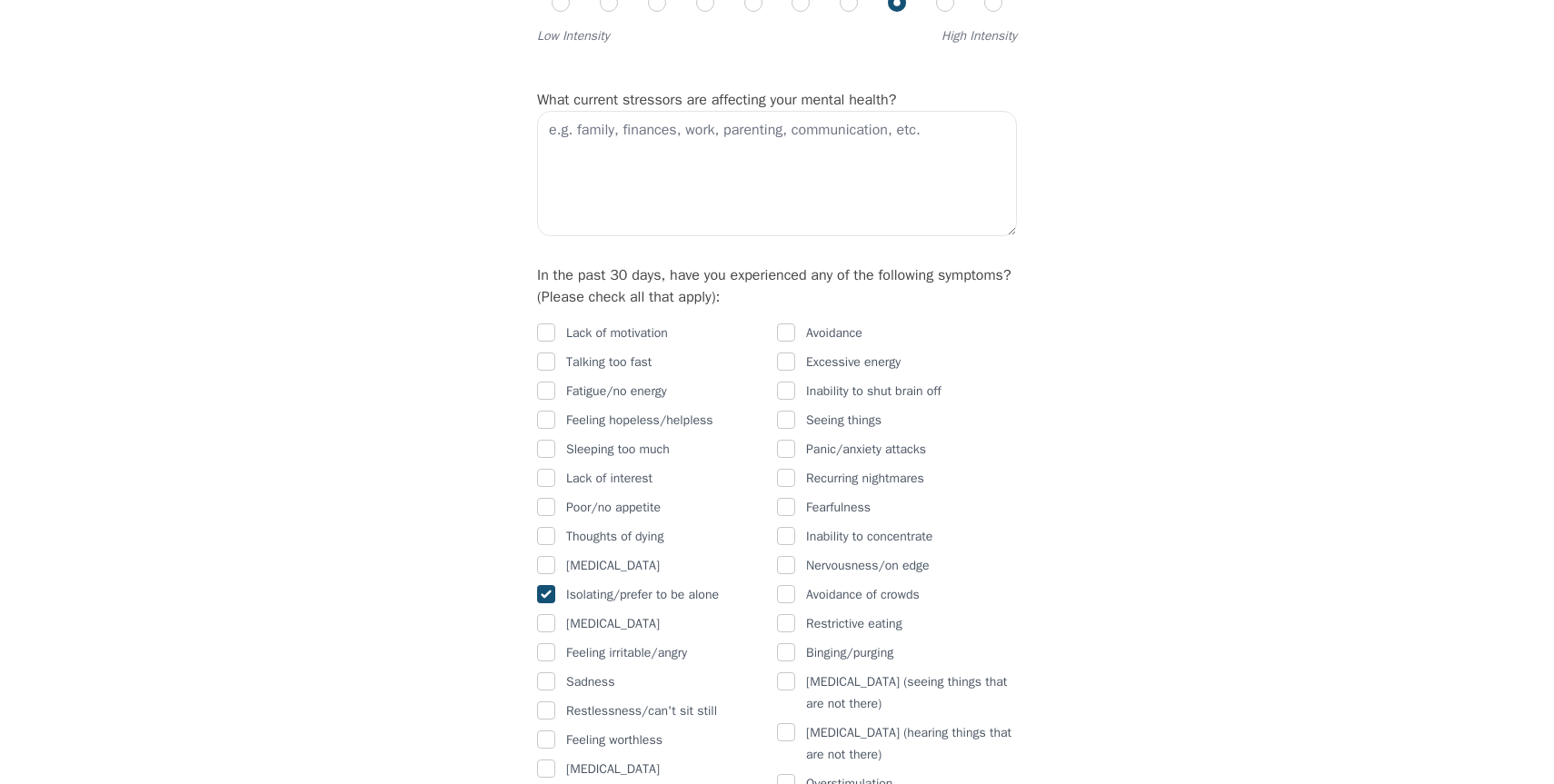 checkbox on "true" 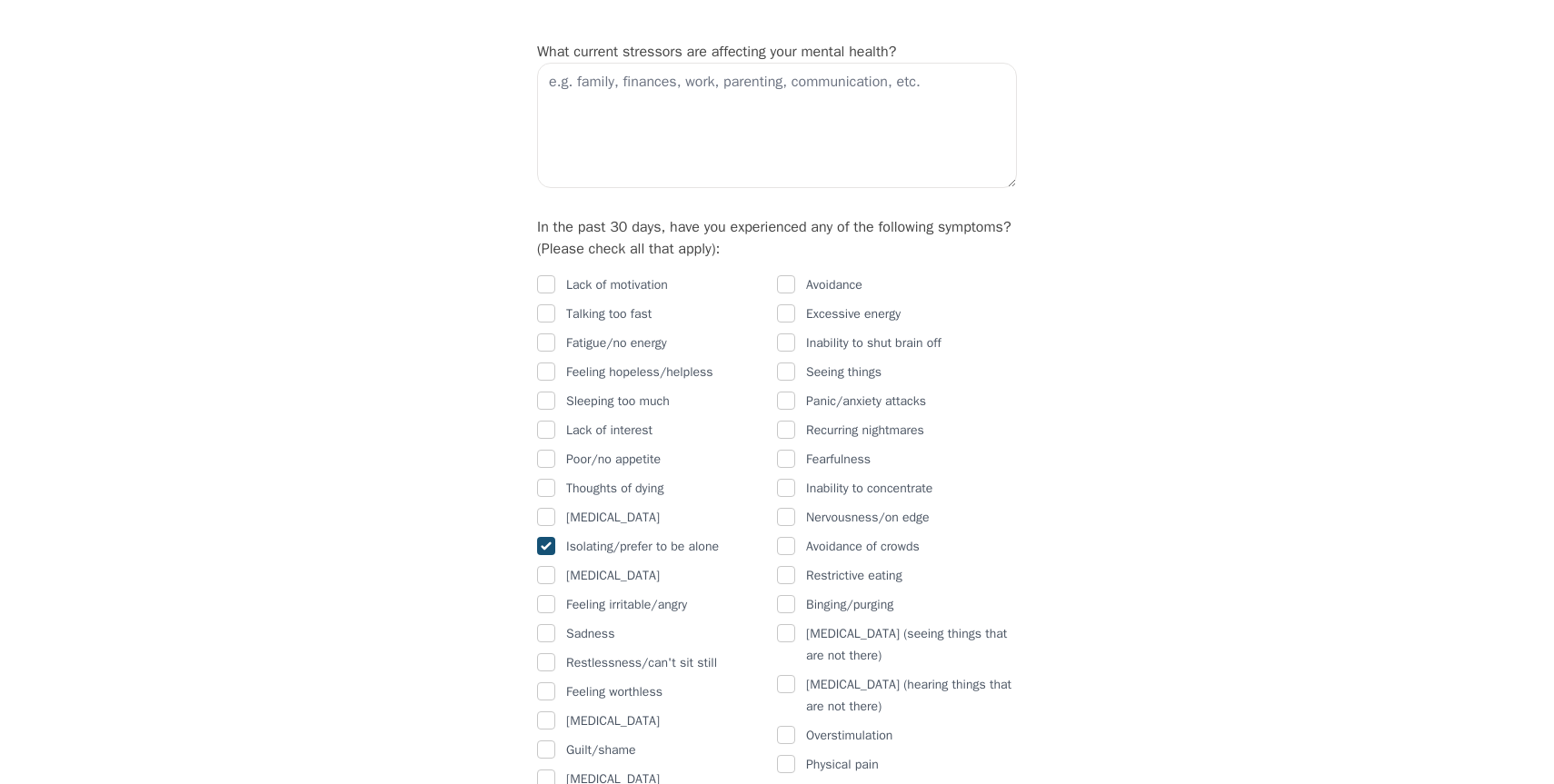 scroll, scrollTop: 926, scrollLeft: 0, axis: vertical 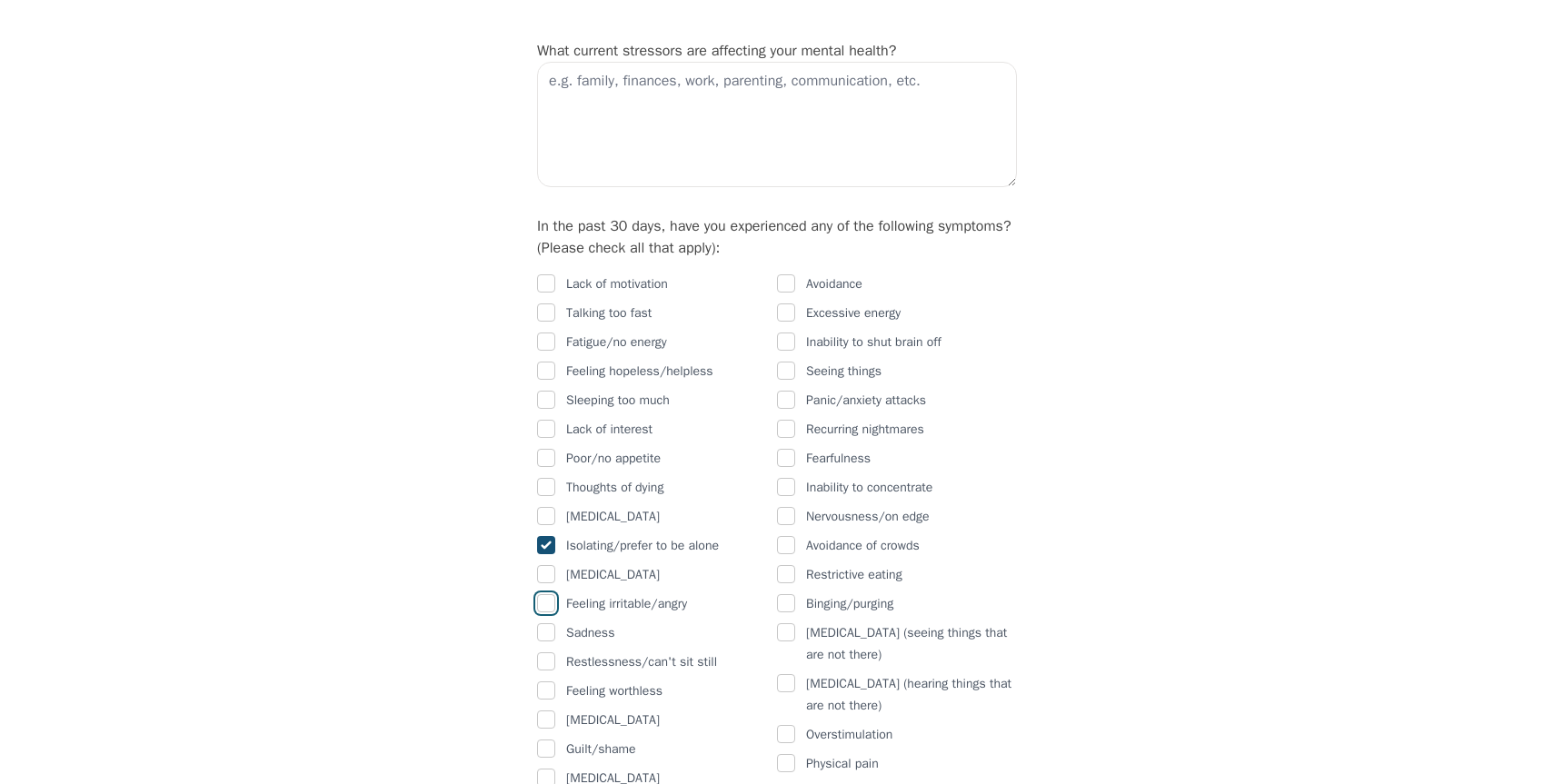 click at bounding box center [546, 603] 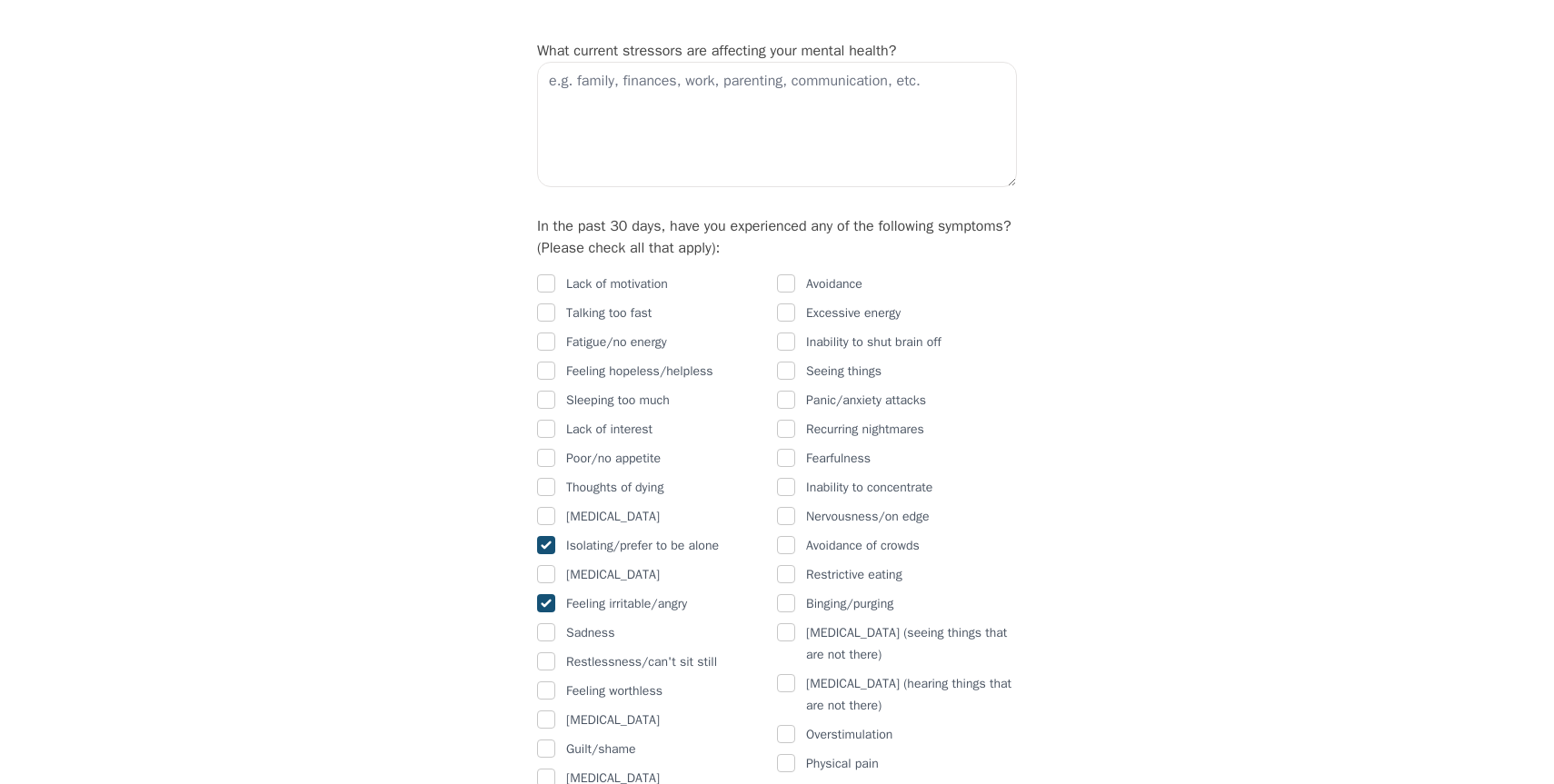 checkbox on "true" 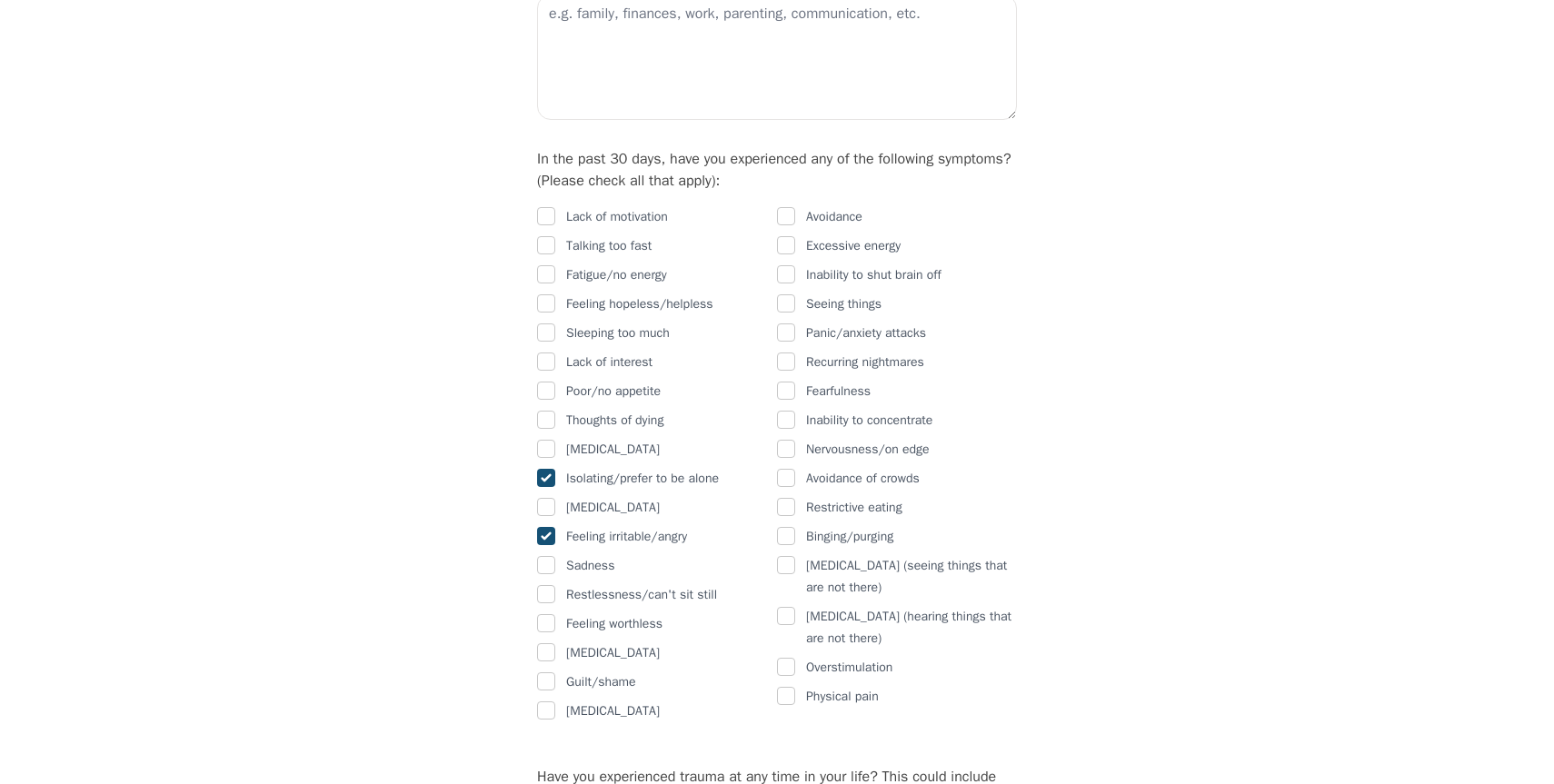 scroll, scrollTop: 997, scrollLeft: 0, axis: vertical 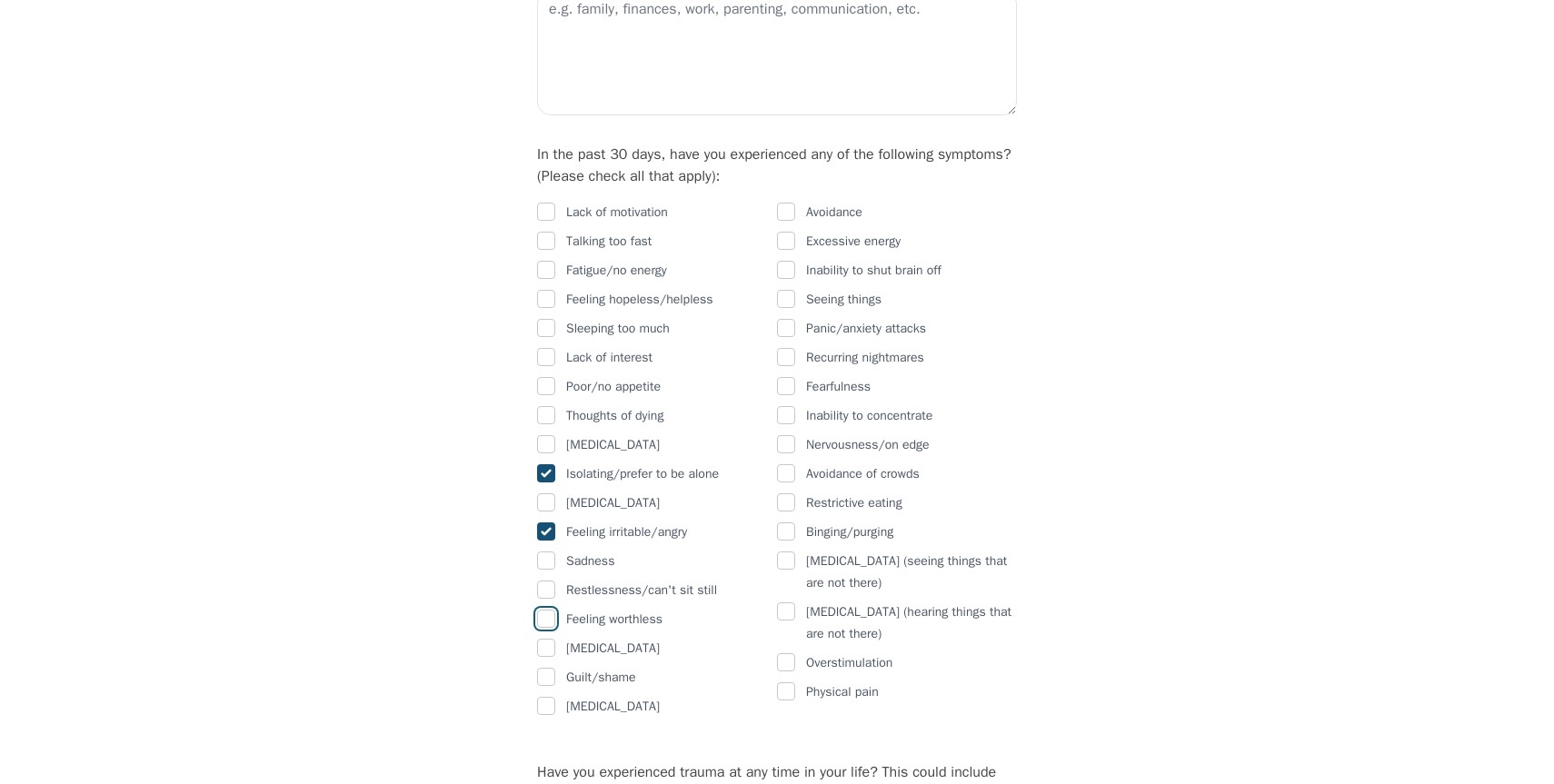 click at bounding box center [546, 619] 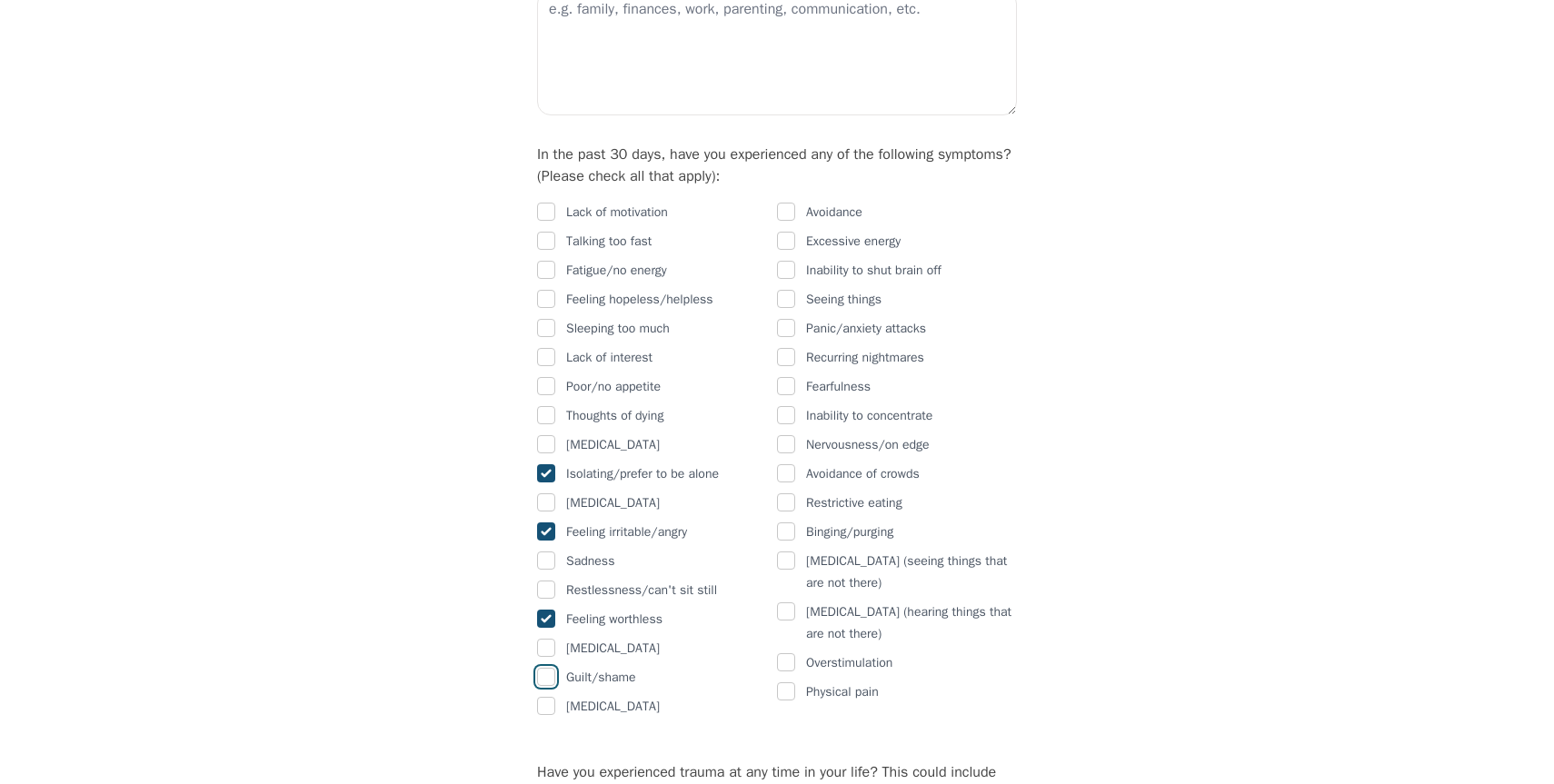 click at bounding box center (546, 677) 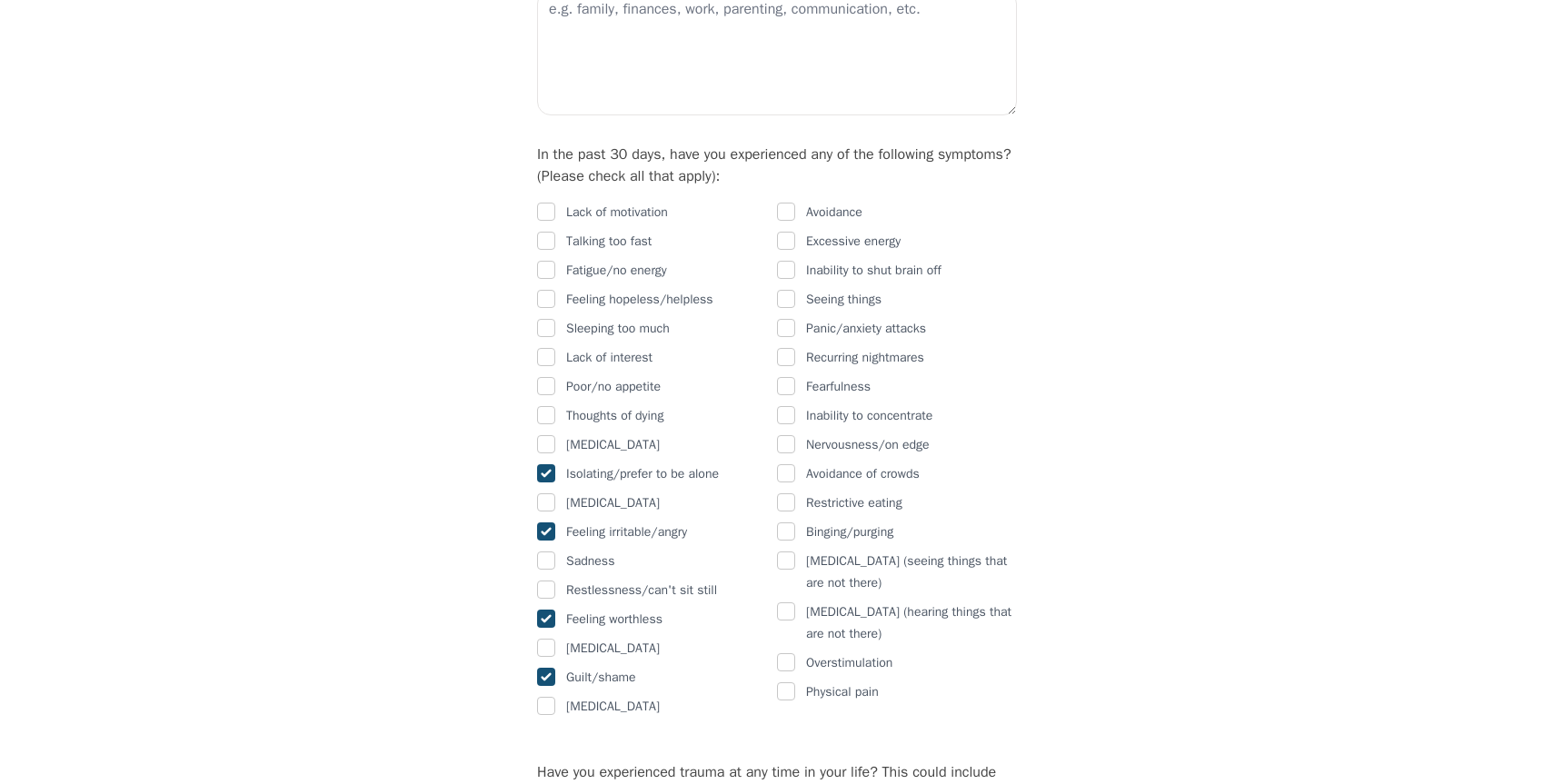 checkbox on "true" 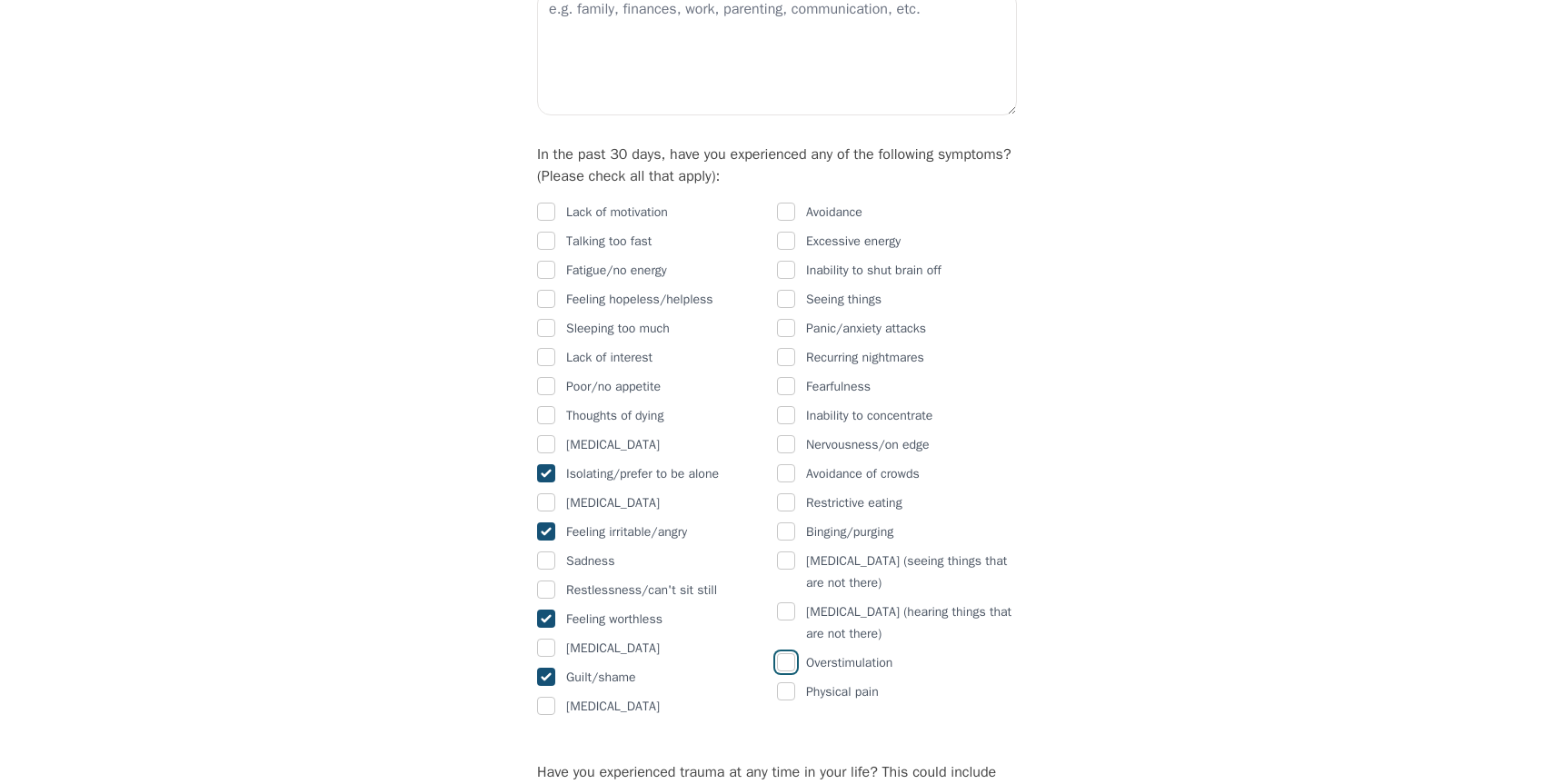 click at bounding box center [786, 662] 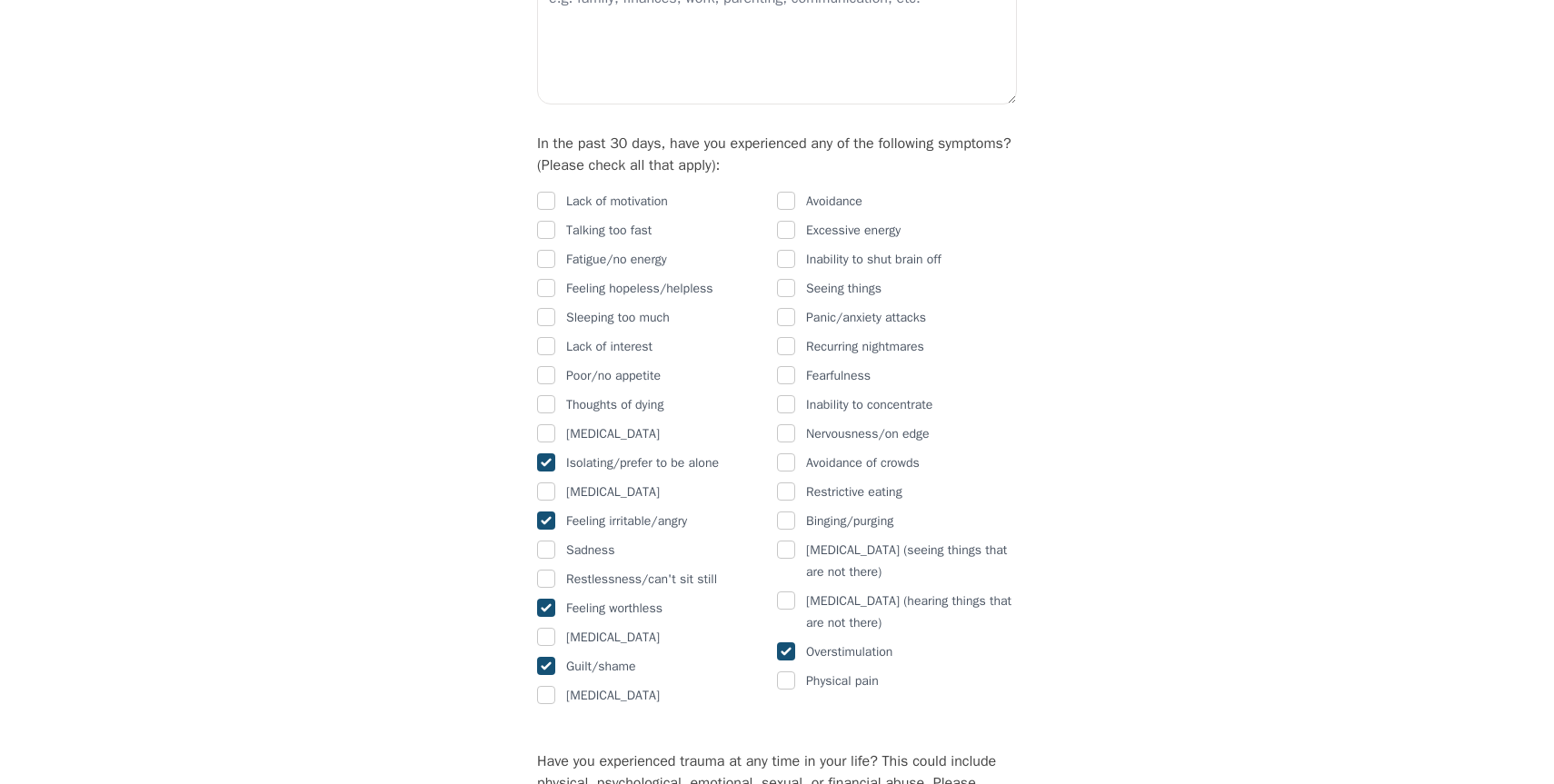 scroll, scrollTop: 1002, scrollLeft: 0, axis: vertical 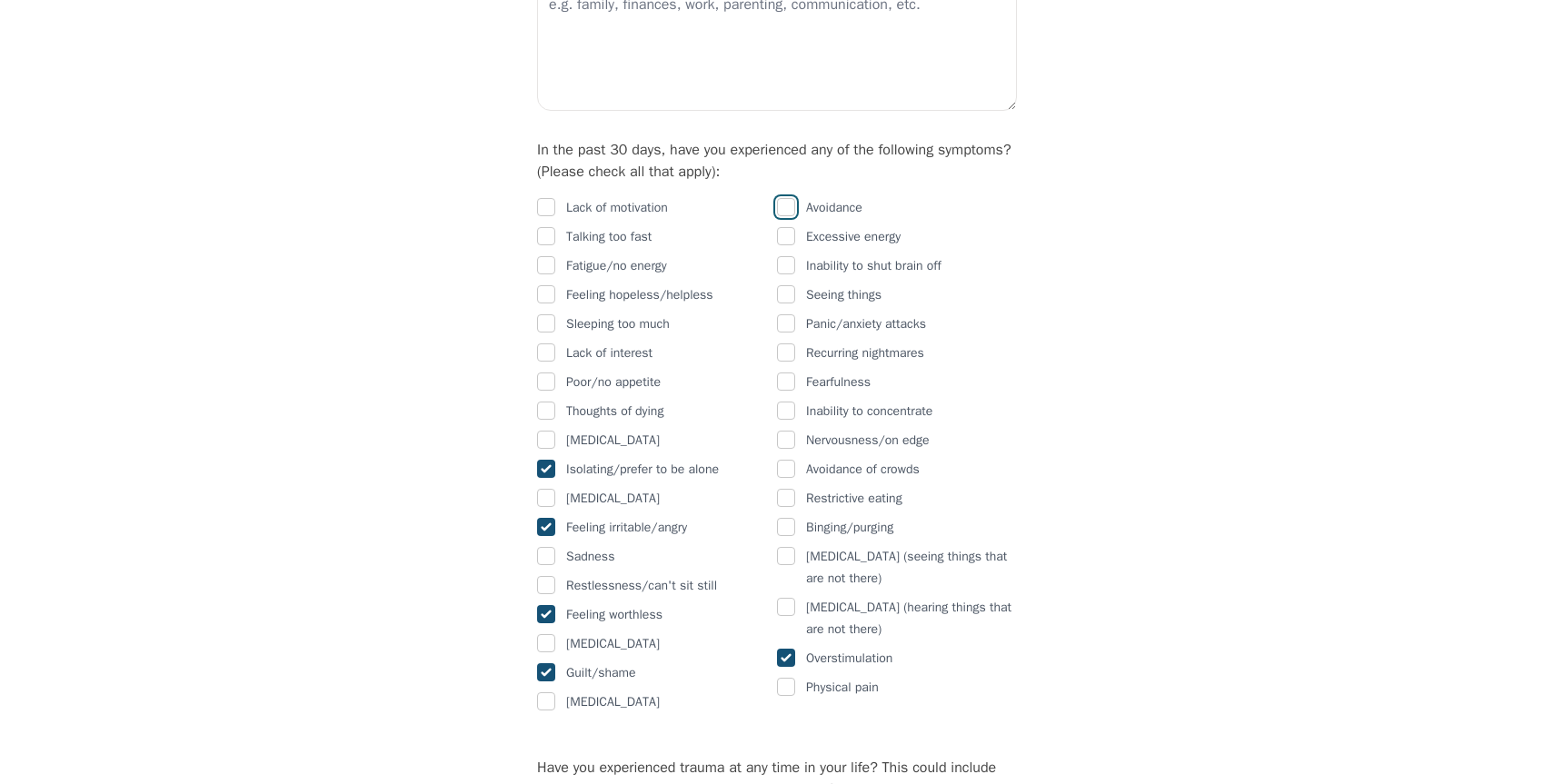 click at bounding box center (786, 207) 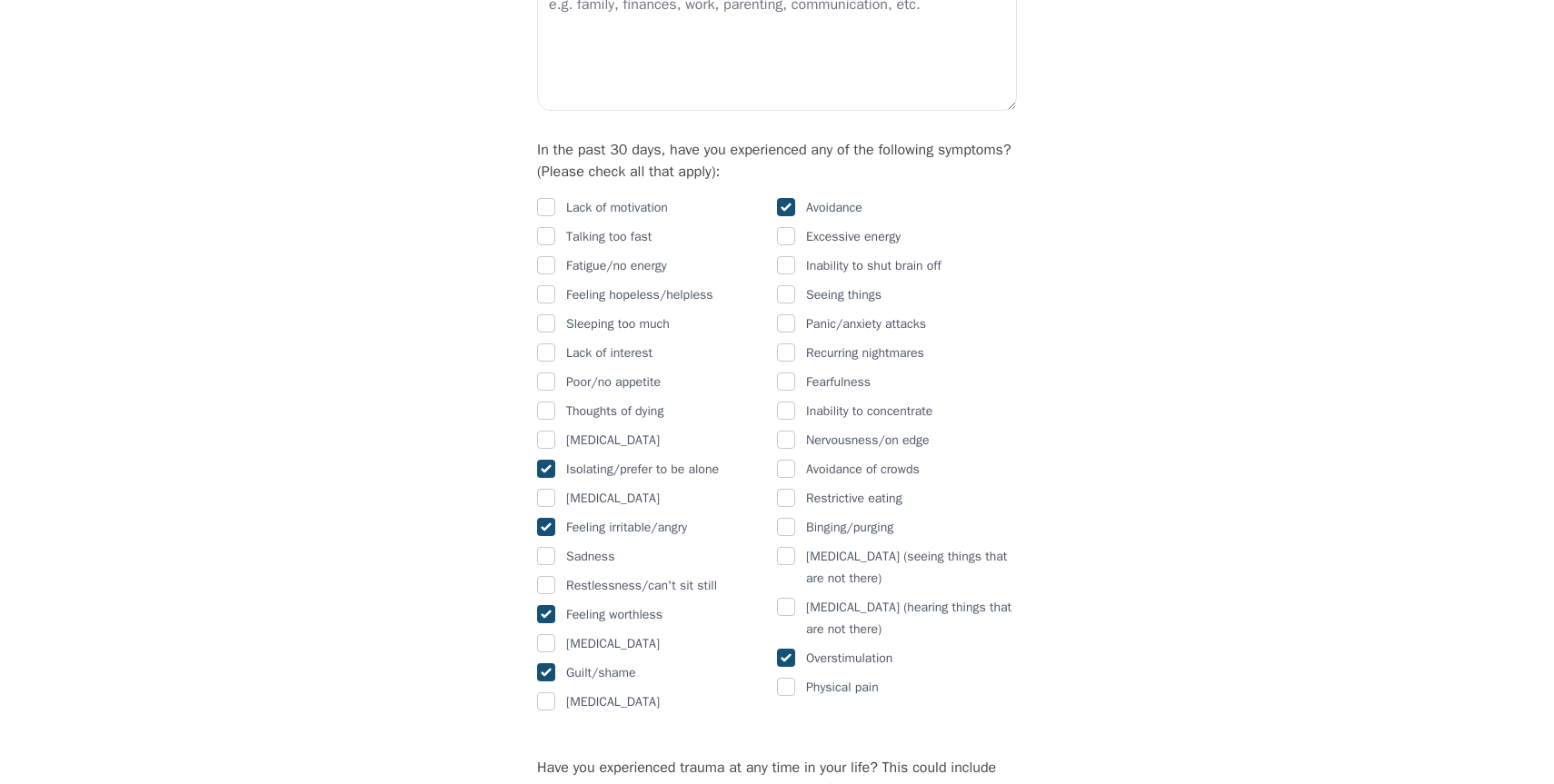checkbox on "true" 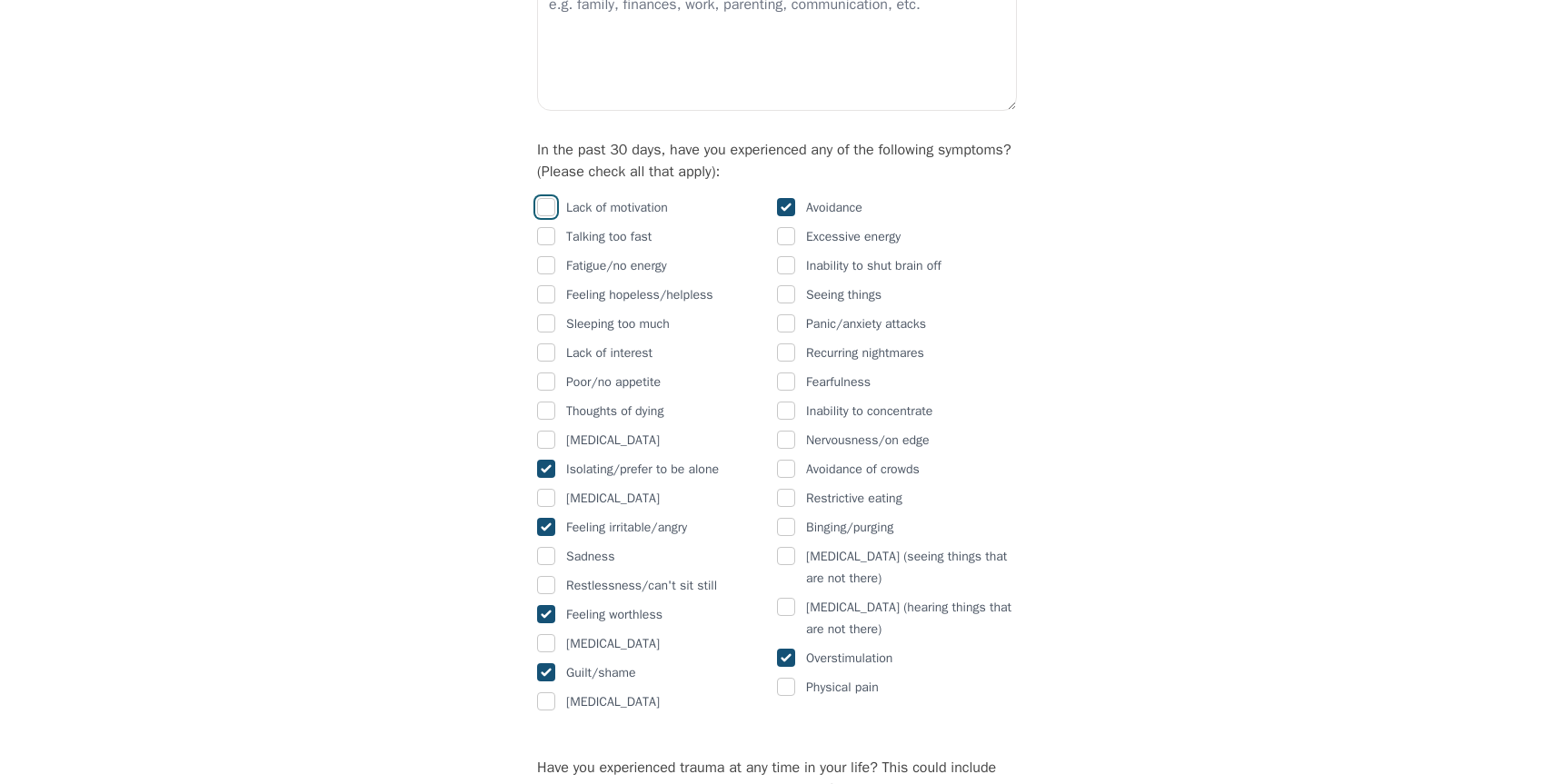 click at bounding box center [546, 207] 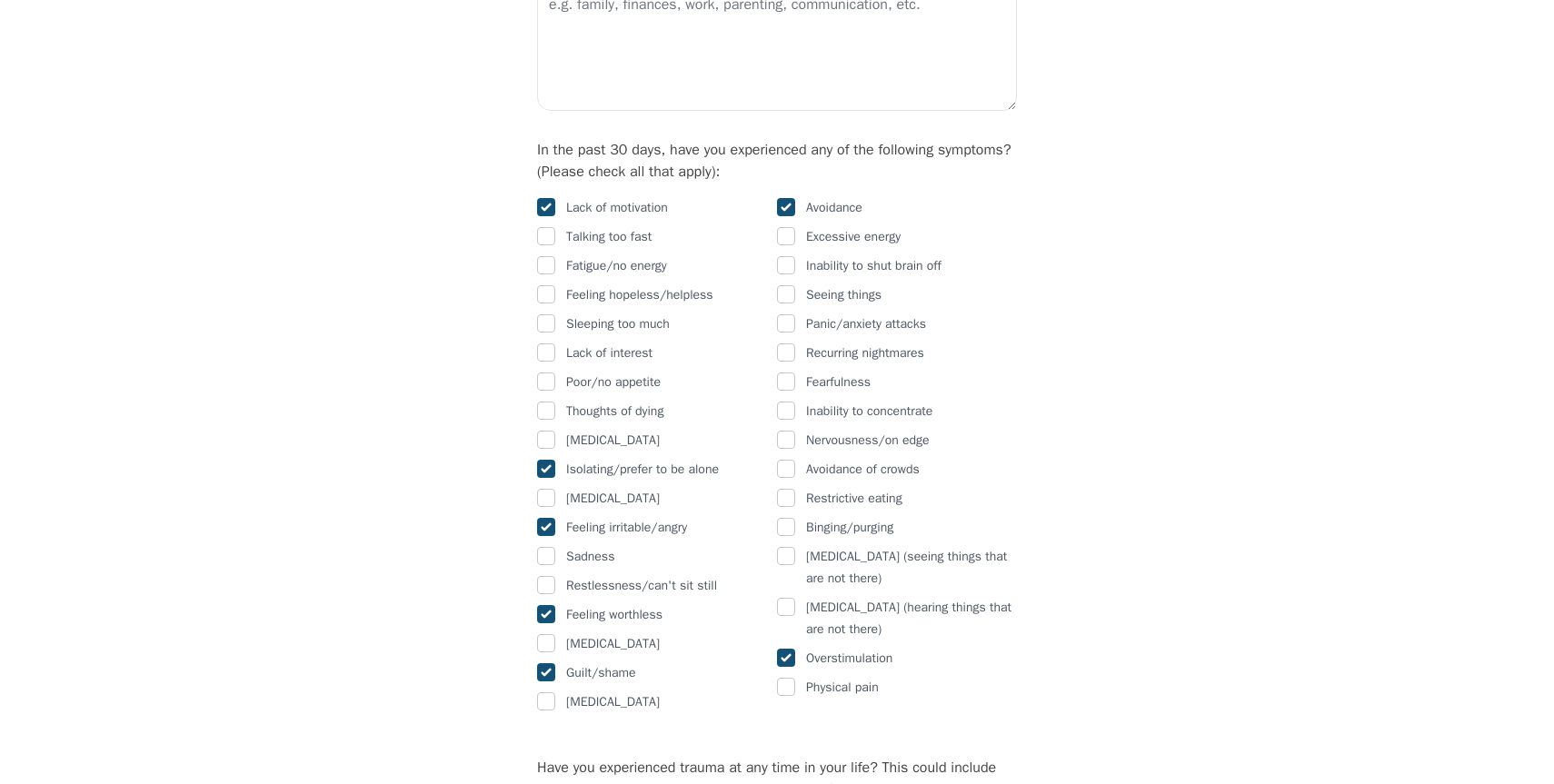 click on "Intake Assessment for [PERSON_NAME] Part 2 of 2: Clinical Self-Report Please complete the following information before your initial session. This step is crucial to kickstart your therapeutic journey with your therapist: Please describe what has brought you to seek therapy at this time? I want to have better coping strategies to feel my emotions and improve my overall mood. How are your current issues affecting your daily life, and for how long have you been experiencing them? I don't regulate my emotions as often as I should so I f On a daily basis, how do you typically feel? Rate your current emotional intensity on a scale of 1 (Low) to 10 (High): 1 2 3 4 5 6 7 8 9 10 Low Intensity High Intensity What current stressors are affecting your mental health? In the past 30 days, have you experienced any of the following symptoms? (Please check all that apply): Lack of motivation Talking too fast Fatigue/no energy Feeling hopeless/helpless Sleeping too much Lack of interest Poor/no appetite Thoughts of dying Yes" at bounding box center (777, 650) 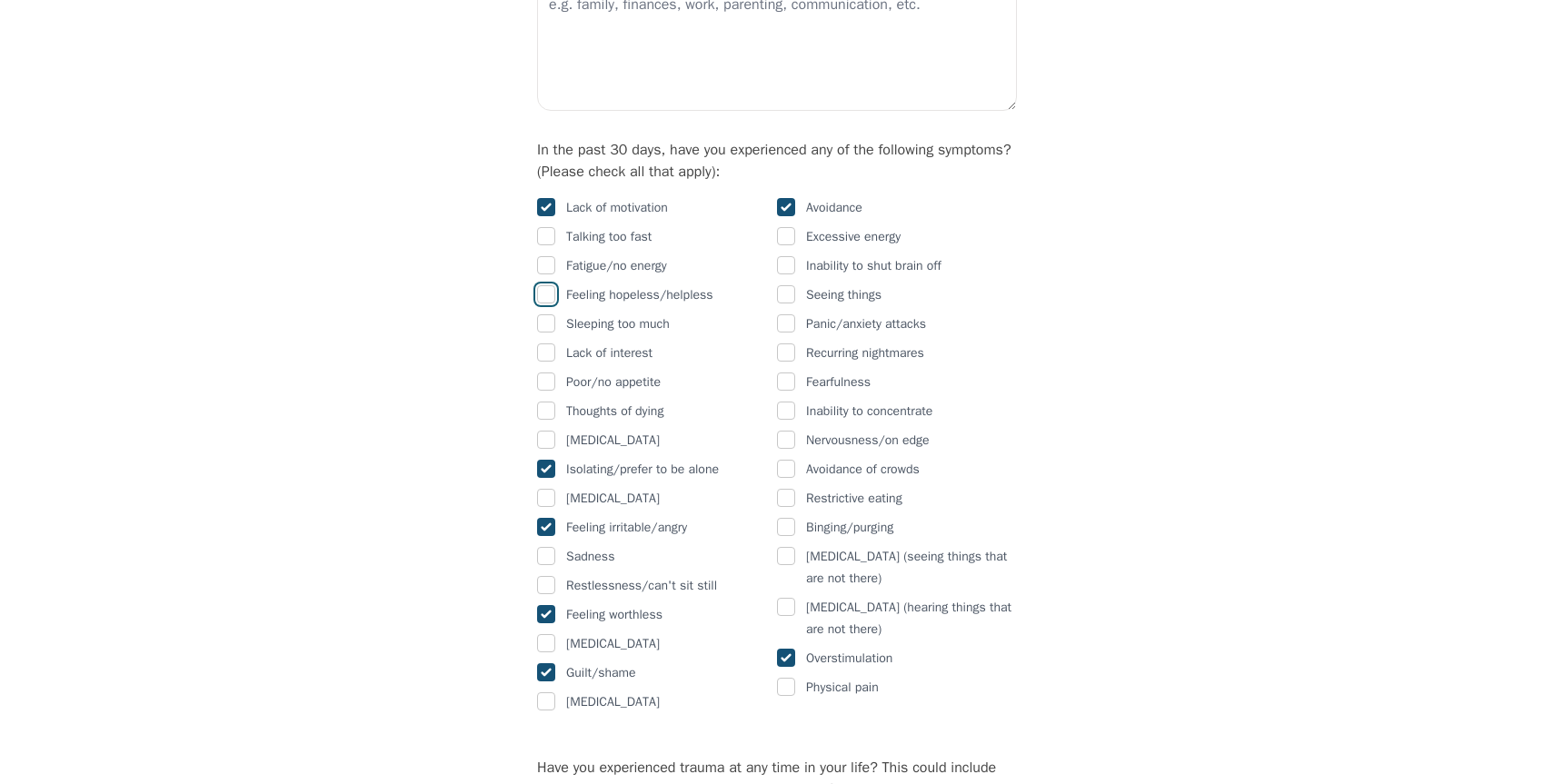 click at bounding box center [546, 294] 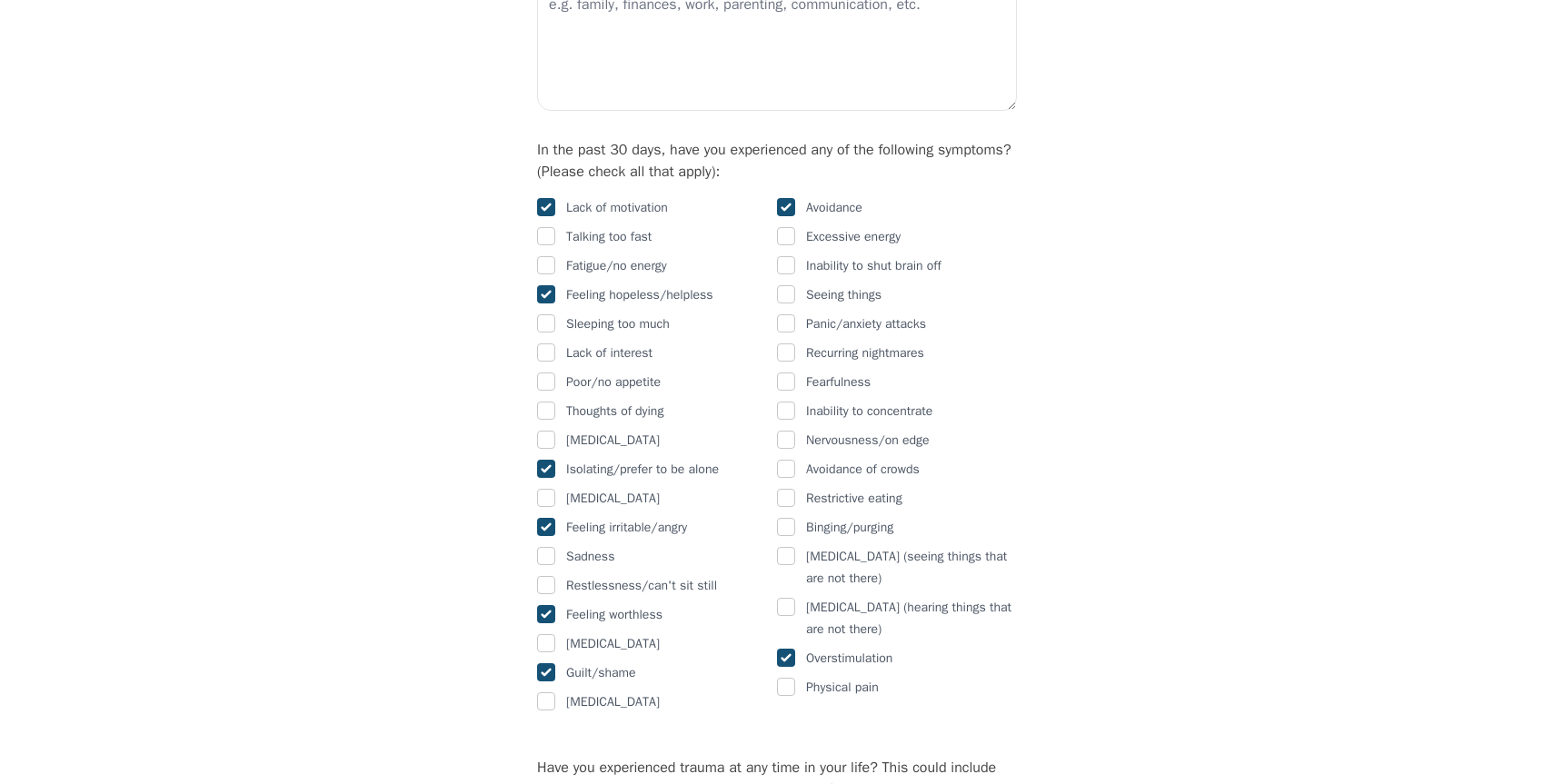 checkbox on "true" 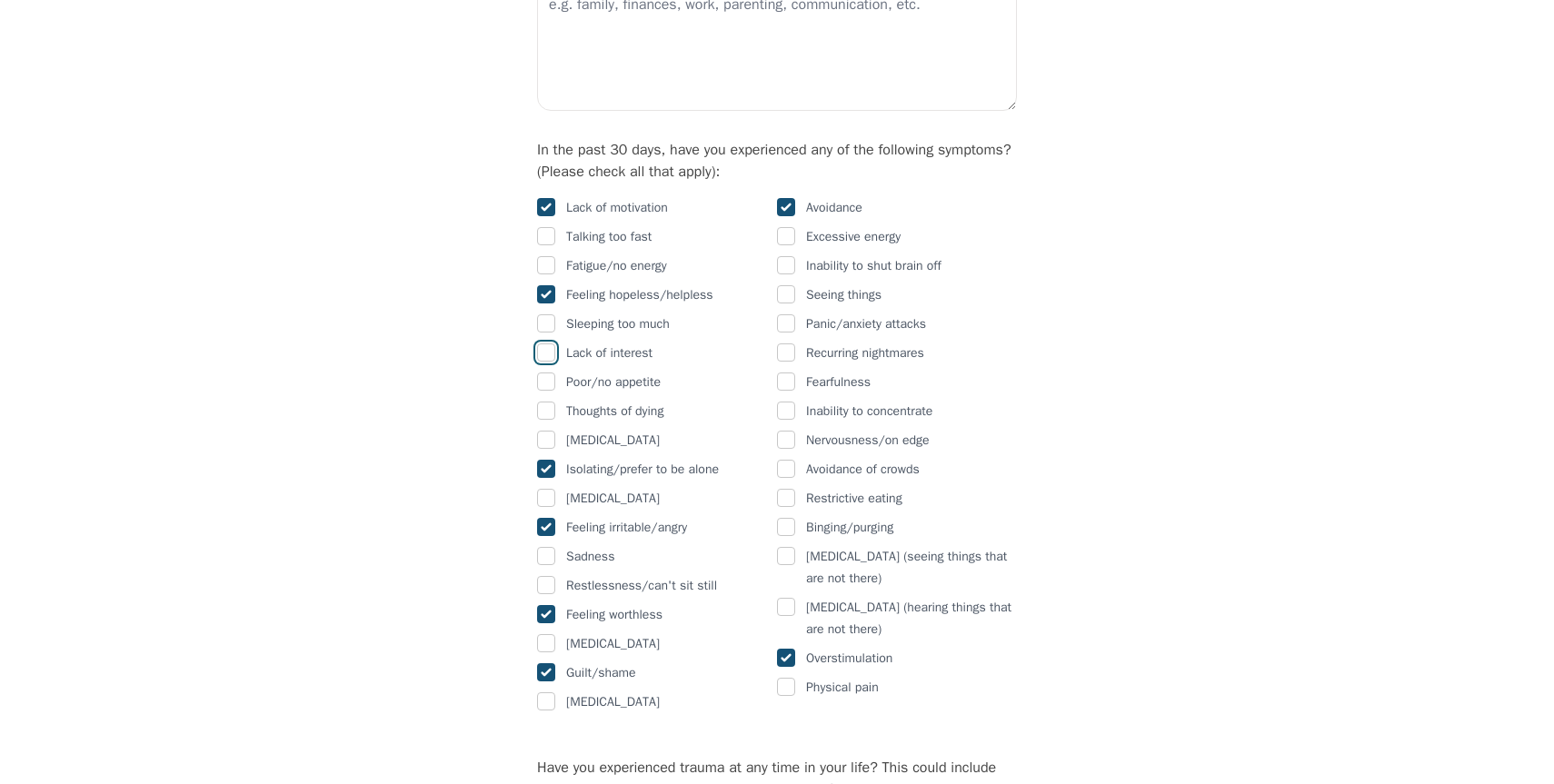 click at bounding box center (546, 352) 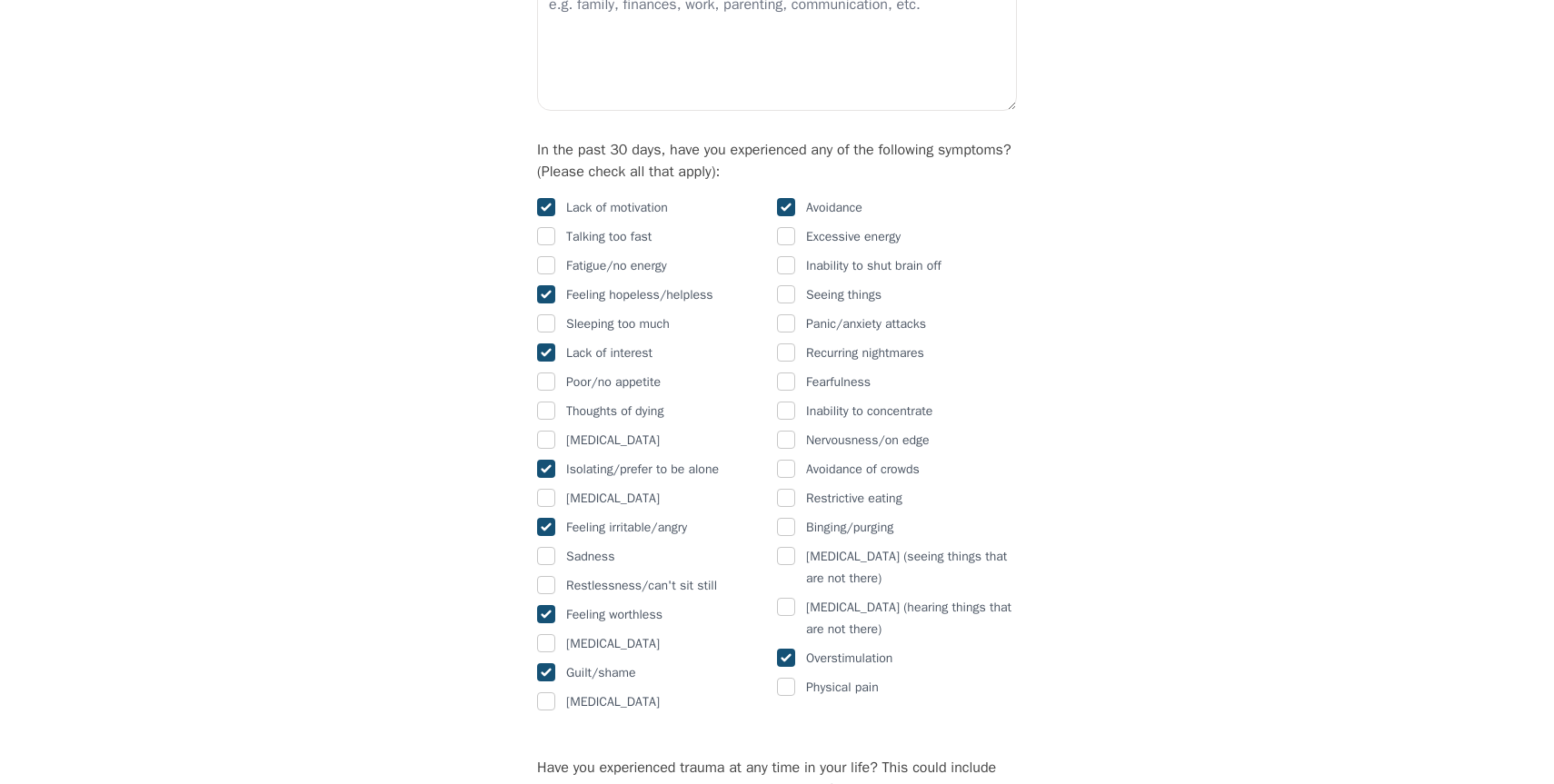 checkbox on "true" 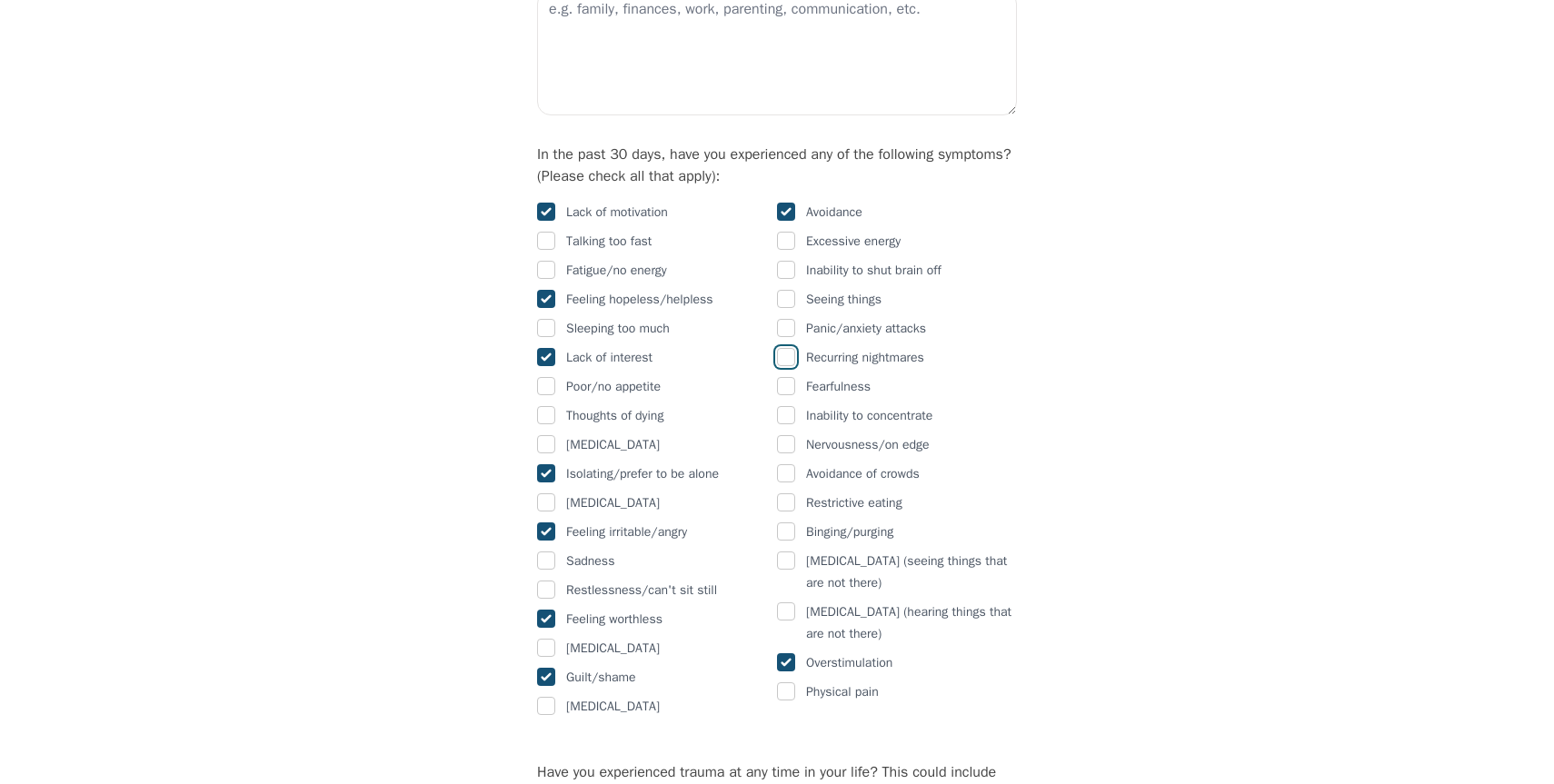 click at bounding box center (786, 357) 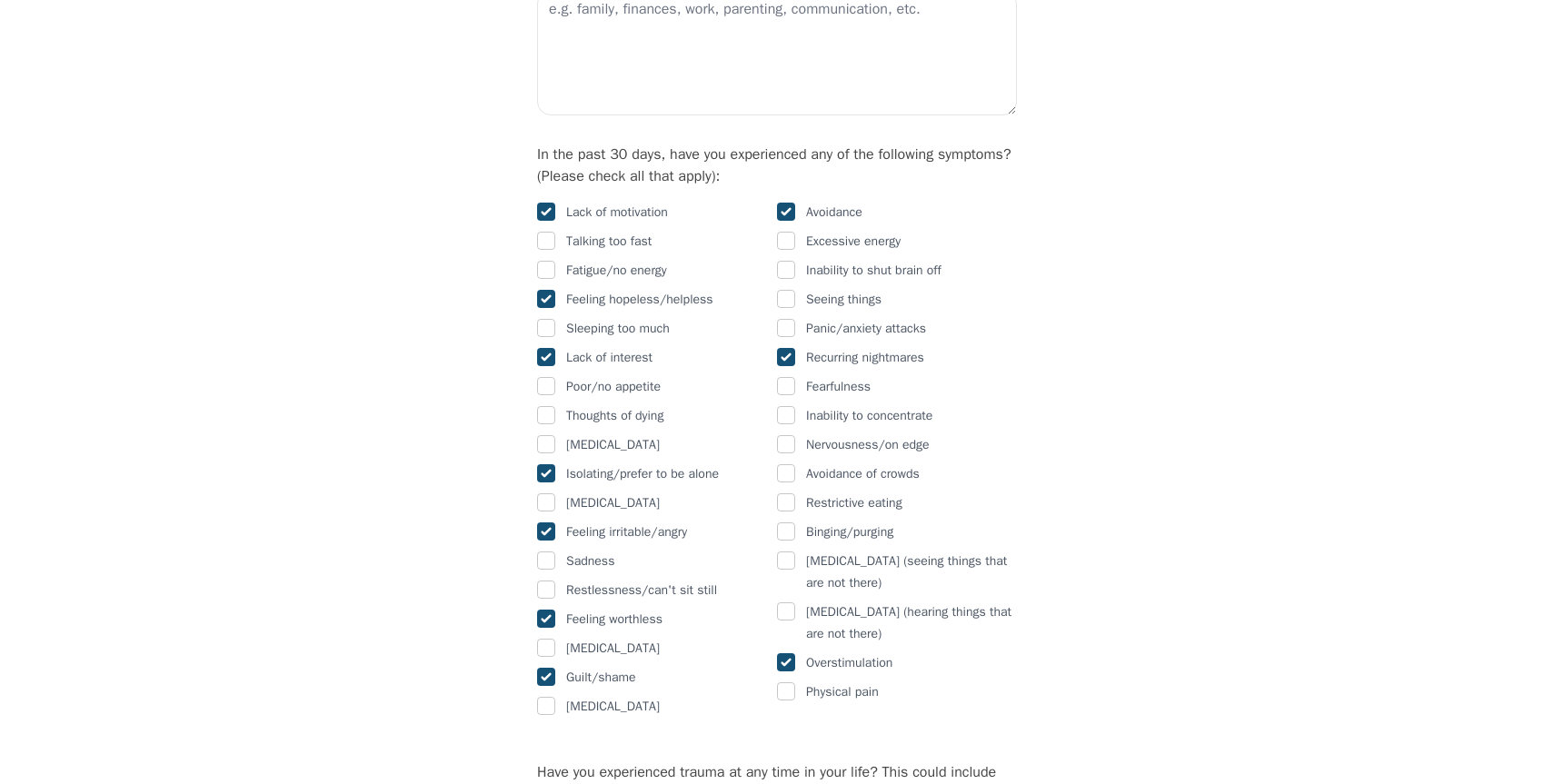 click at bounding box center [786, 357] 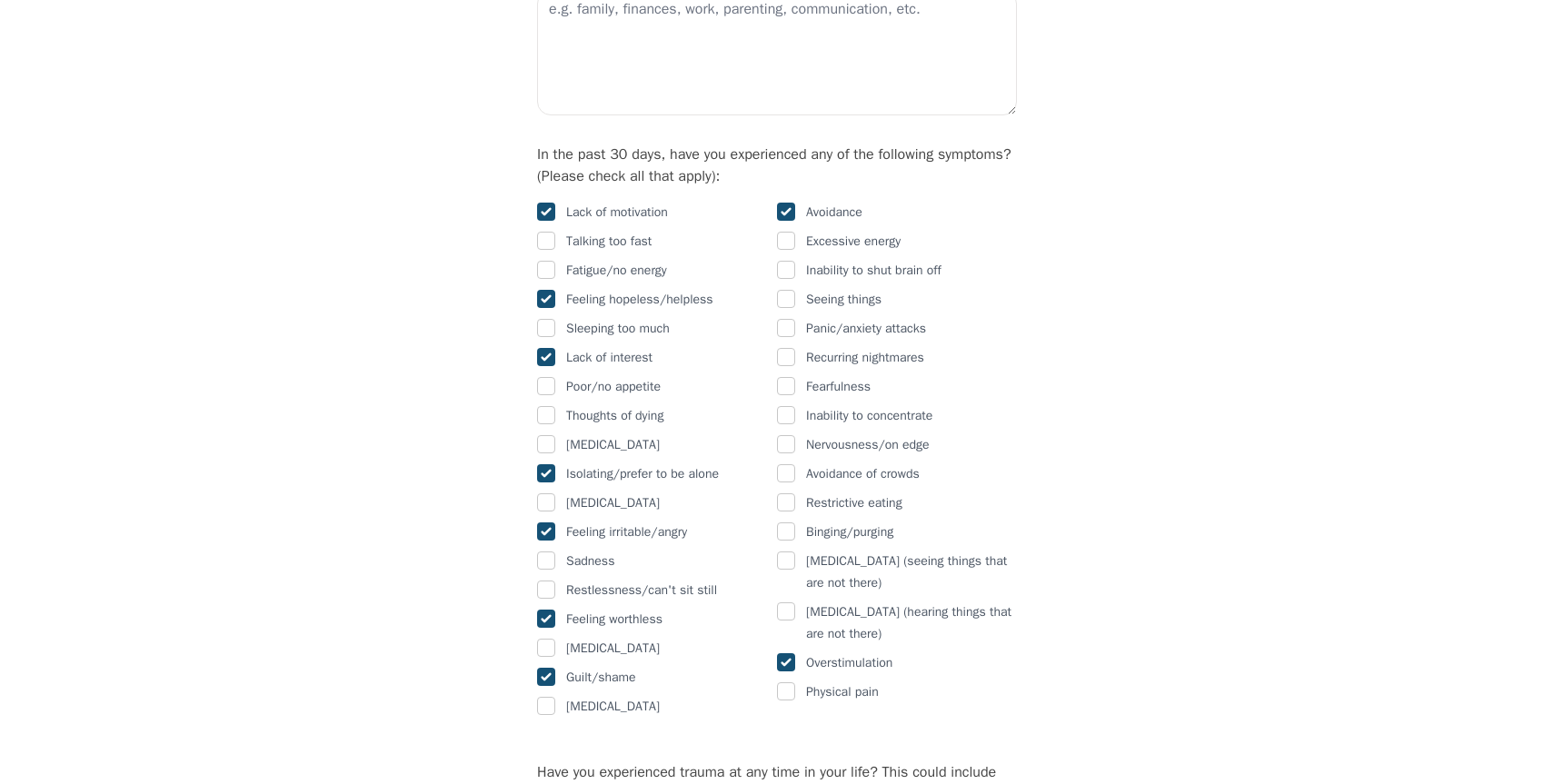 click on "Intake Assessment for [PERSON_NAME] Part 2 of 2: Clinical Self-Report Please complete the following information before your initial session. This step is crucial to kickstart your therapeutic journey with your therapist: Please describe what has brought you to seek therapy at this time? I want to have better coping strategies to feel my emotions and improve my overall mood. How are your current issues affecting your daily life, and for how long have you been experiencing them? I don't regulate my emotions as often as I should so I f On a daily basis, how do you typically feel? Rate your current emotional intensity on a scale of 1 (Low) to 10 (High): 1 2 3 4 5 6 7 8 9 10 Low Intensity High Intensity What current stressors are affecting your mental health? In the past 30 days, have you experienced any of the following symptoms? (Please check all that apply): Lack of motivation Talking too fast Fatigue/no energy Feeling hopeless/helpless Sleeping too much Lack of interest Poor/no appetite Thoughts of dying Yes" at bounding box center [777, 655] 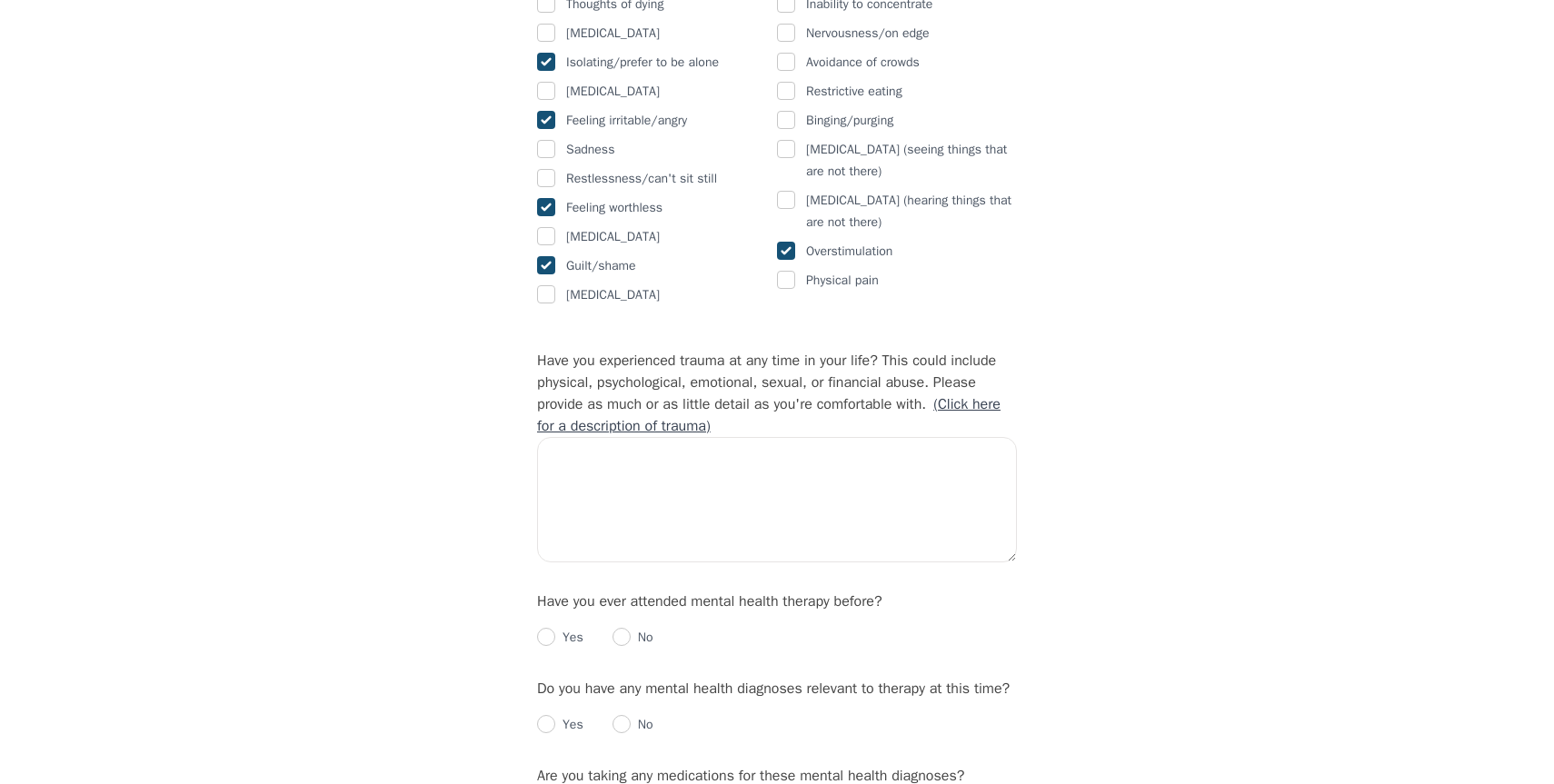 scroll, scrollTop: 1415, scrollLeft: 0, axis: vertical 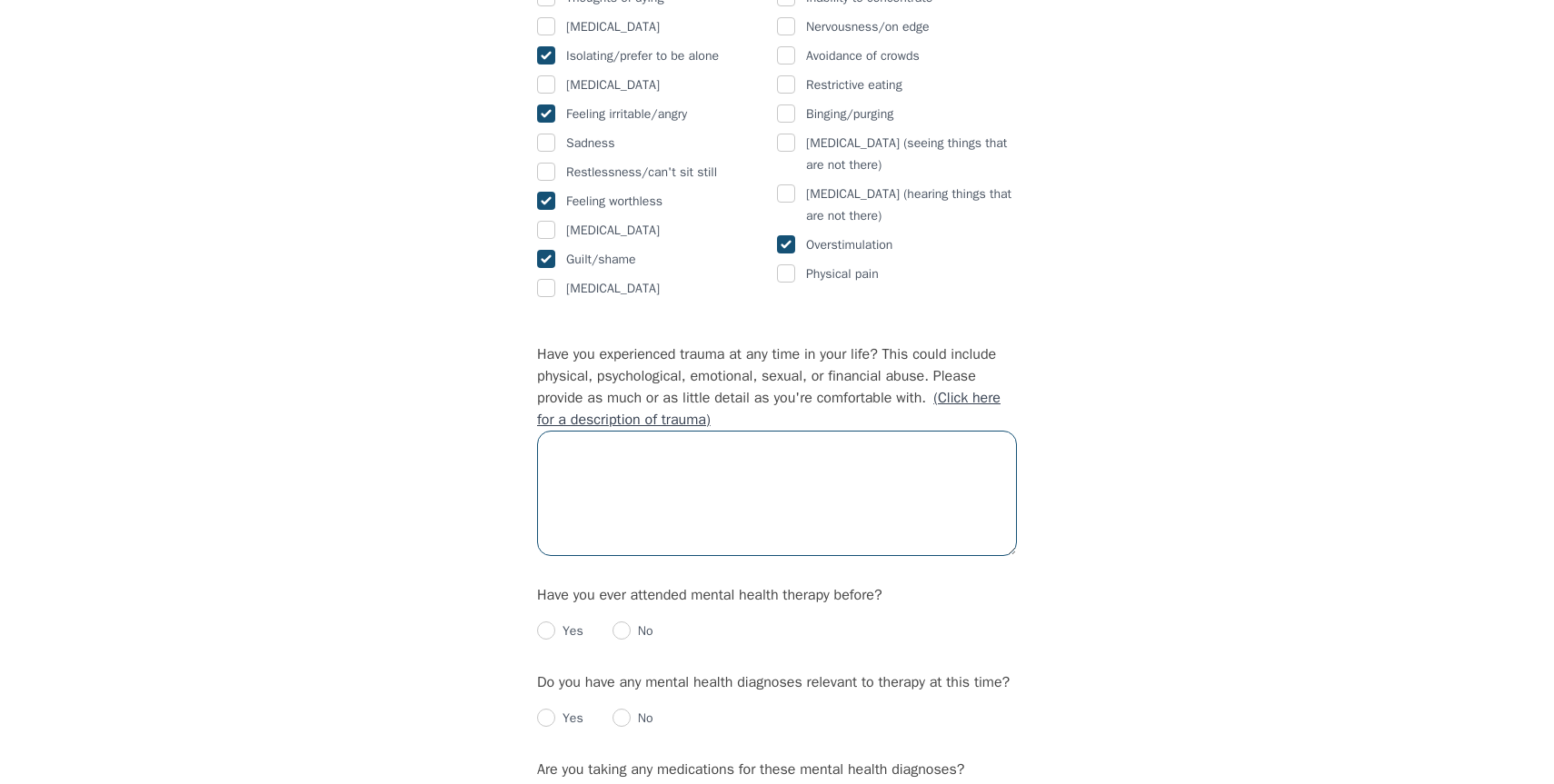 click at bounding box center [777, 493] 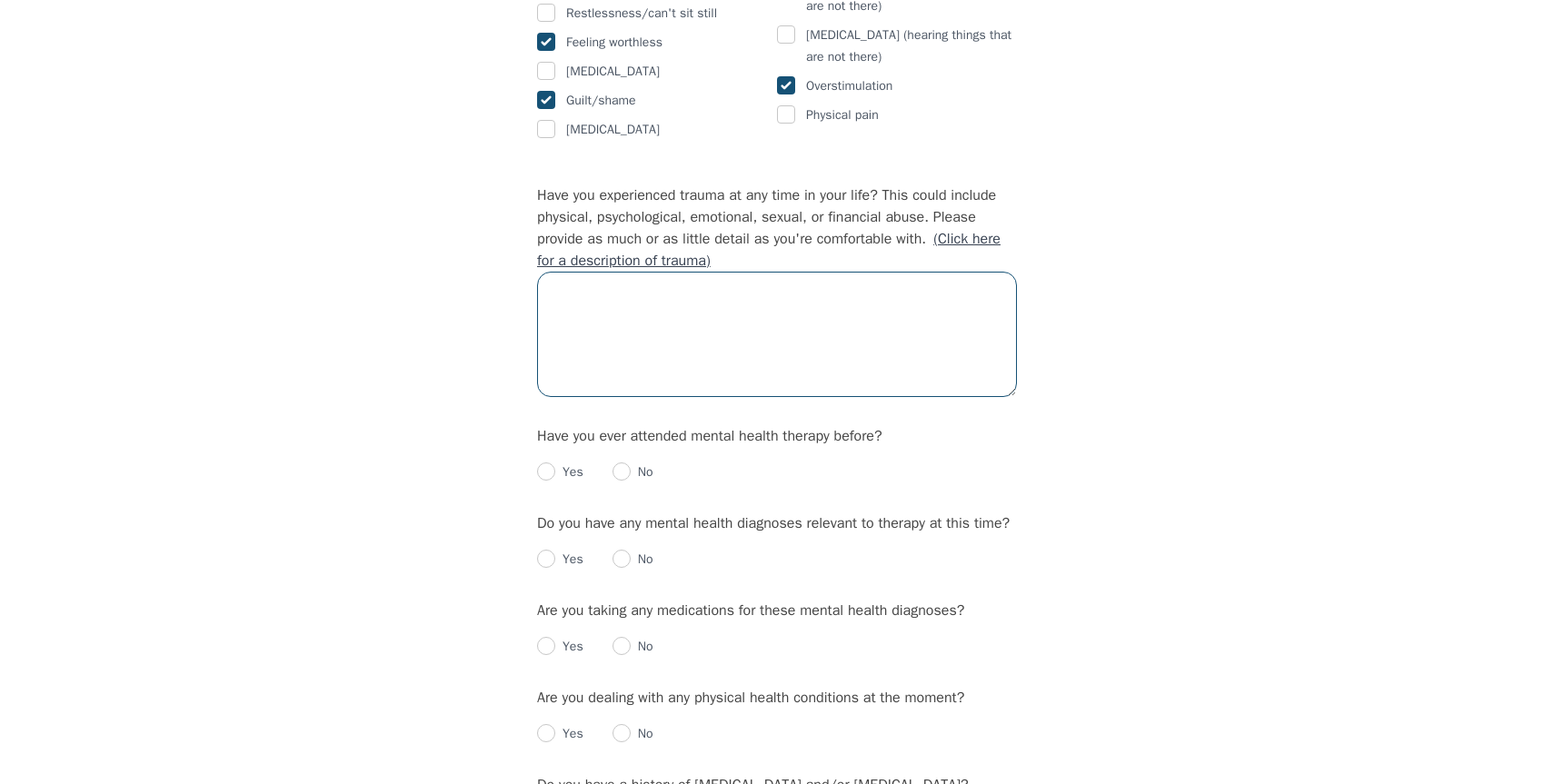 scroll, scrollTop: 1576, scrollLeft: 0, axis: vertical 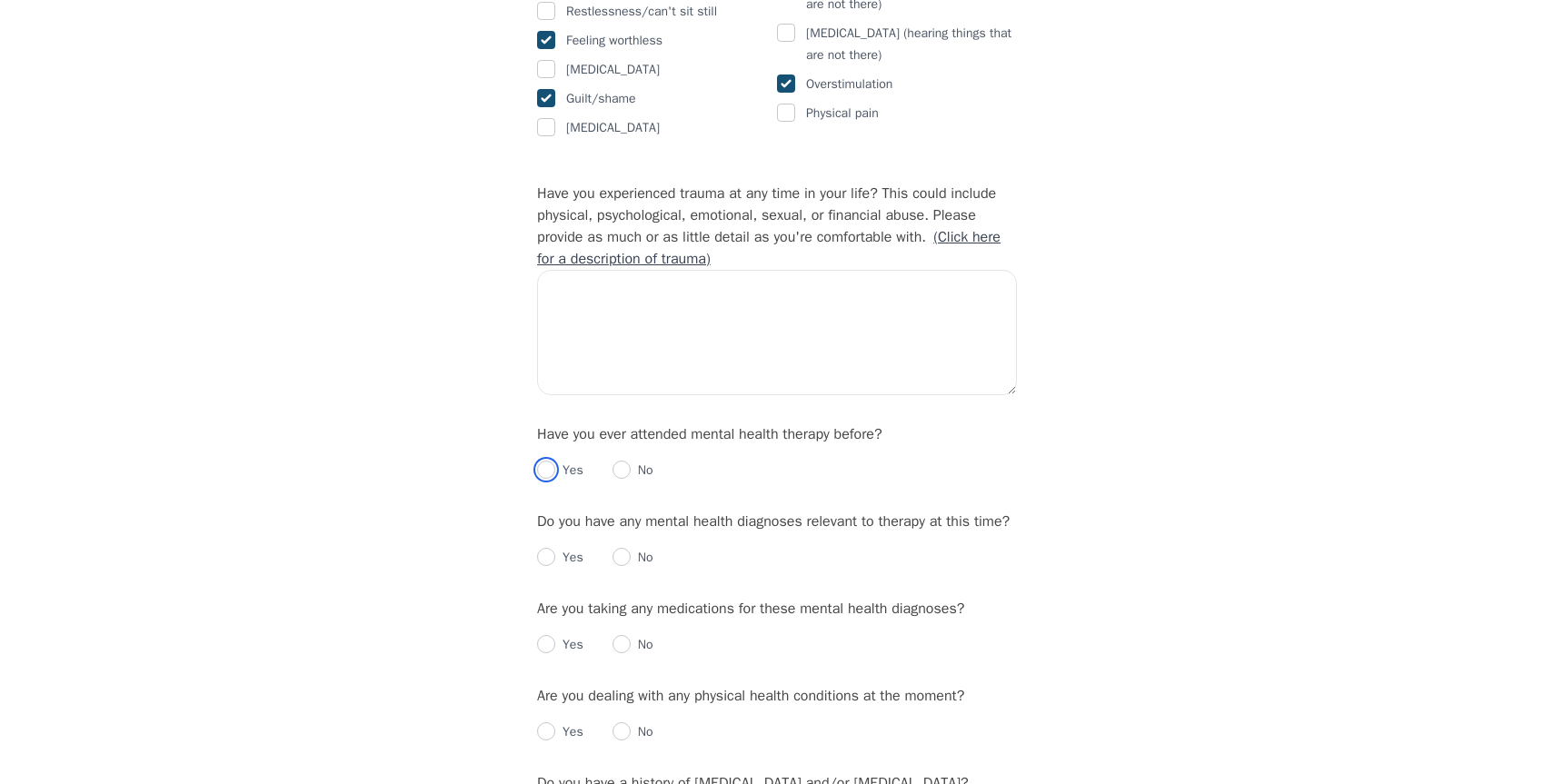 click at bounding box center [546, 470] 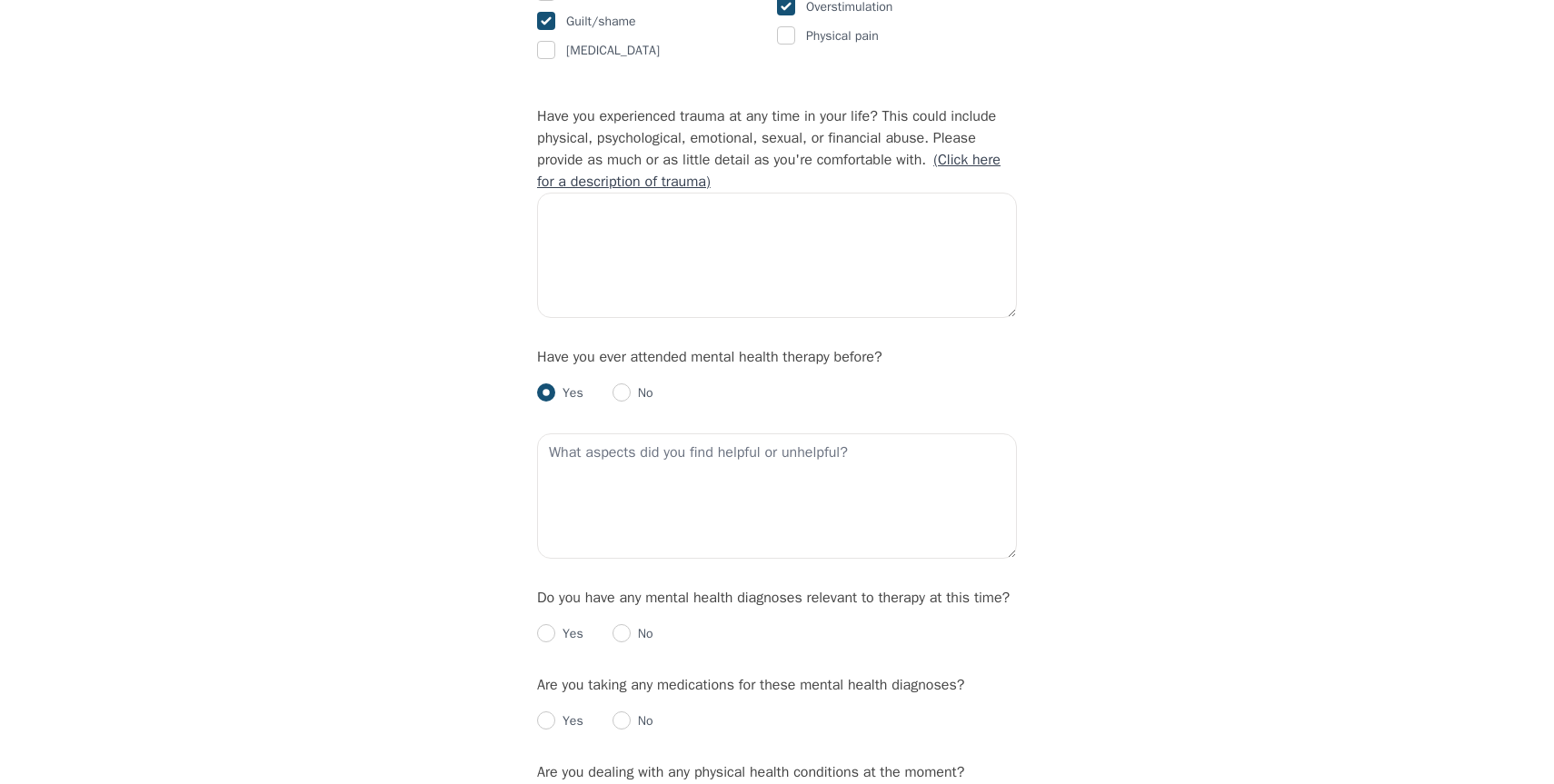 scroll, scrollTop: 1658, scrollLeft: 0, axis: vertical 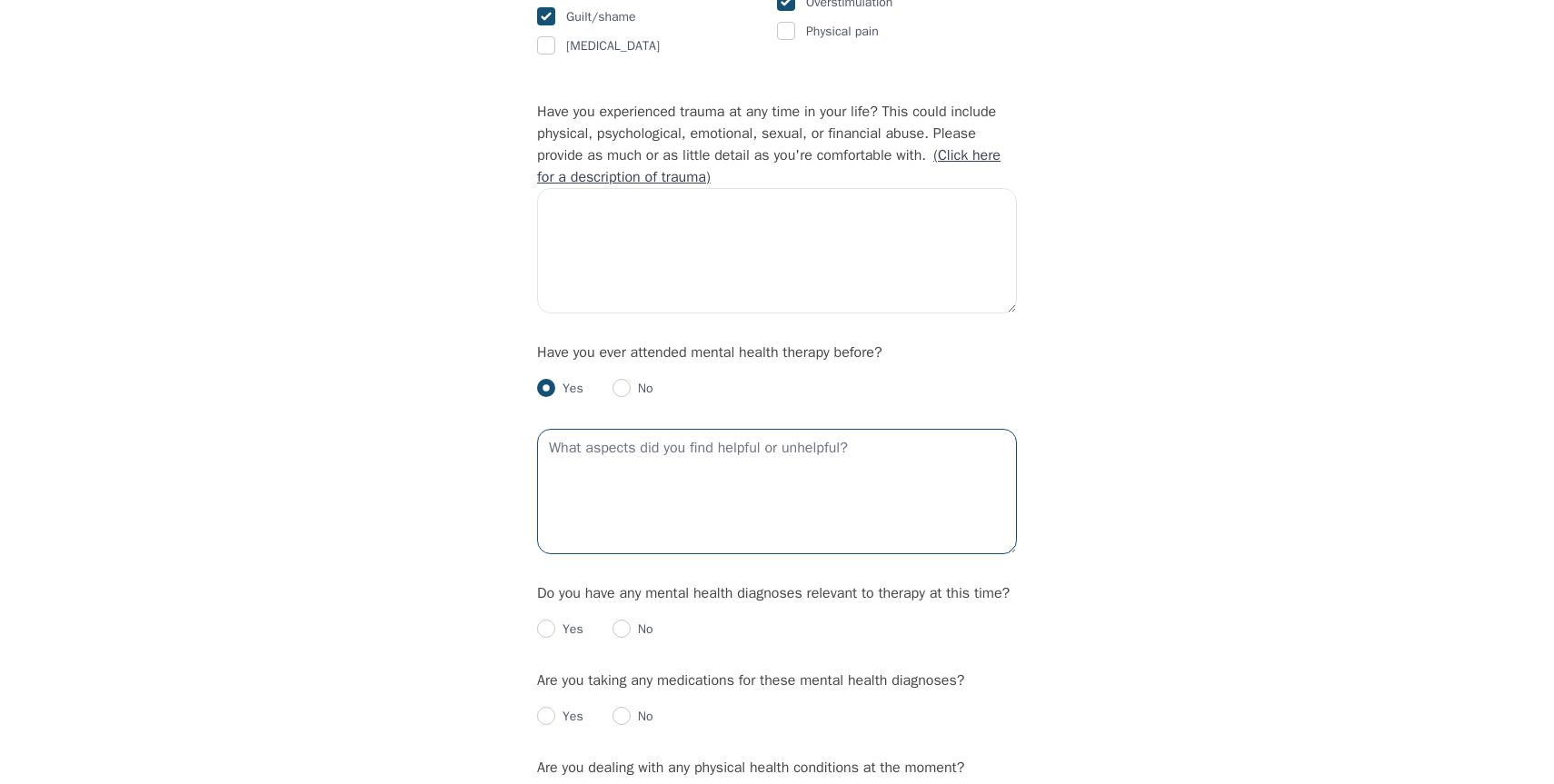 click at bounding box center [777, 491] 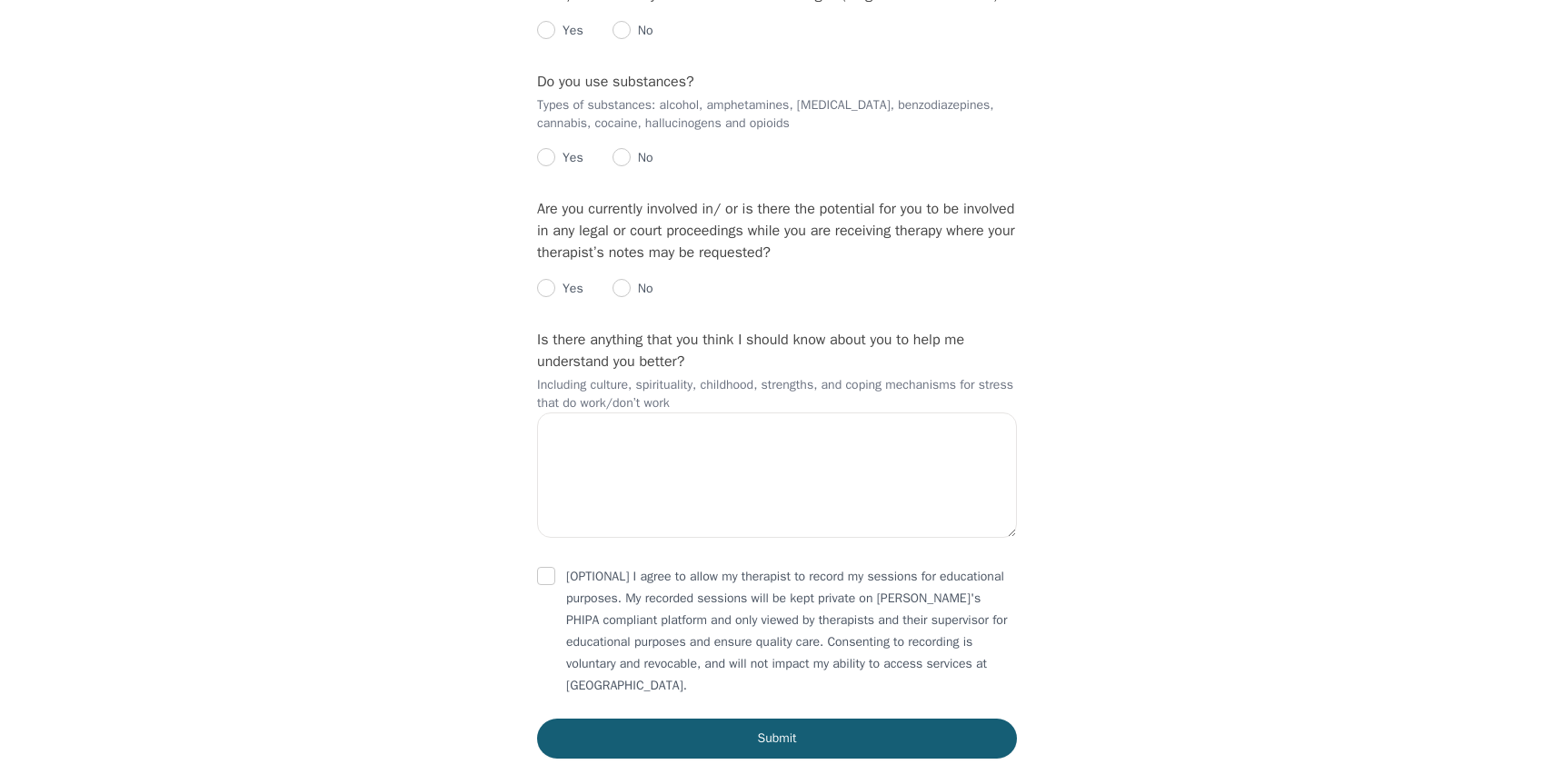 scroll, scrollTop: 2734, scrollLeft: 0, axis: vertical 